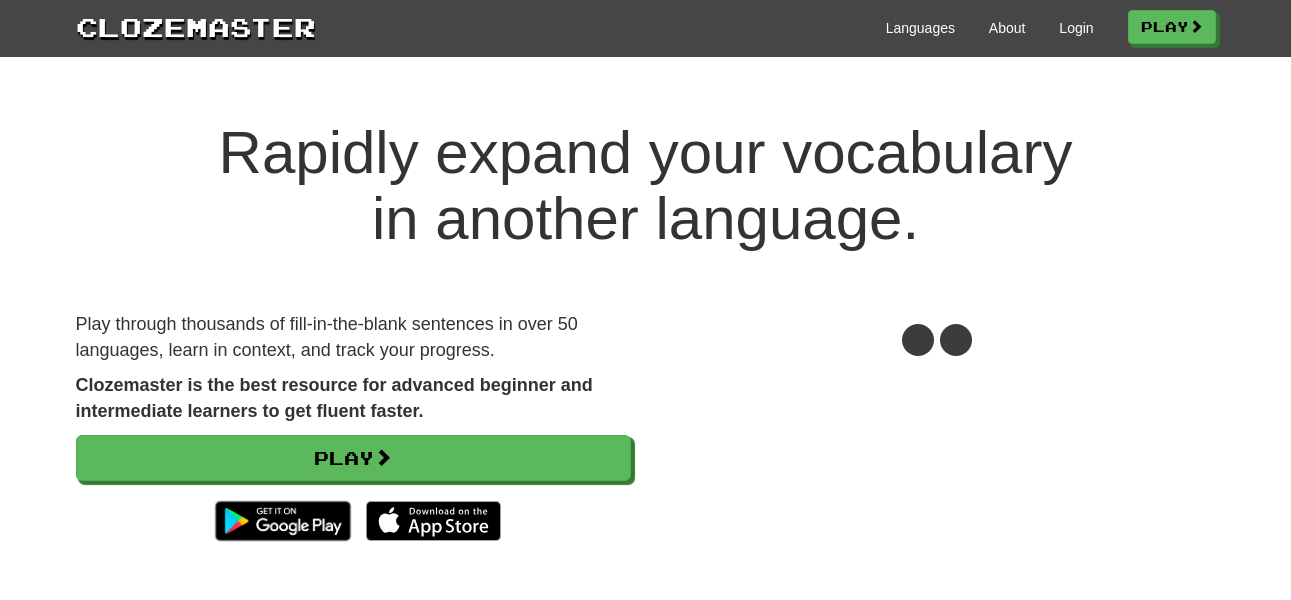 scroll, scrollTop: 0, scrollLeft: 0, axis: both 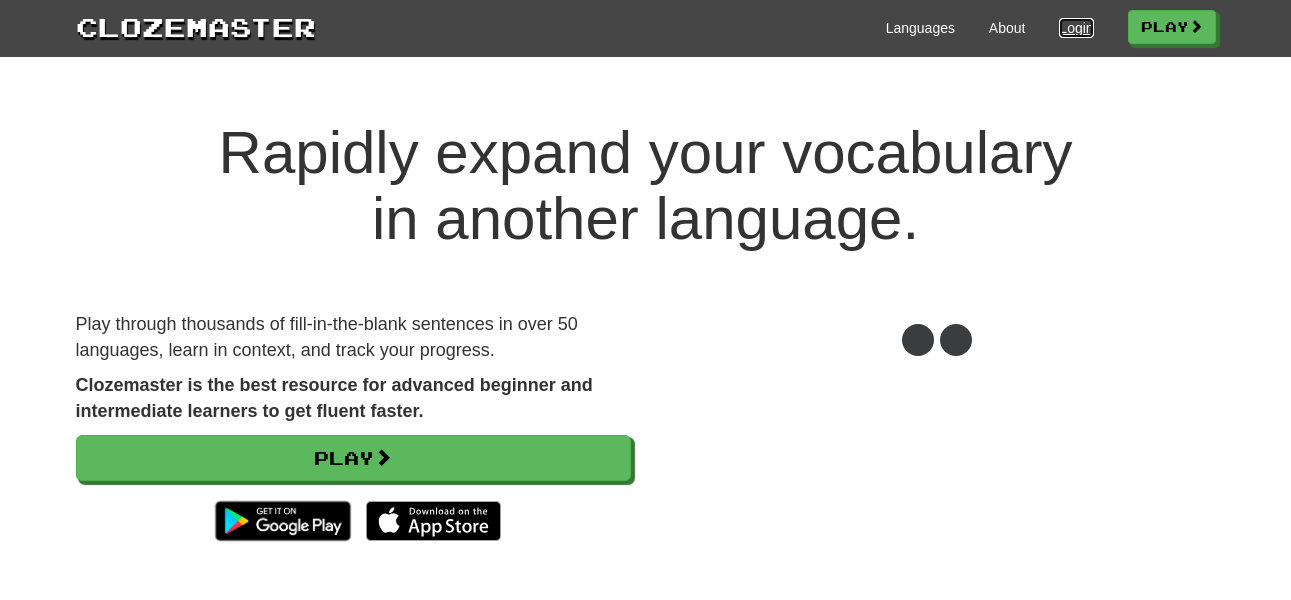 click on "Login" at bounding box center (1076, 28) 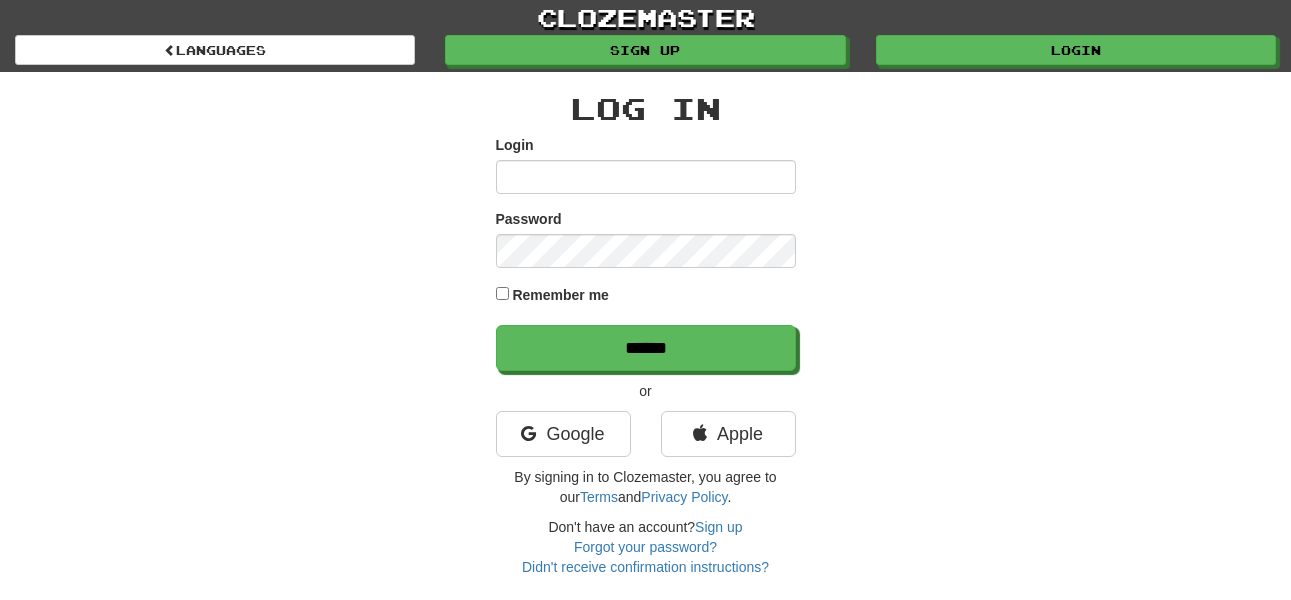 scroll, scrollTop: 0, scrollLeft: 0, axis: both 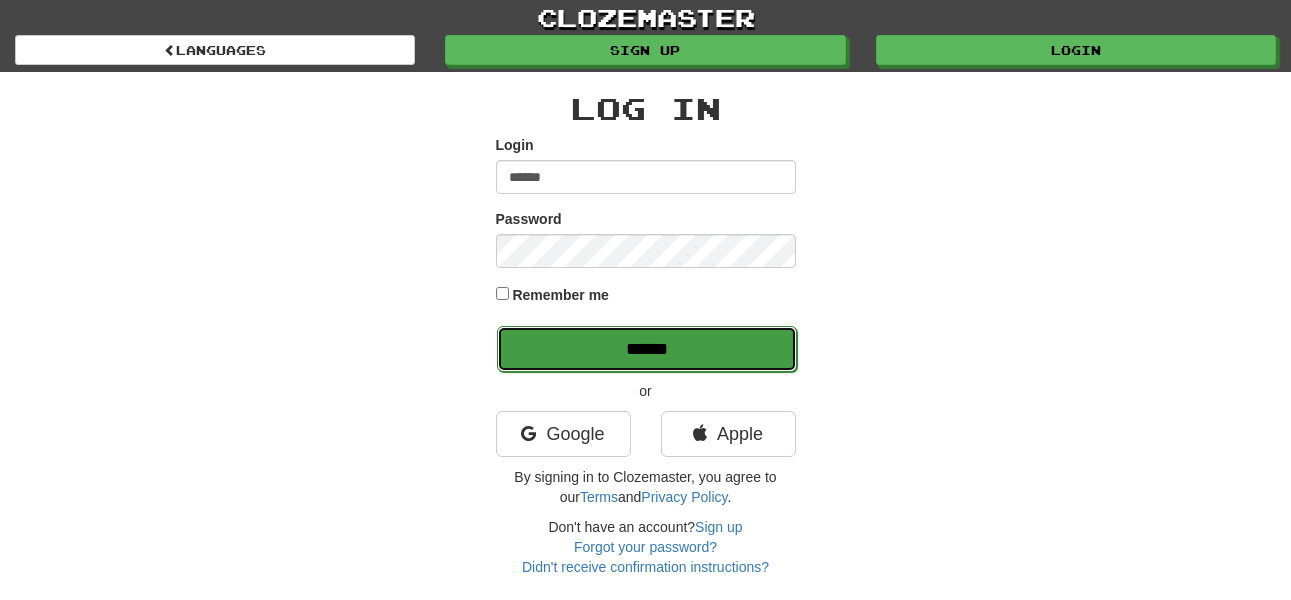 click on "******" at bounding box center [647, 349] 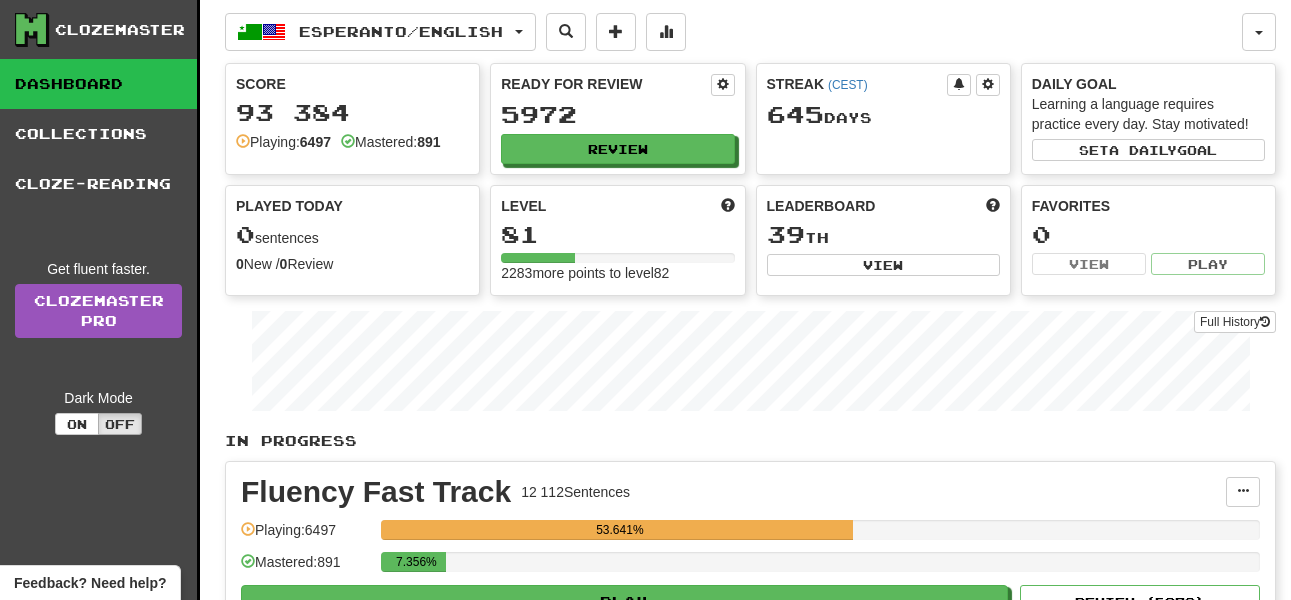 scroll, scrollTop: 0, scrollLeft: 0, axis: both 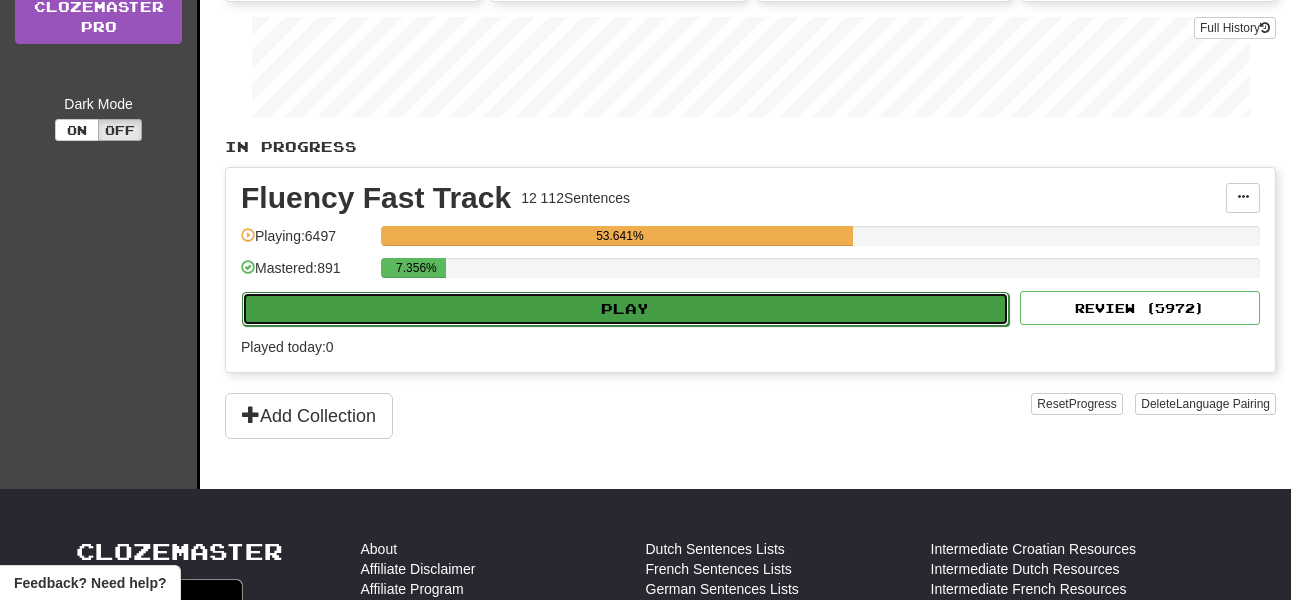 click on "Play" at bounding box center (625, 309) 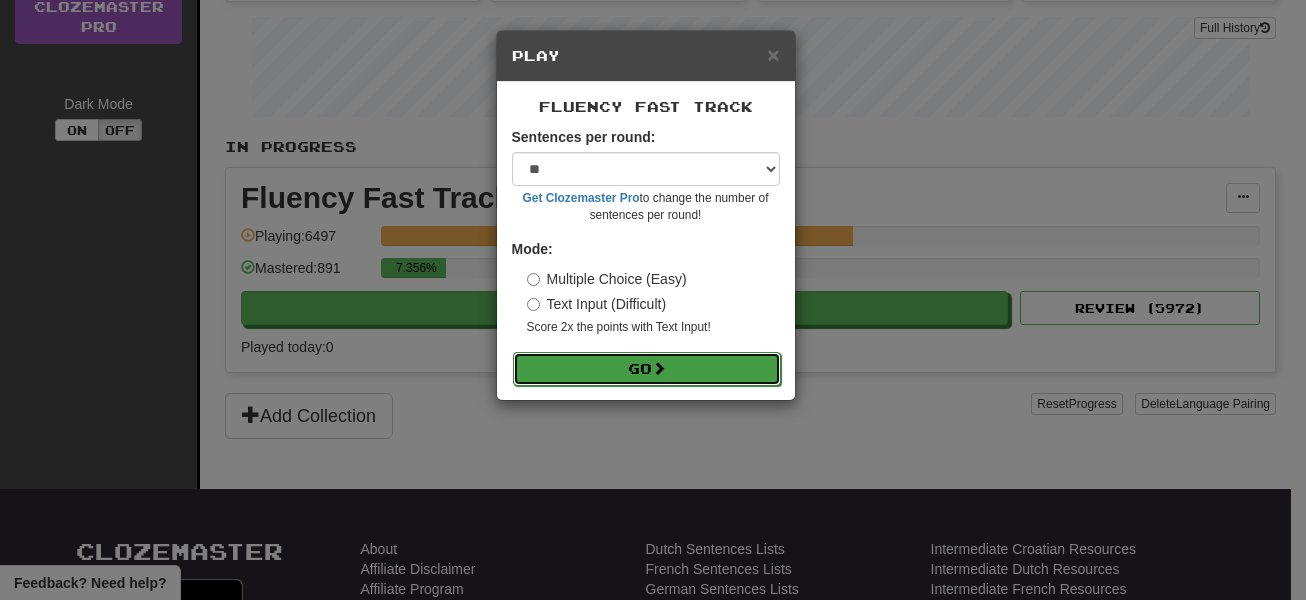 click on "Go" at bounding box center (647, 369) 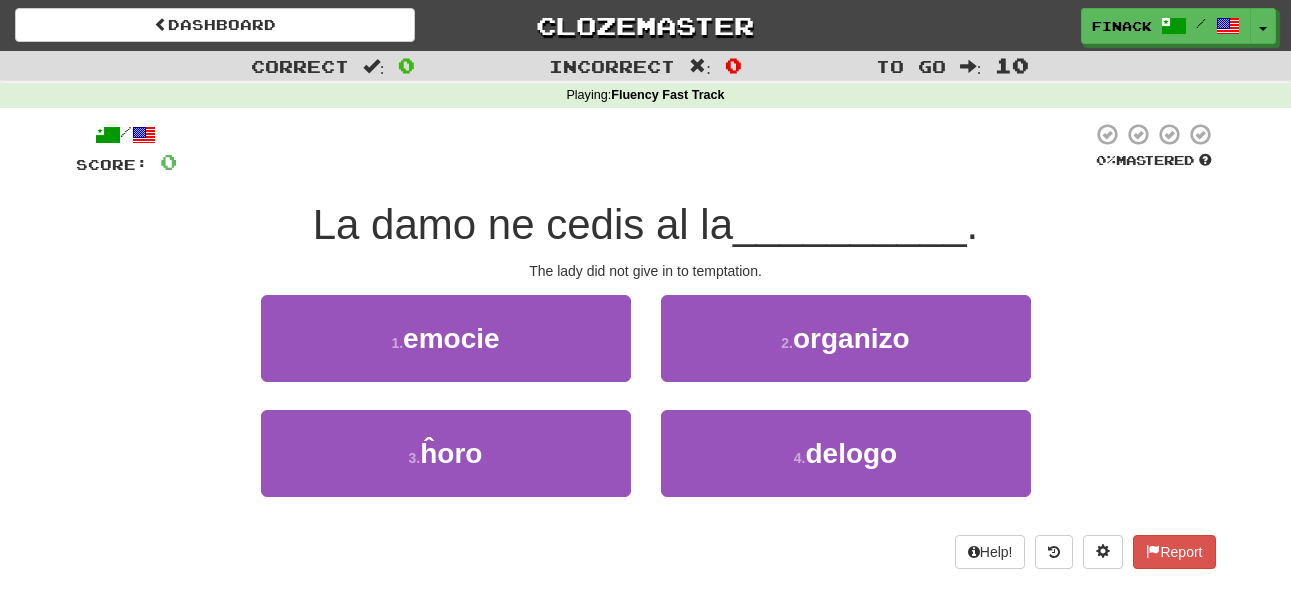 scroll, scrollTop: 0, scrollLeft: 0, axis: both 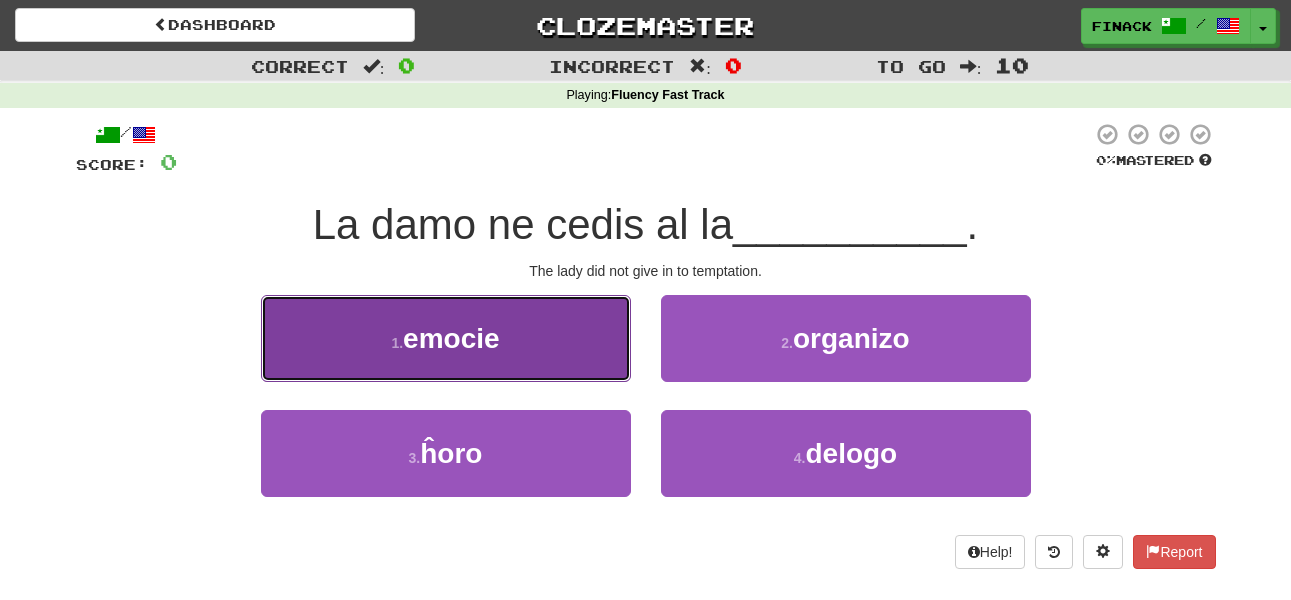 click on "emocie" at bounding box center [451, 338] 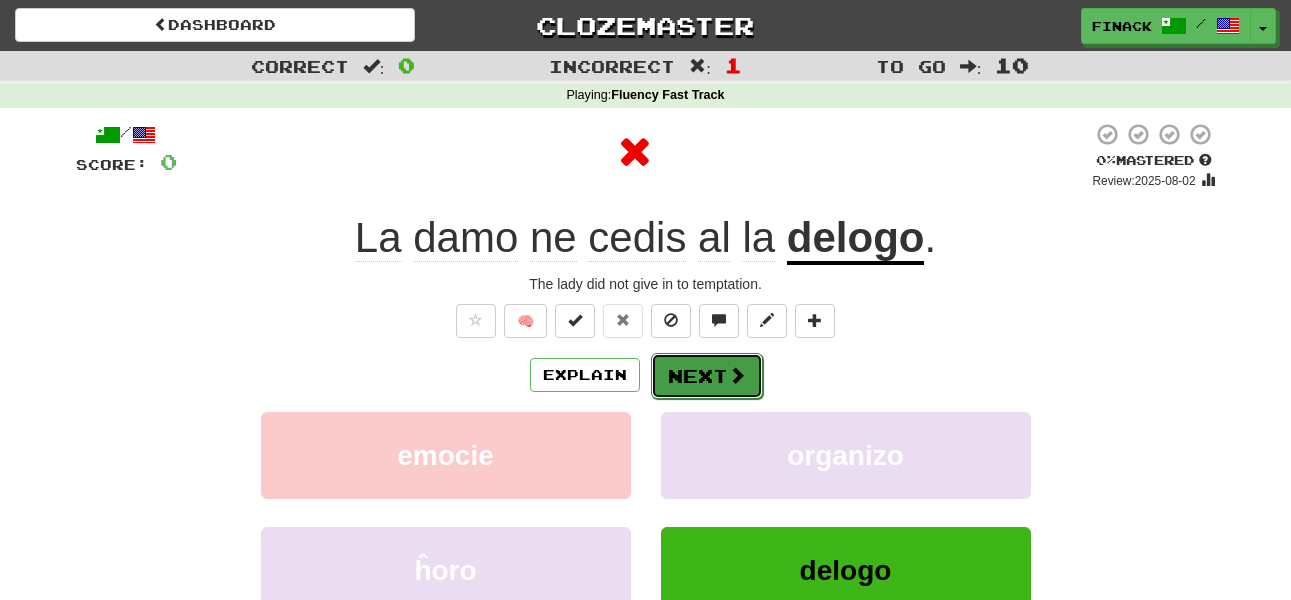 click on "Next" at bounding box center [707, 376] 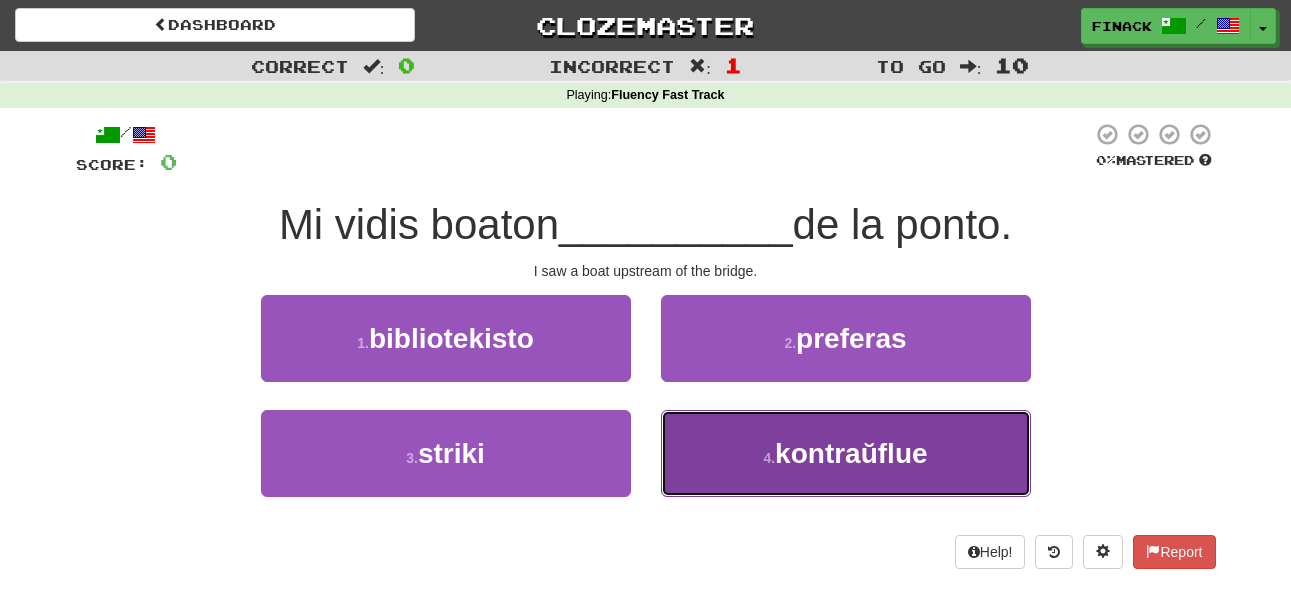click on "4 .  kontraŭflue" at bounding box center (846, 453) 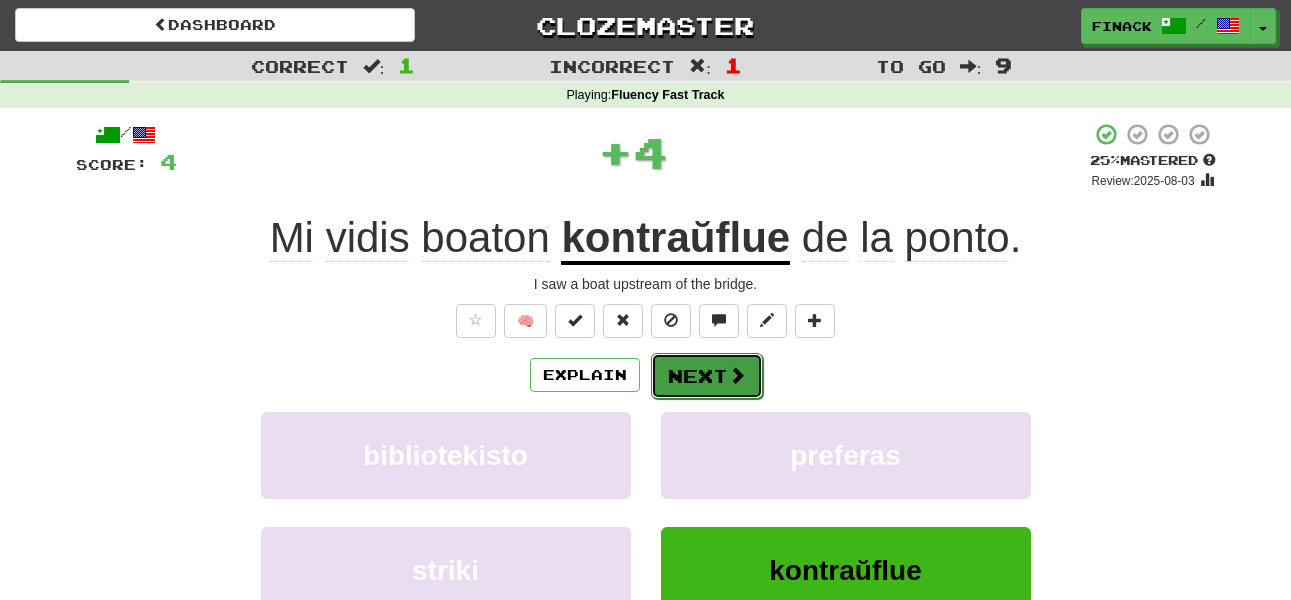 click on "Next" at bounding box center (707, 376) 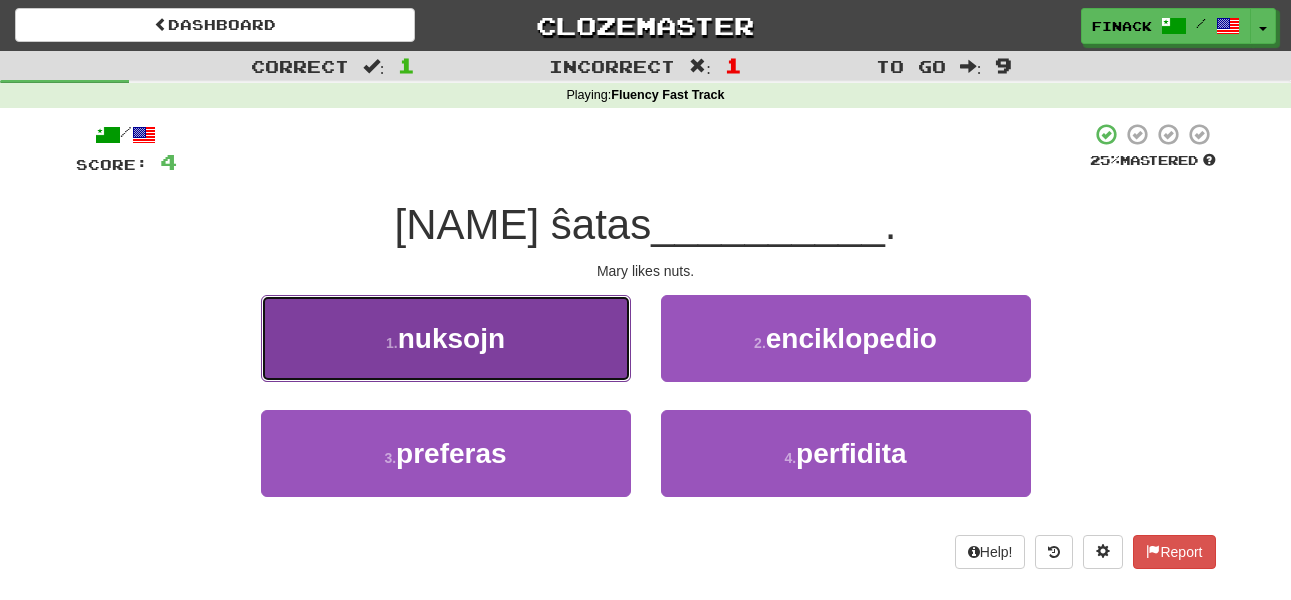 click on "1 .  nuksojn" at bounding box center [446, 338] 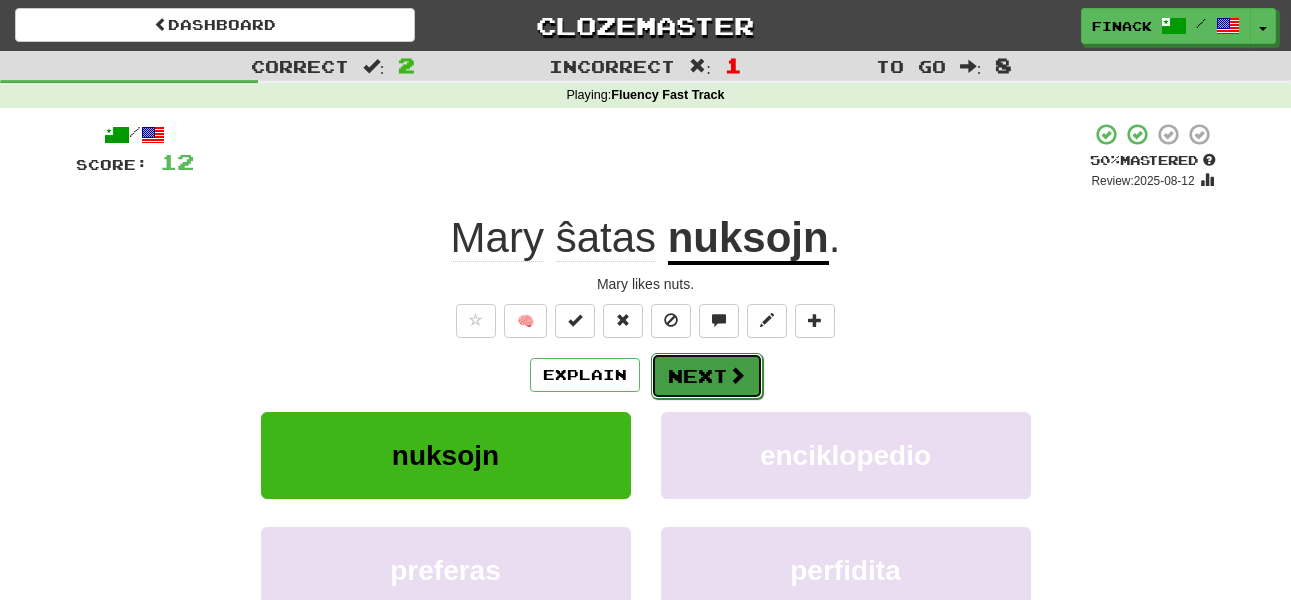 click at bounding box center [737, 375] 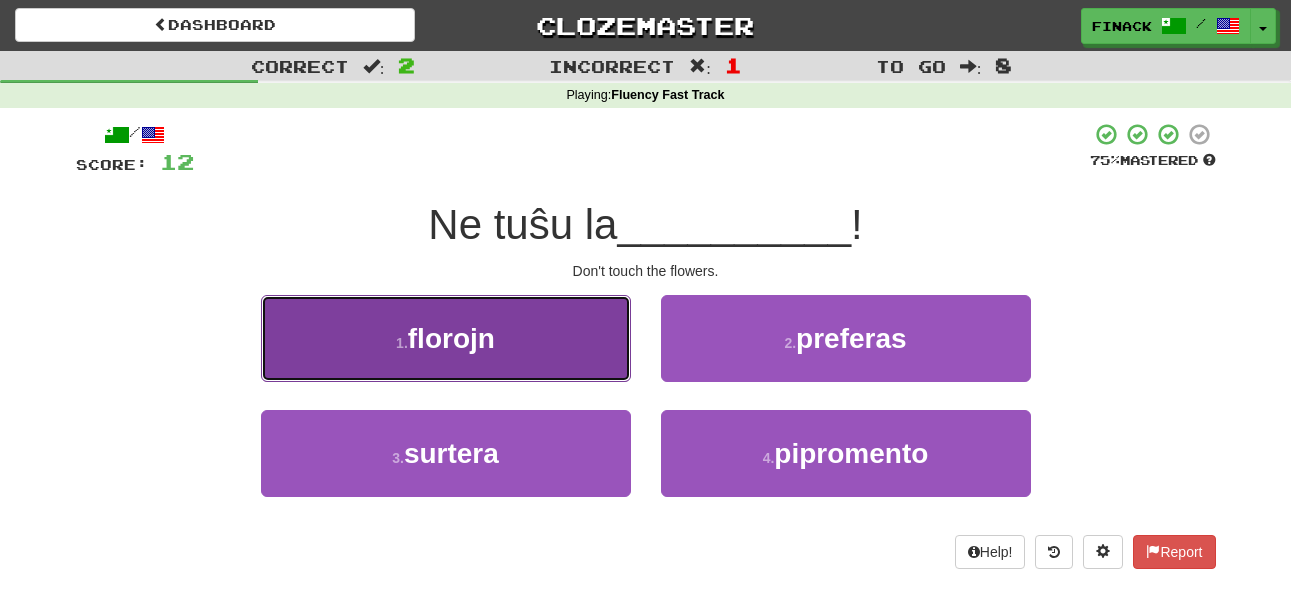 click on "1 .  florojn" at bounding box center [446, 338] 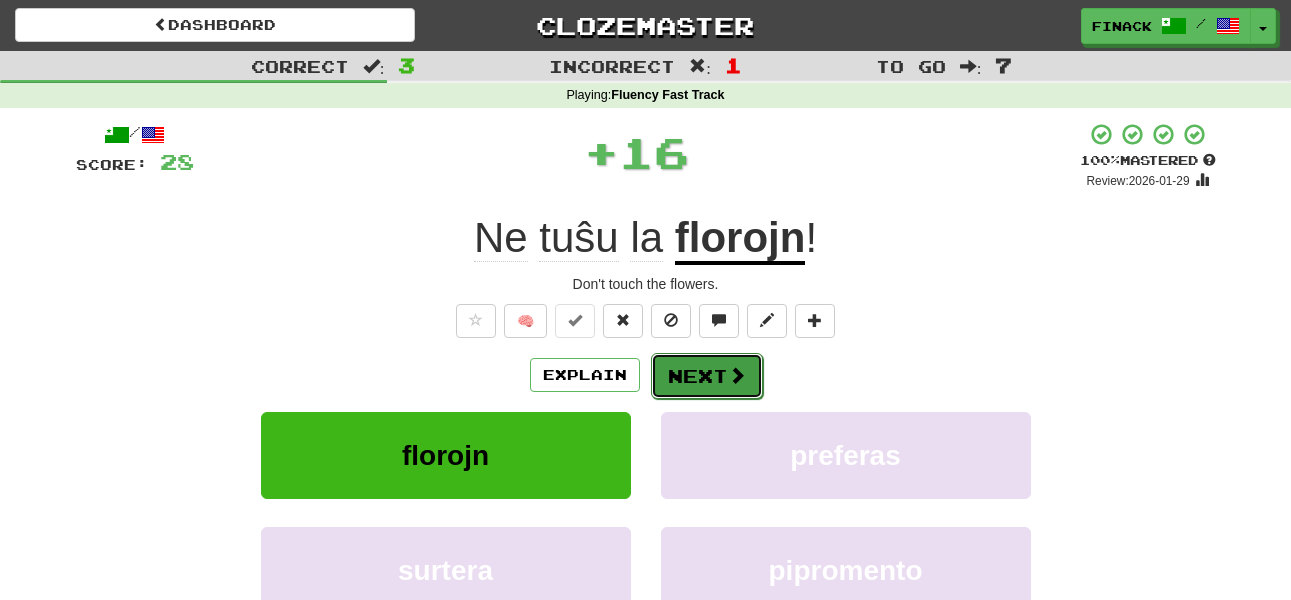 click at bounding box center [737, 375] 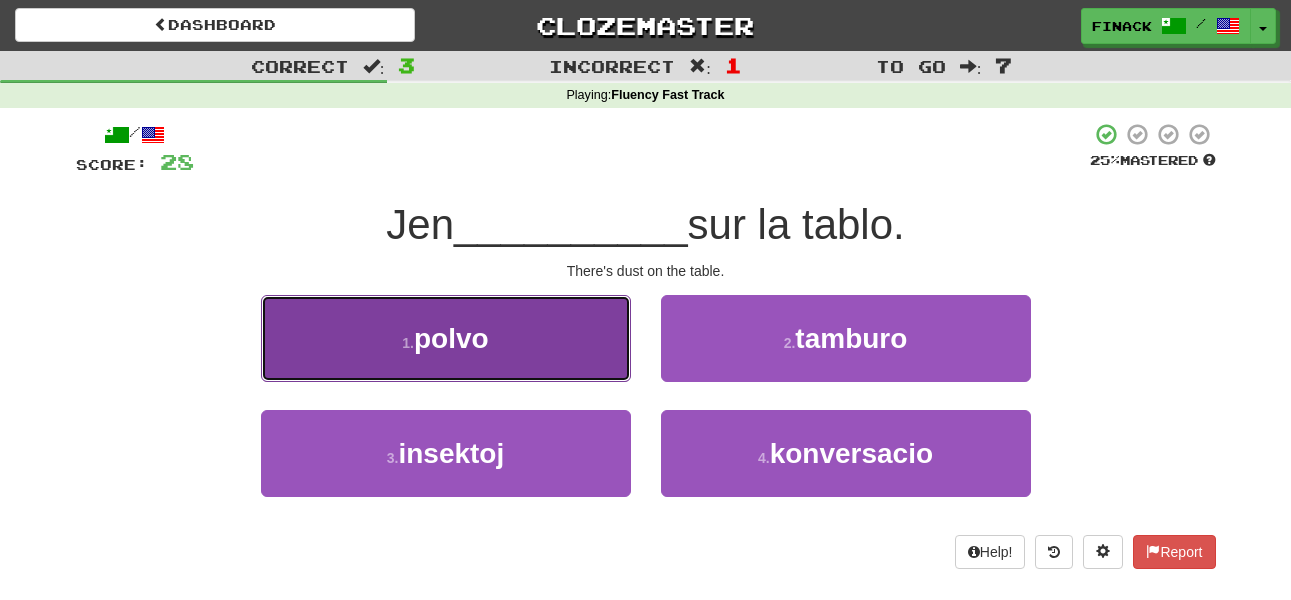 click on "1 .  polvo" at bounding box center (446, 338) 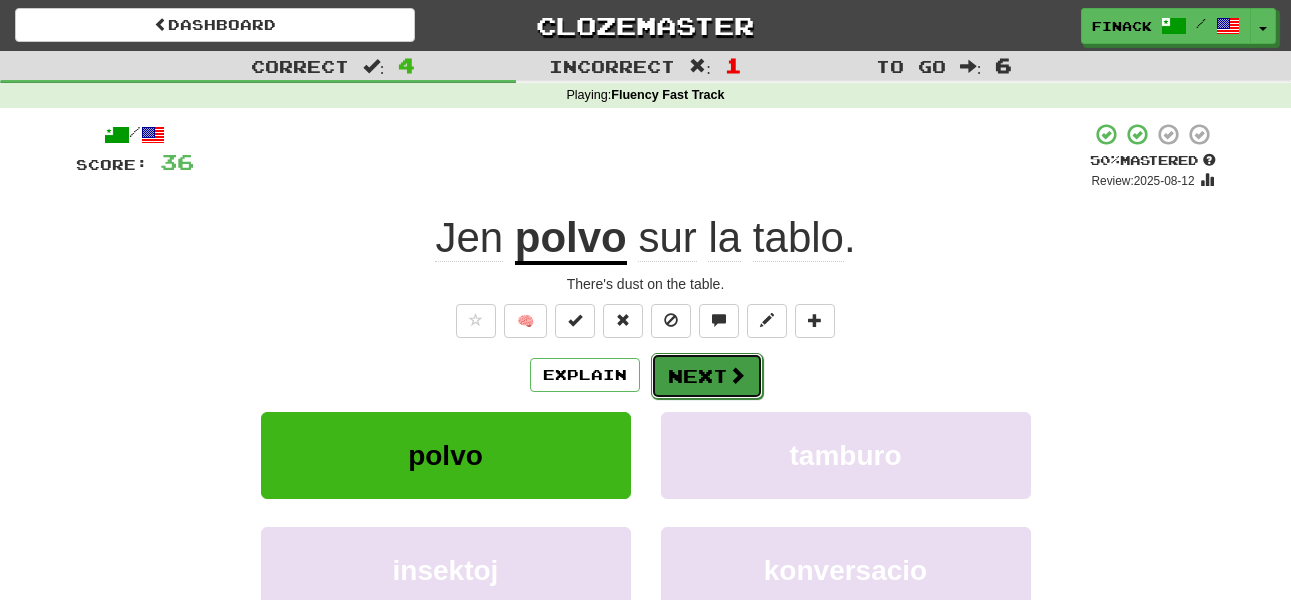click on "Next" at bounding box center [707, 376] 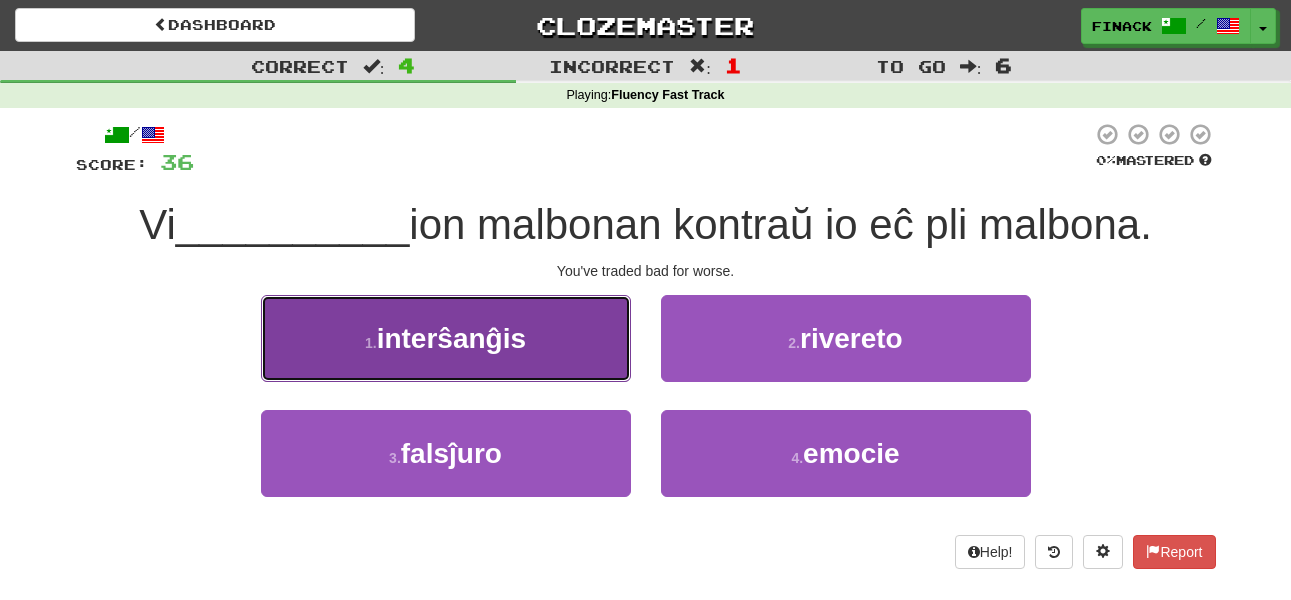 click on "1 .  interŝanĝis" at bounding box center [446, 338] 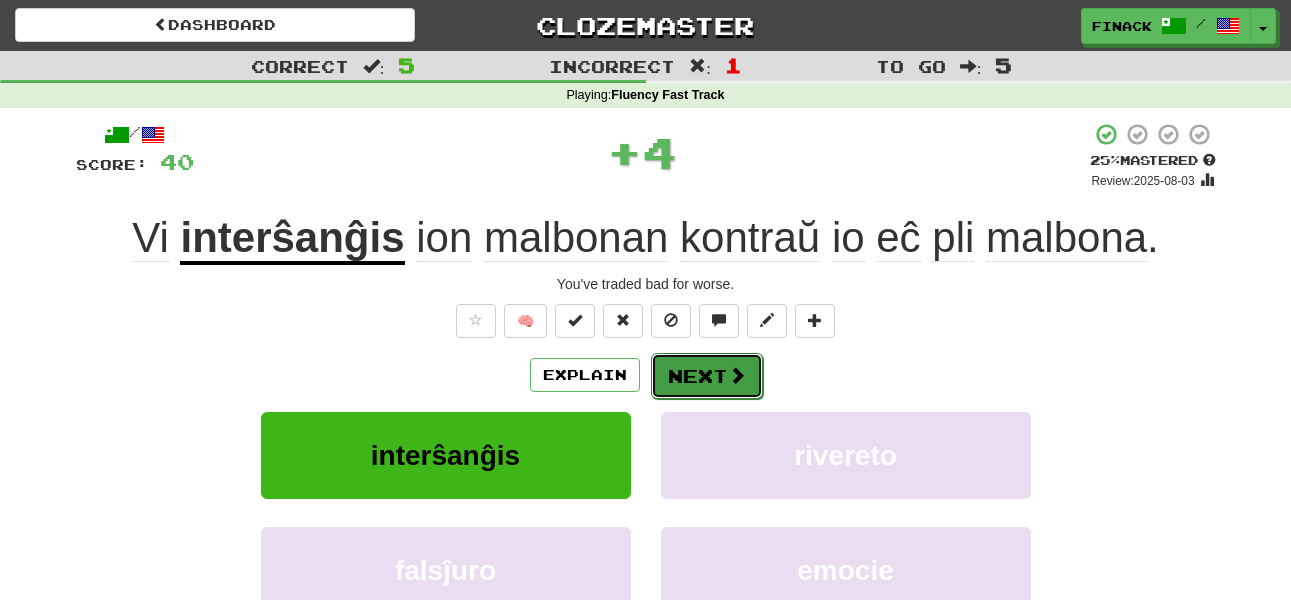 click on "Next" at bounding box center (707, 376) 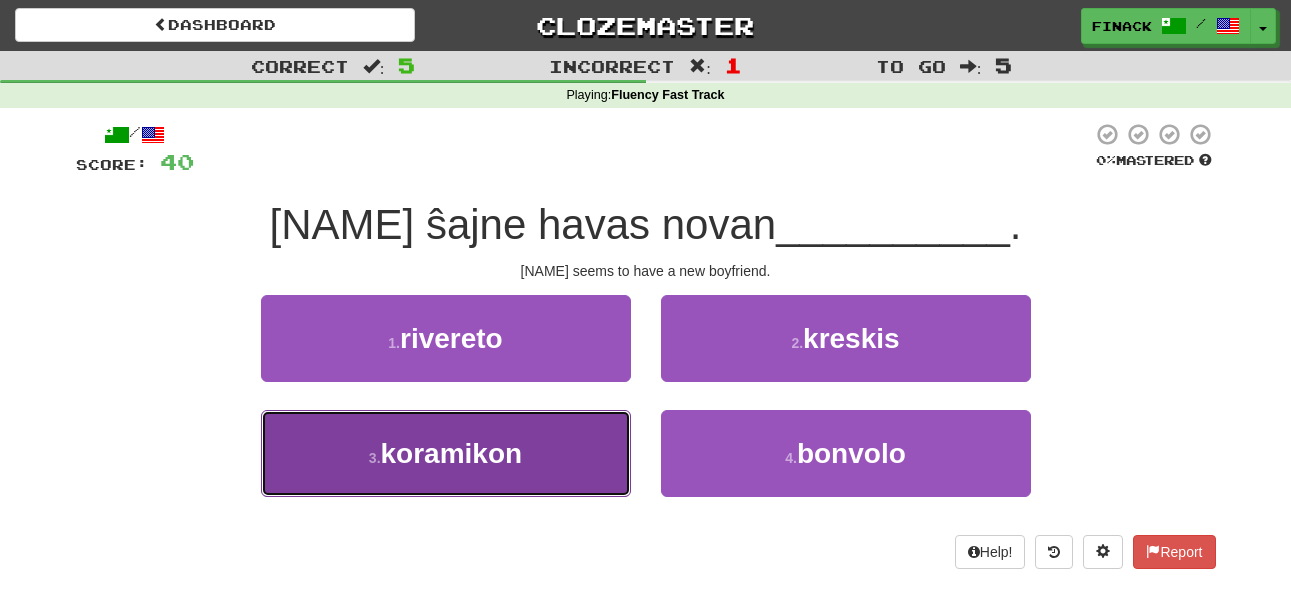 click on "3 .  koramikon" at bounding box center (446, 453) 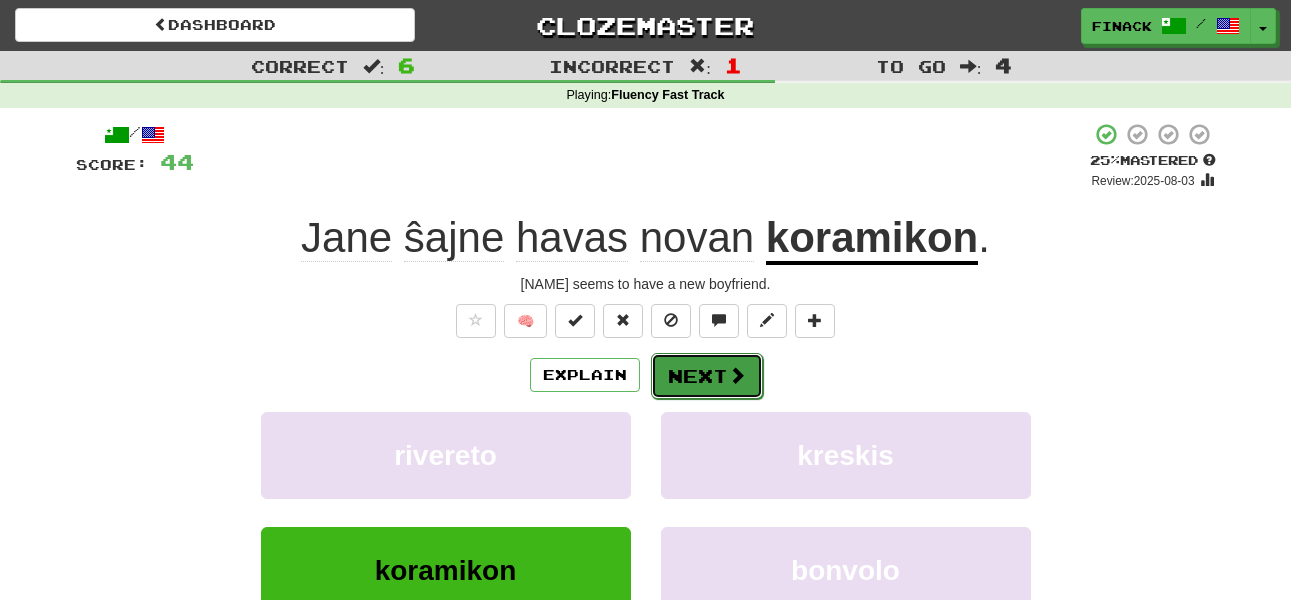 click on "Next" at bounding box center [707, 376] 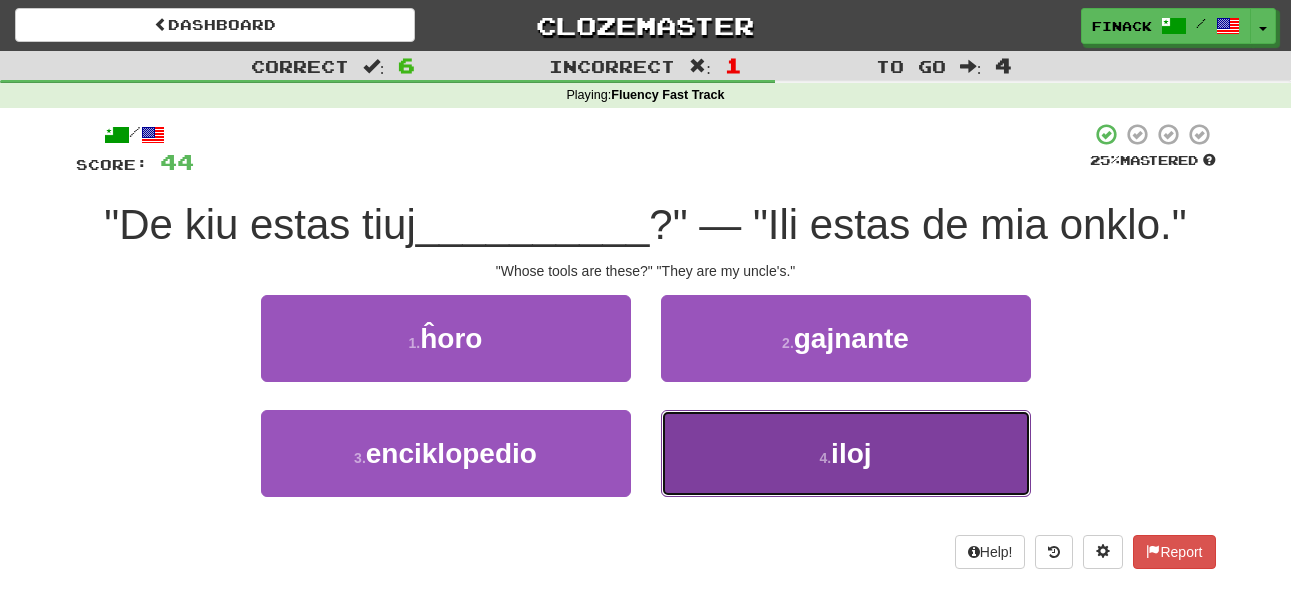 click on "4 .  iloj" at bounding box center (846, 453) 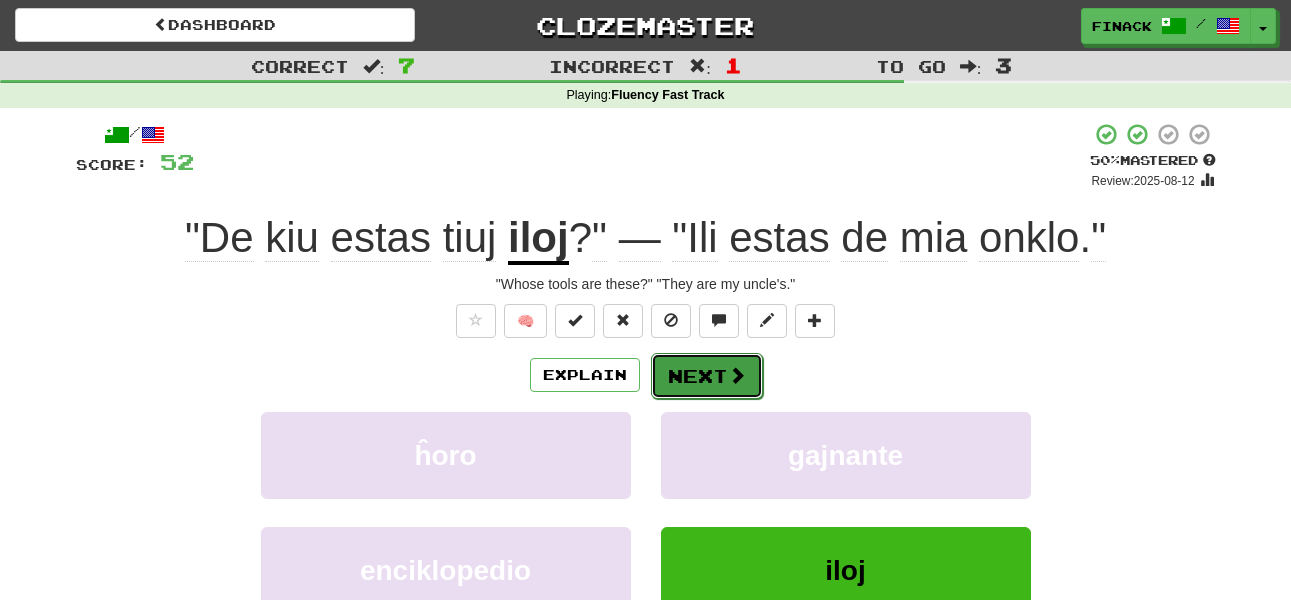 click on "Next" at bounding box center [707, 376] 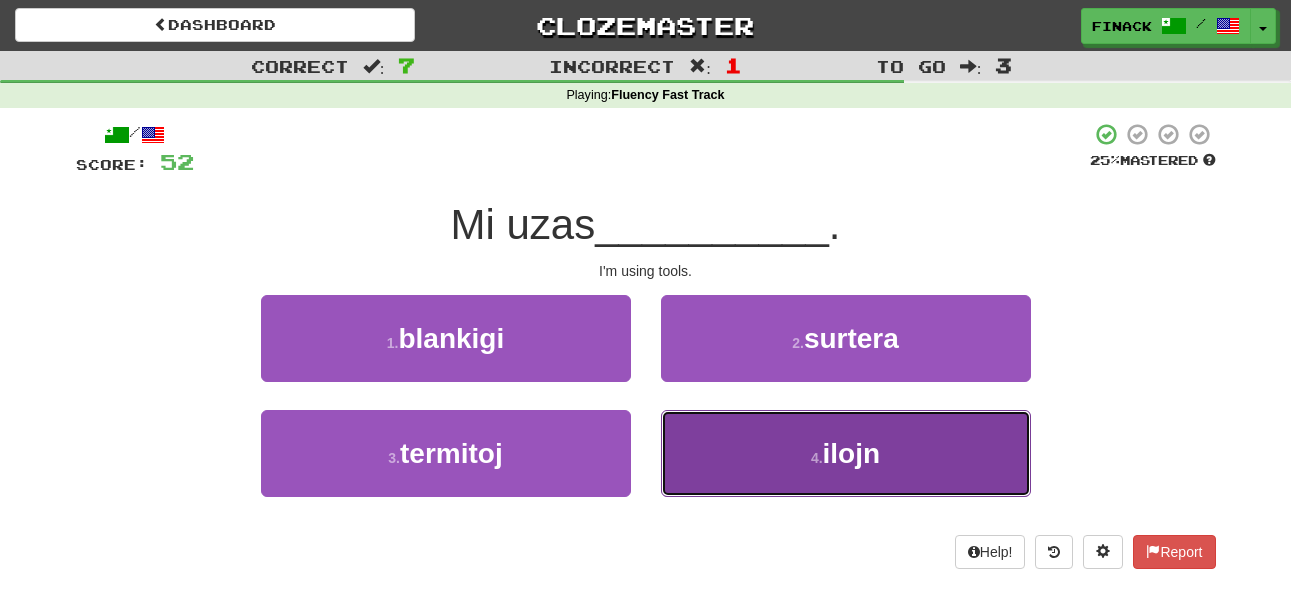 click on "4 ." at bounding box center [817, 458] 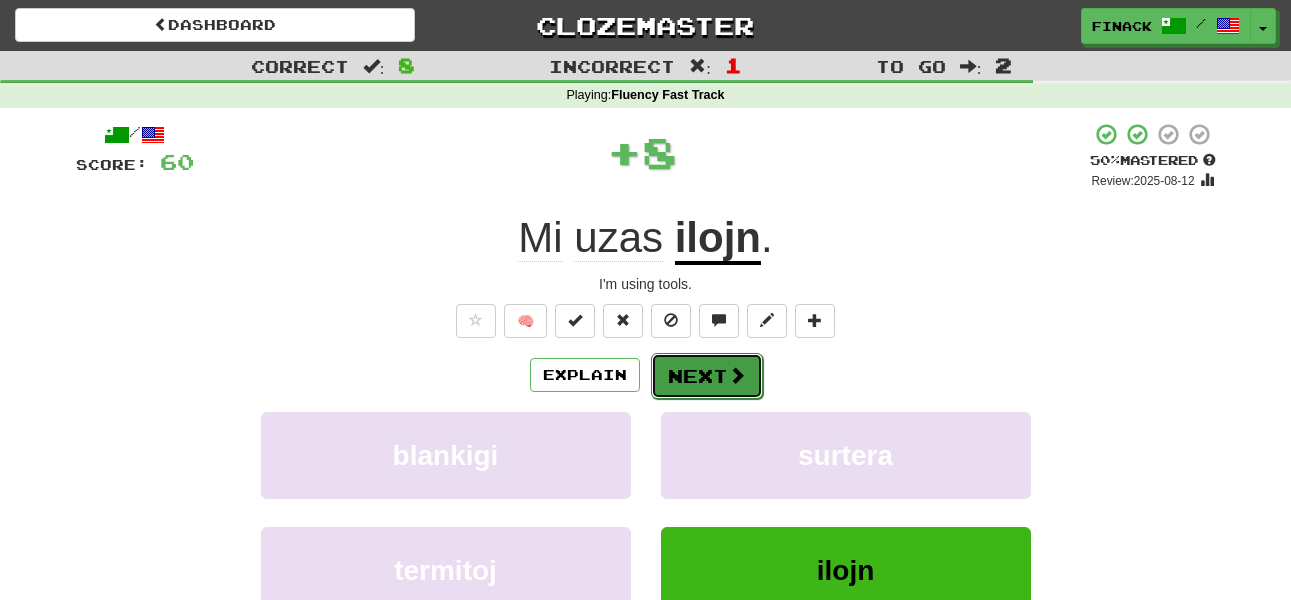 click on "Next" at bounding box center [707, 376] 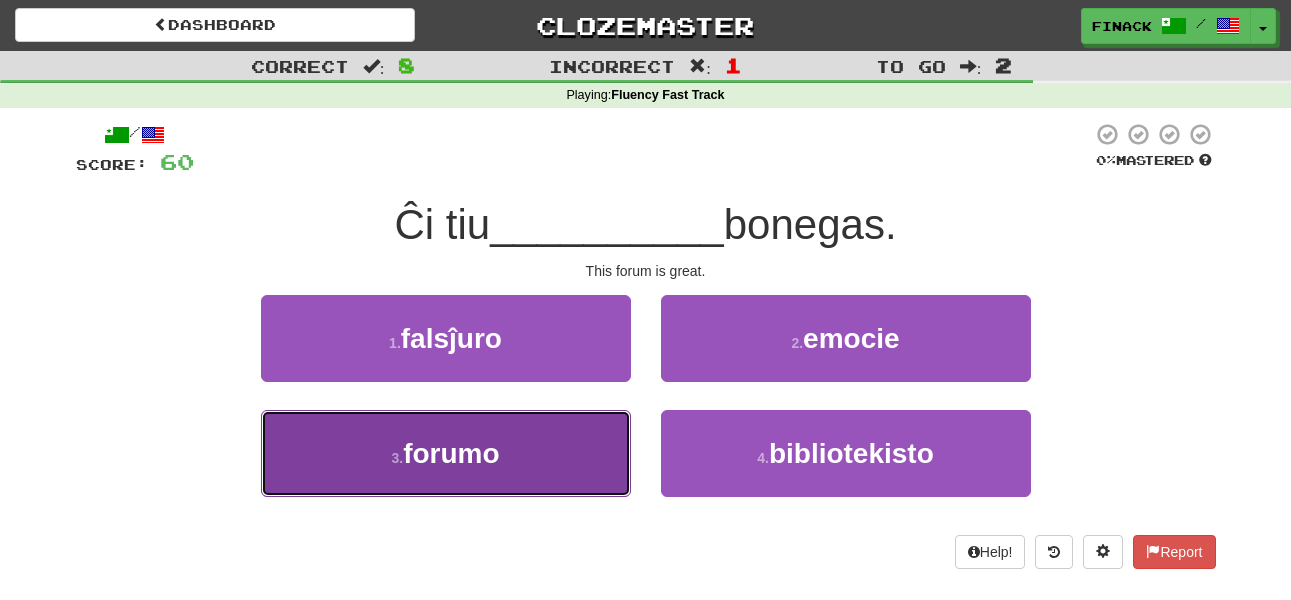 click on "3 .  forumo" at bounding box center [446, 453] 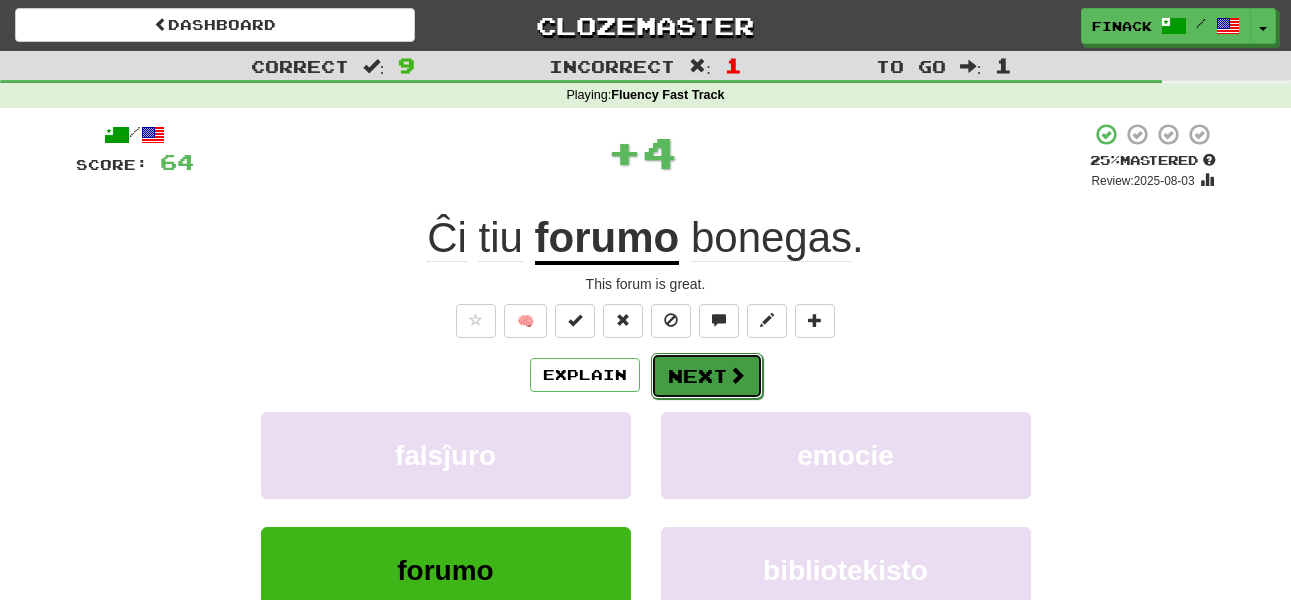 click at bounding box center [737, 375] 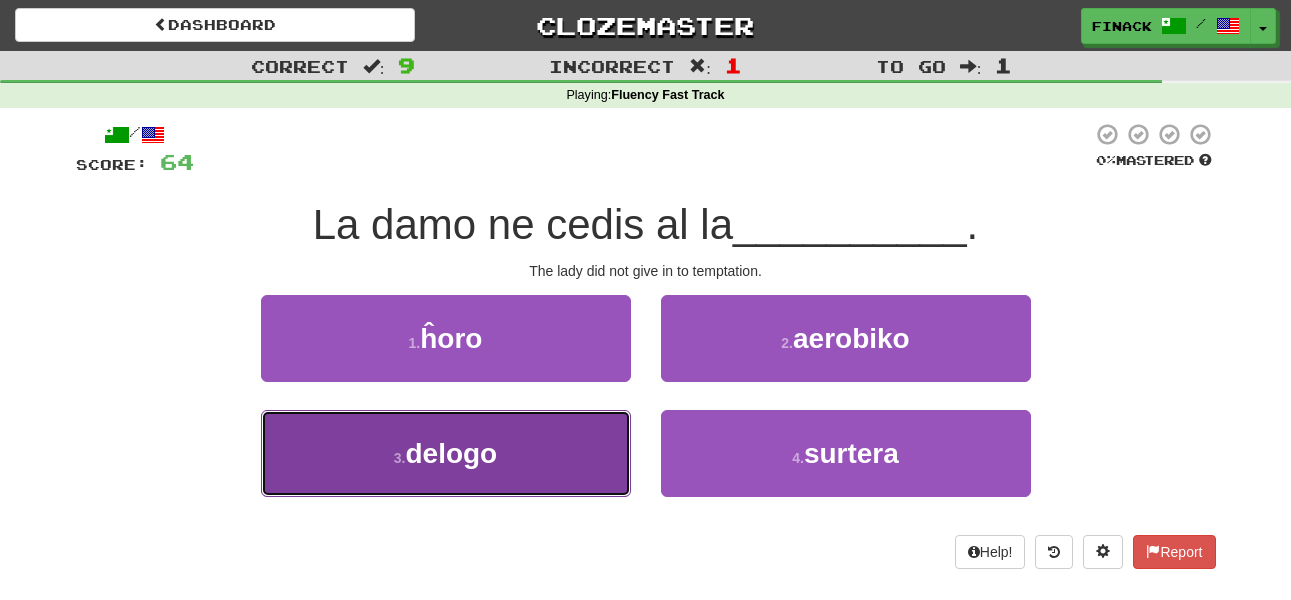 click on "3 .  delogo" at bounding box center [446, 453] 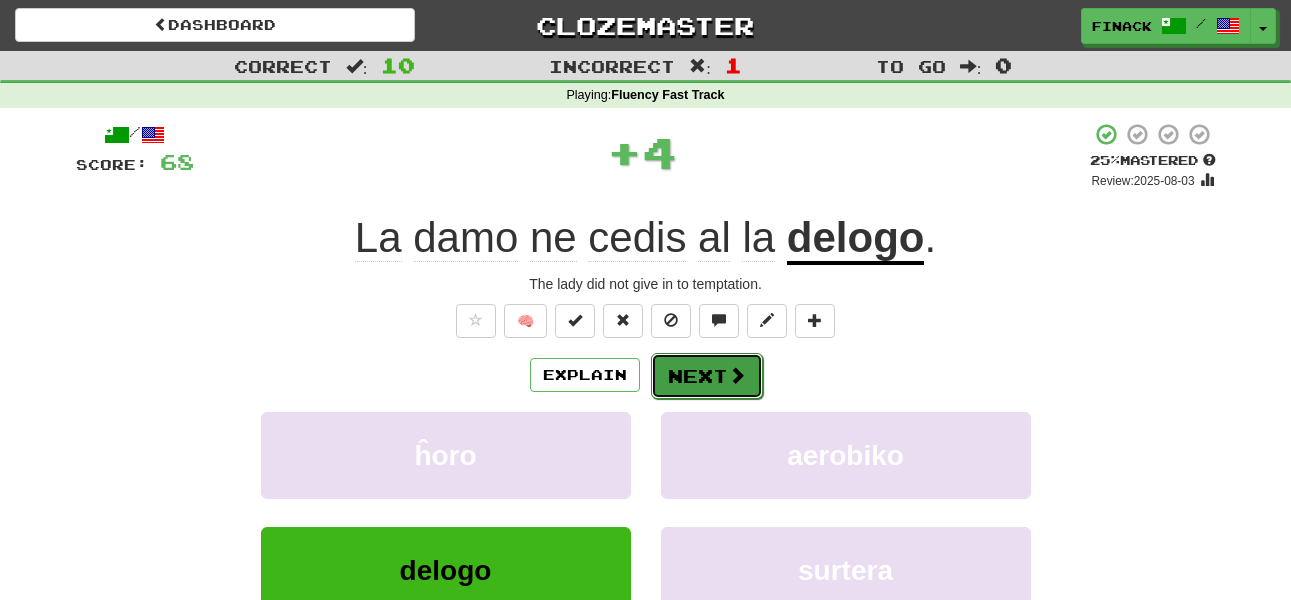 click on "Next" at bounding box center [707, 376] 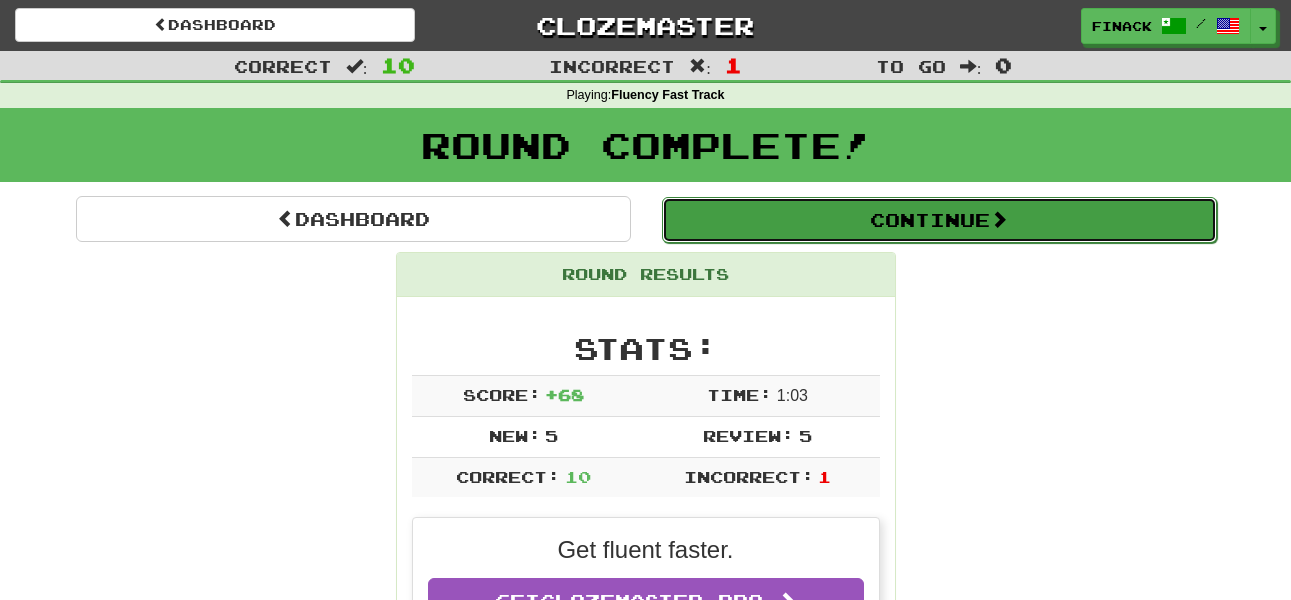 click on "Continue" at bounding box center [939, 220] 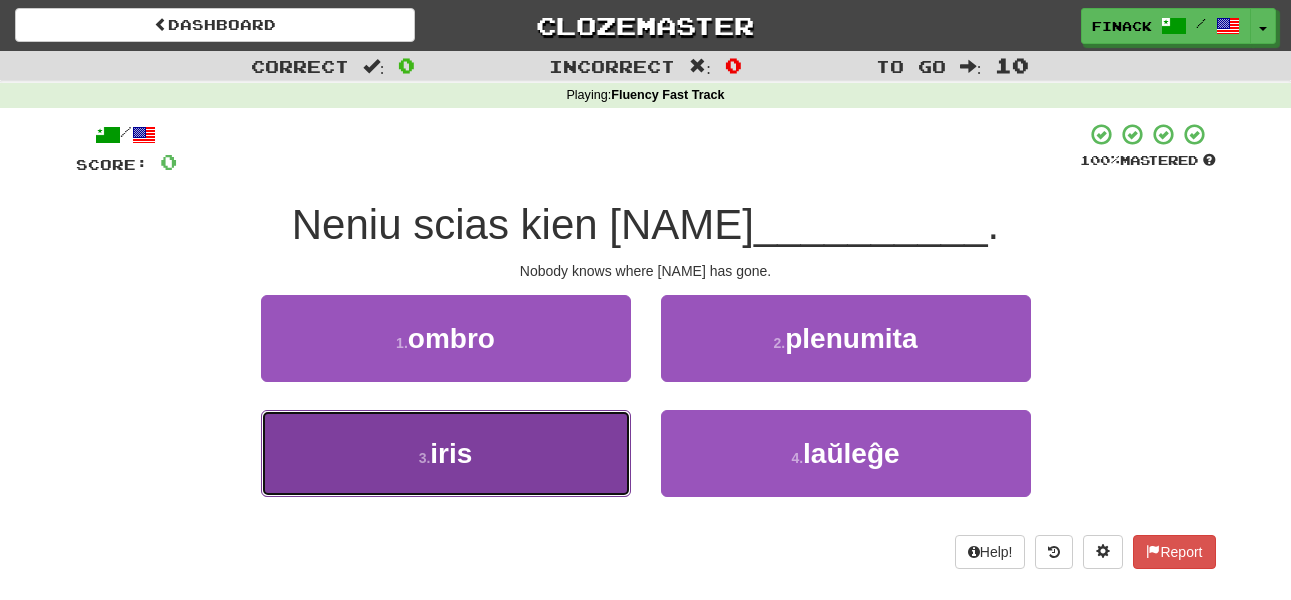 click on "3 .  iris" at bounding box center [446, 453] 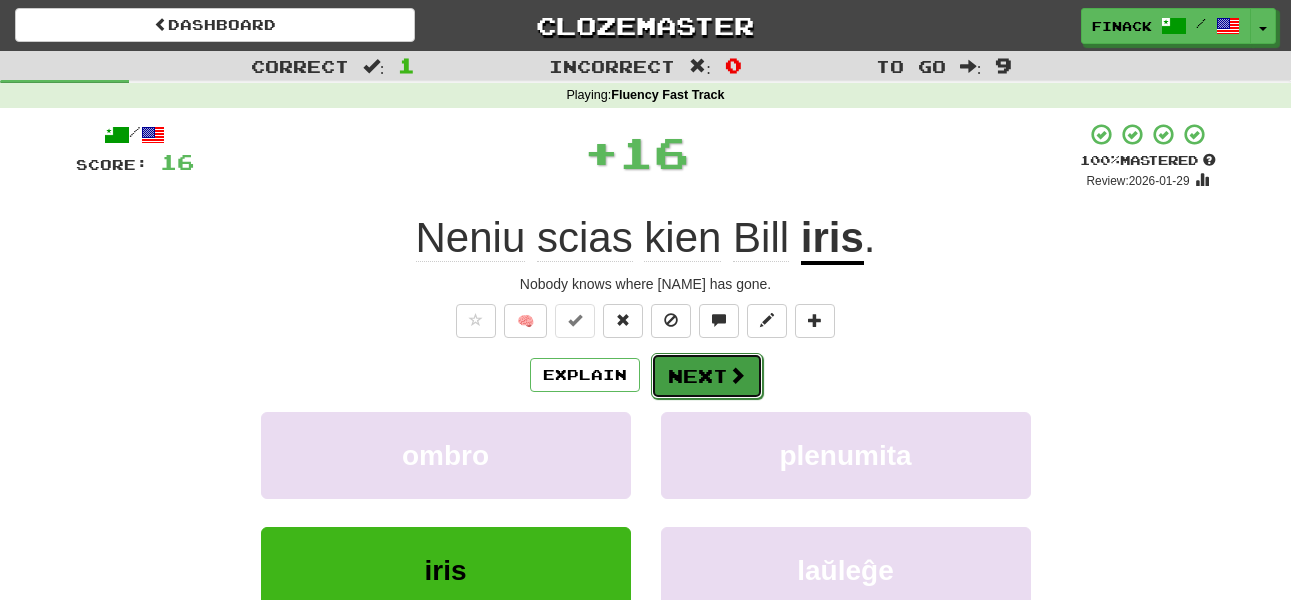 click on "Next" at bounding box center (707, 376) 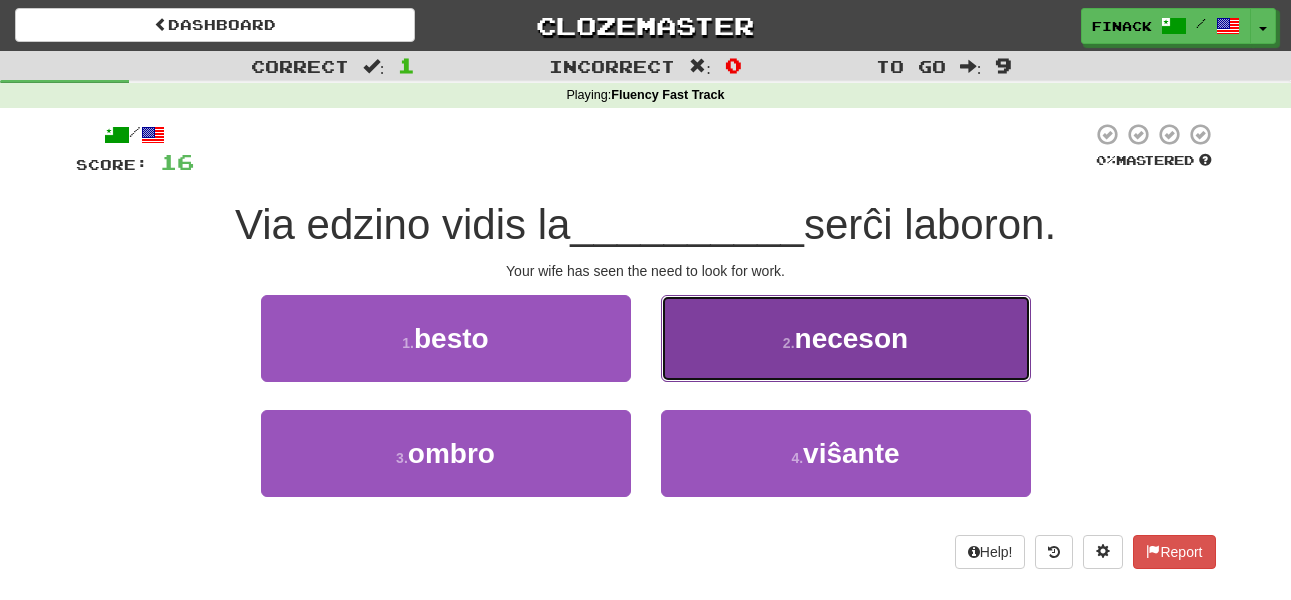 click on "2 .  neceson" at bounding box center [846, 338] 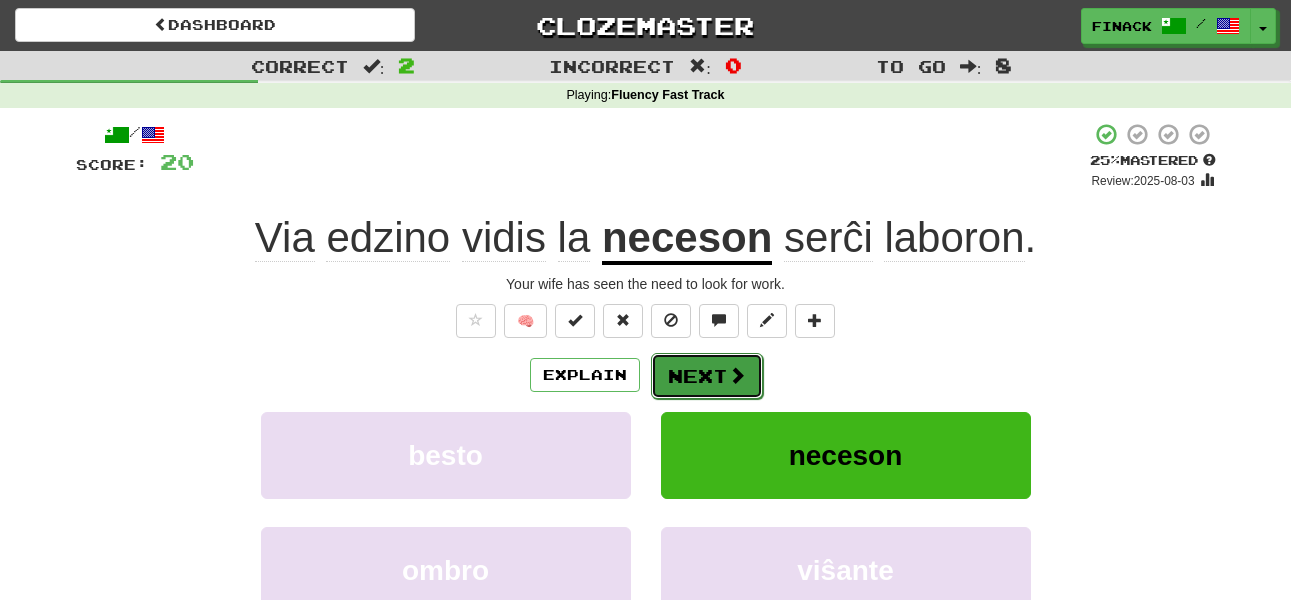 click on "Next" at bounding box center (707, 376) 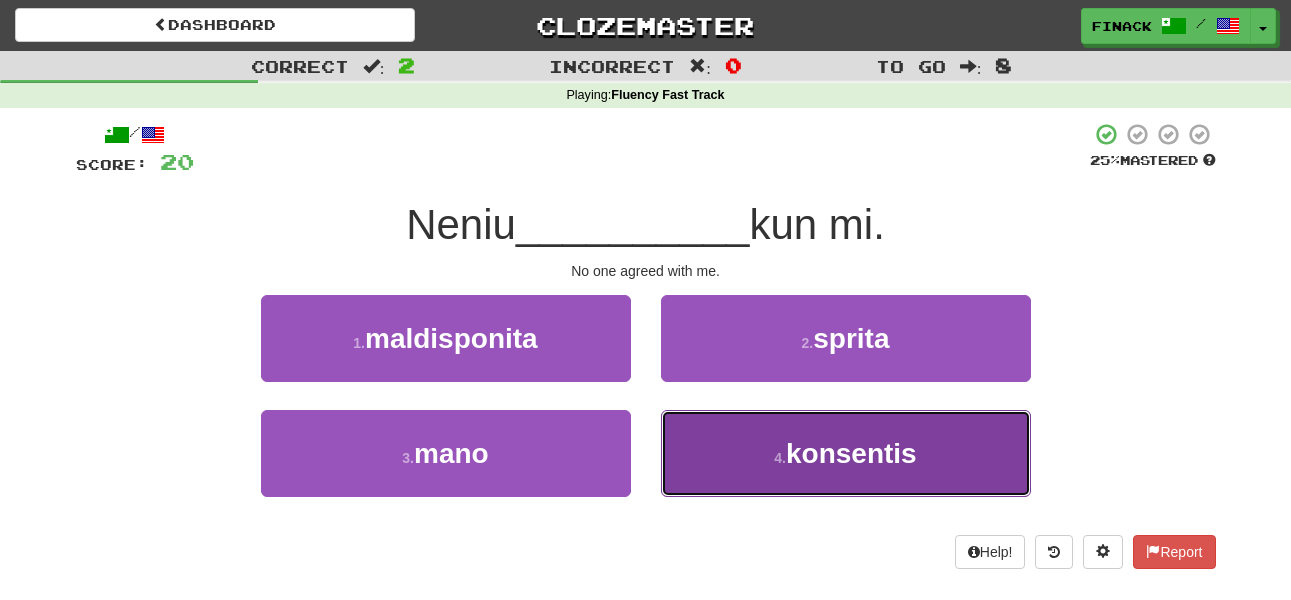 click on "4 .  konsentis" at bounding box center [846, 453] 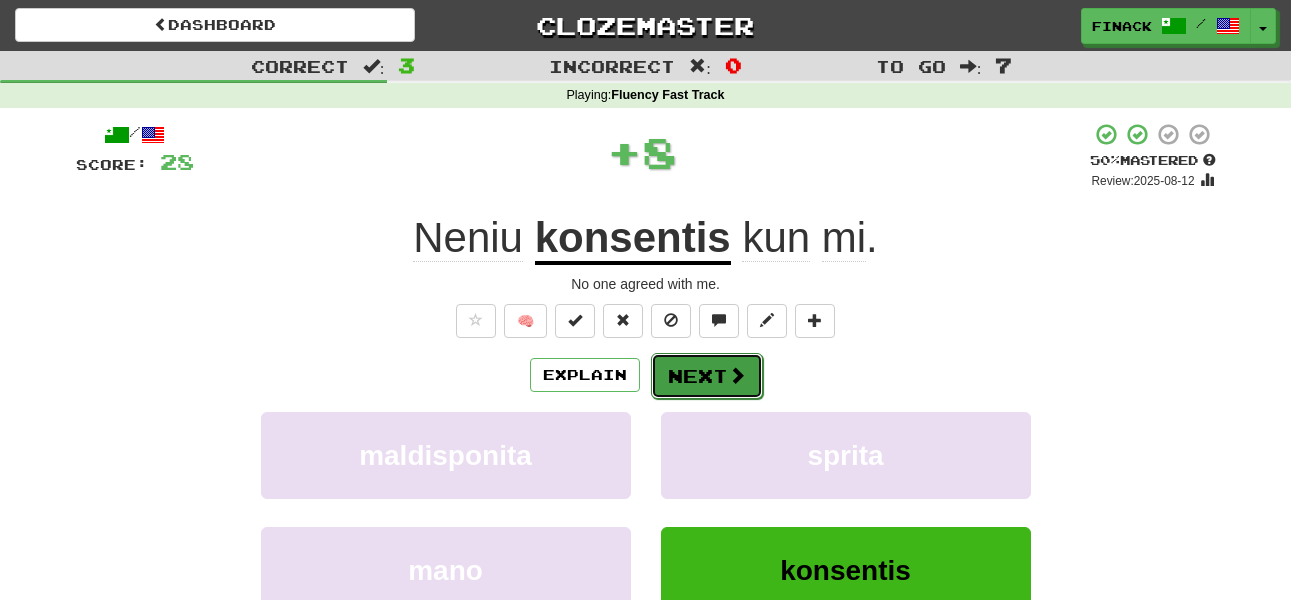 click on "Next" at bounding box center [707, 376] 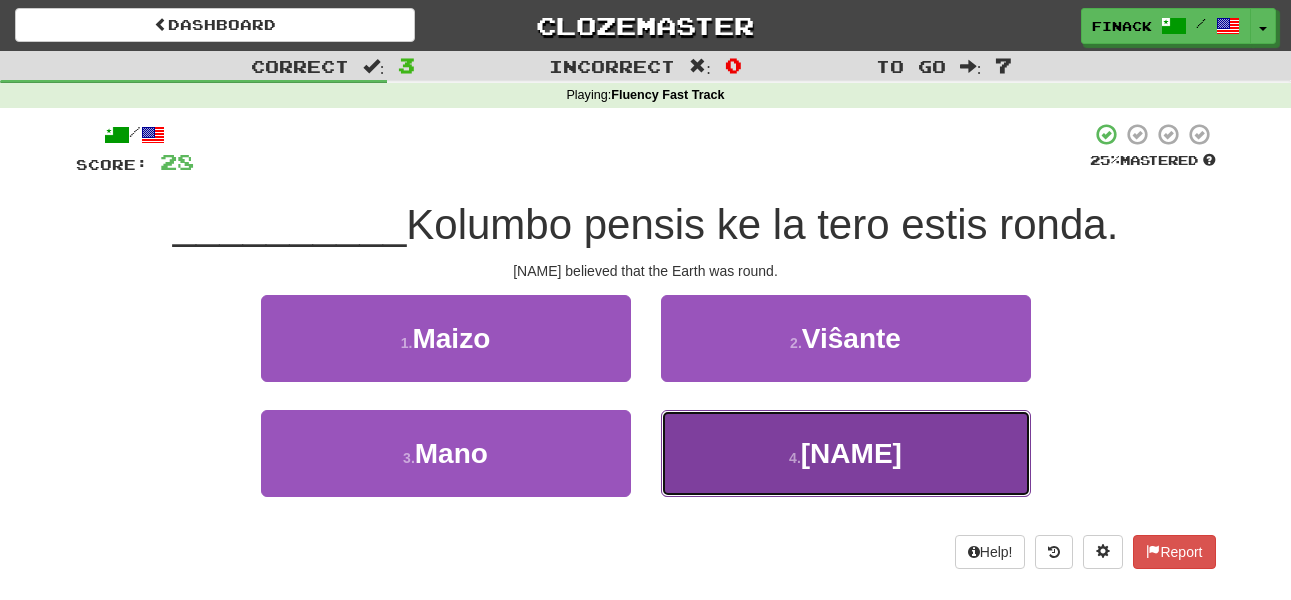 click on "4 .  Kristoforo" at bounding box center (846, 453) 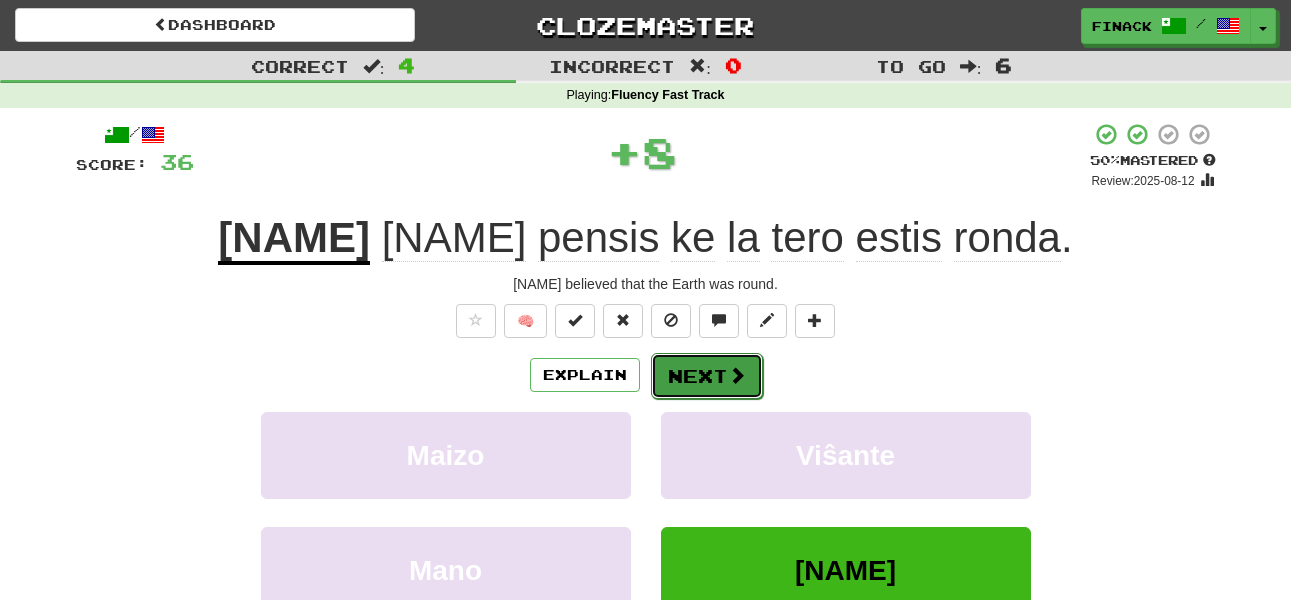 click on "Next" at bounding box center [707, 376] 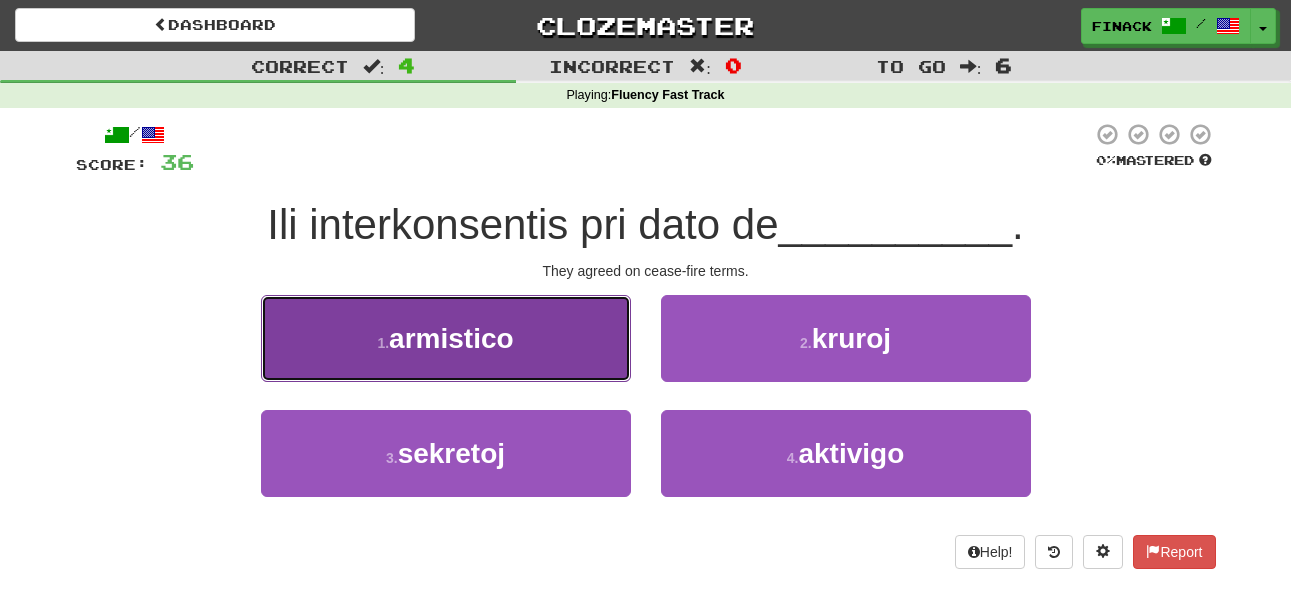 click on "1 .  armistico" at bounding box center [446, 338] 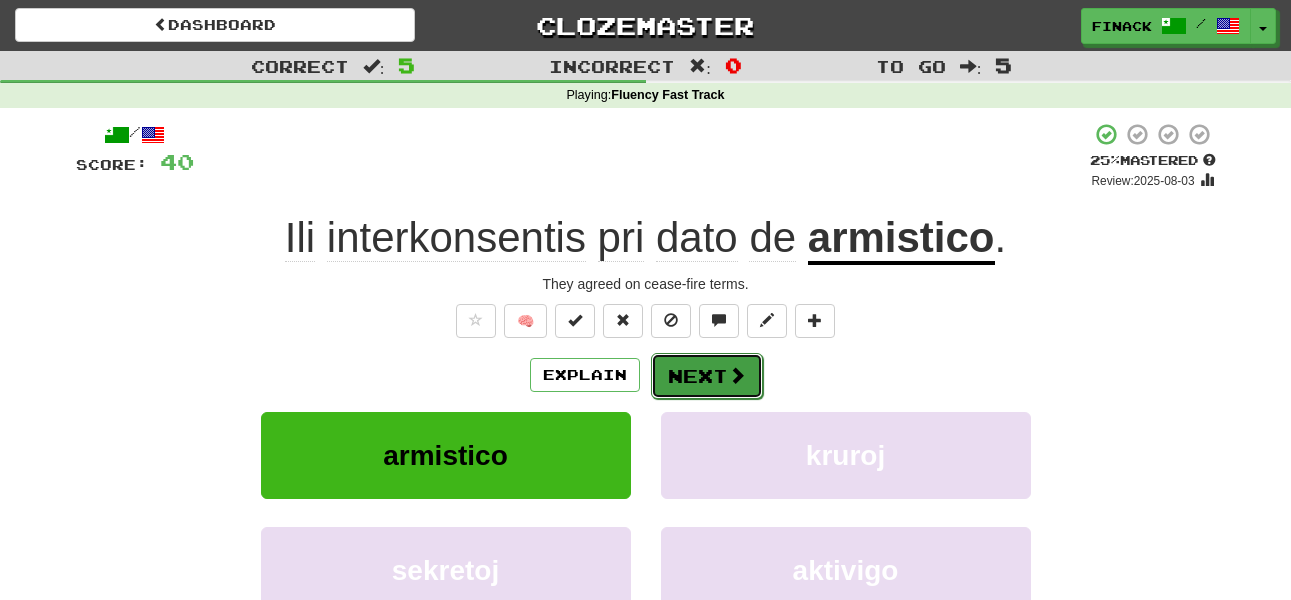 click on "Next" at bounding box center [707, 376] 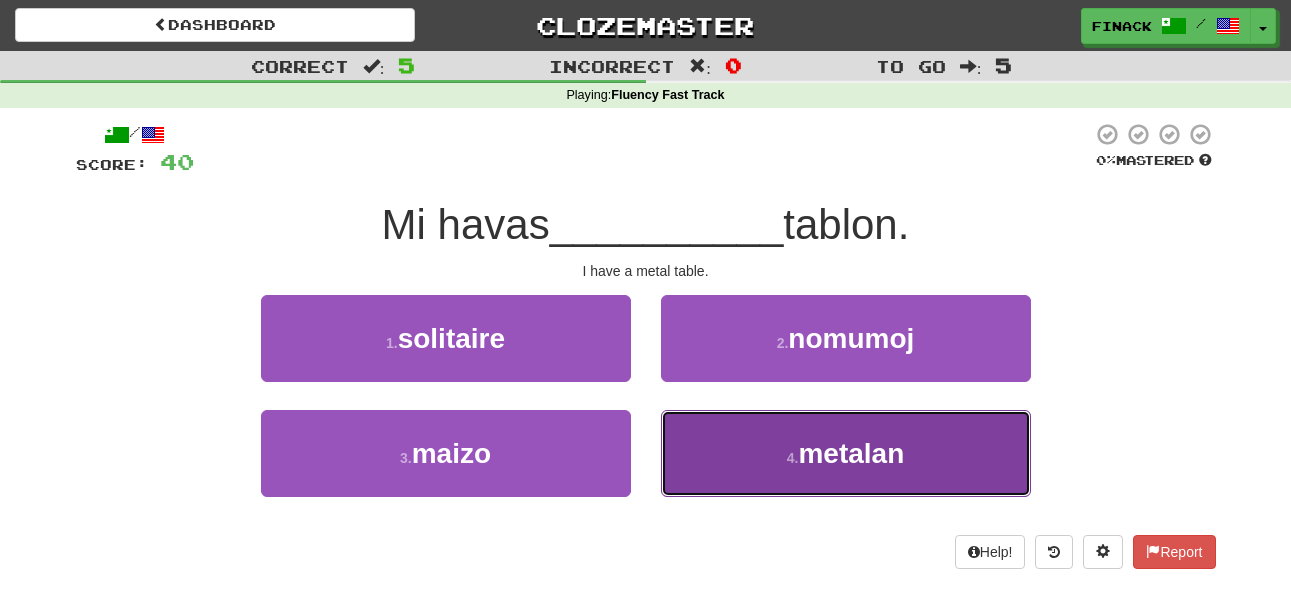 click on "4 .  metalan" at bounding box center [846, 453] 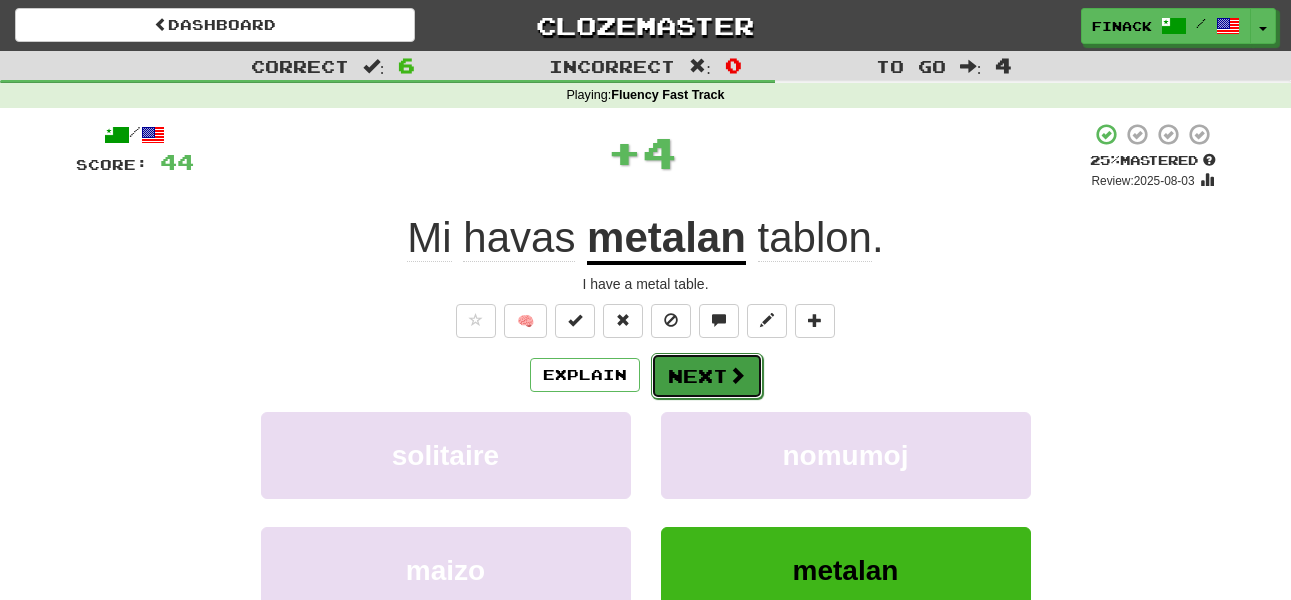 click on "Next" at bounding box center [707, 376] 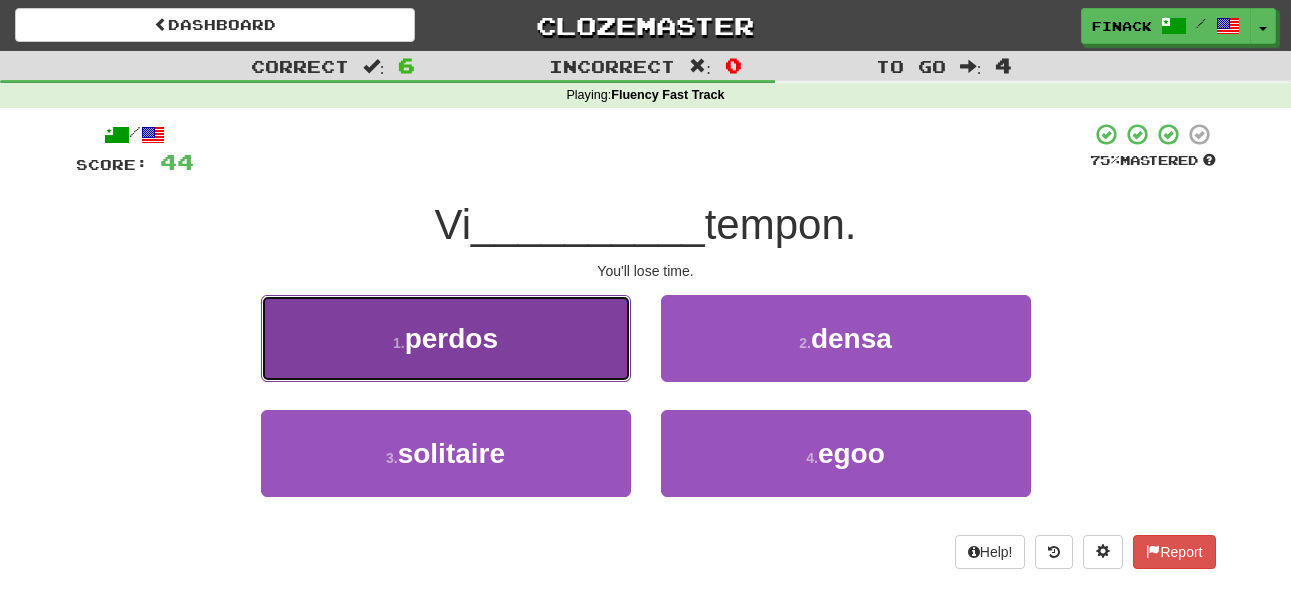click on "1 .  perdos" at bounding box center (446, 338) 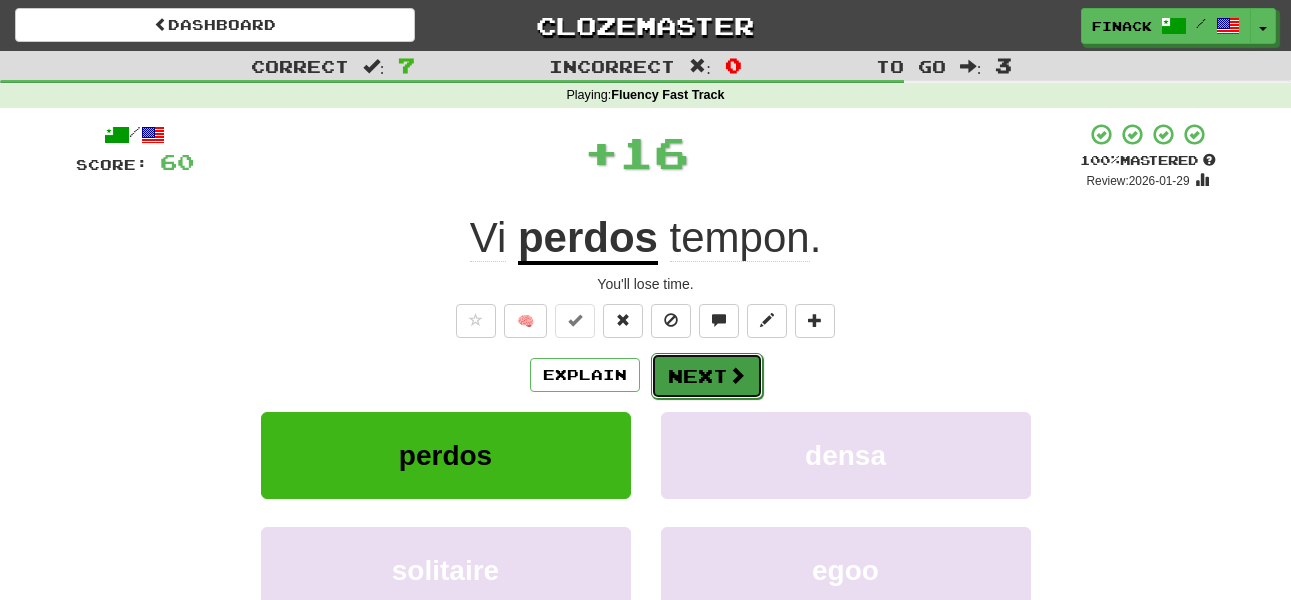 click on "Next" at bounding box center [707, 376] 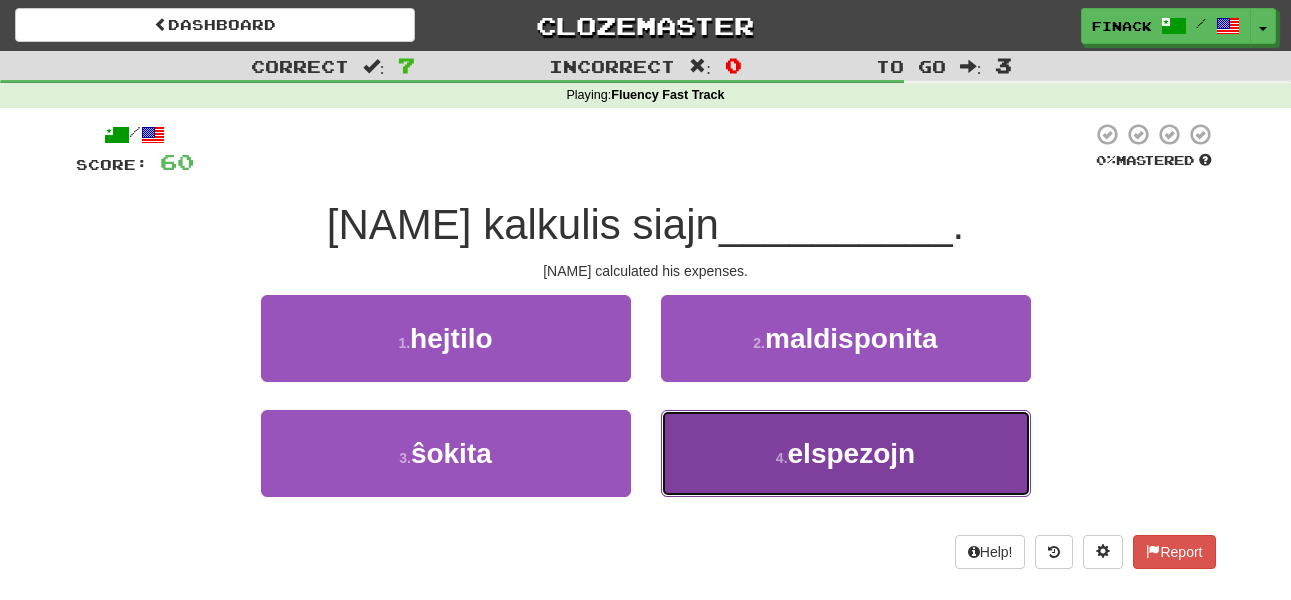 click on "4 .  elspezojn" at bounding box center (846, 453) 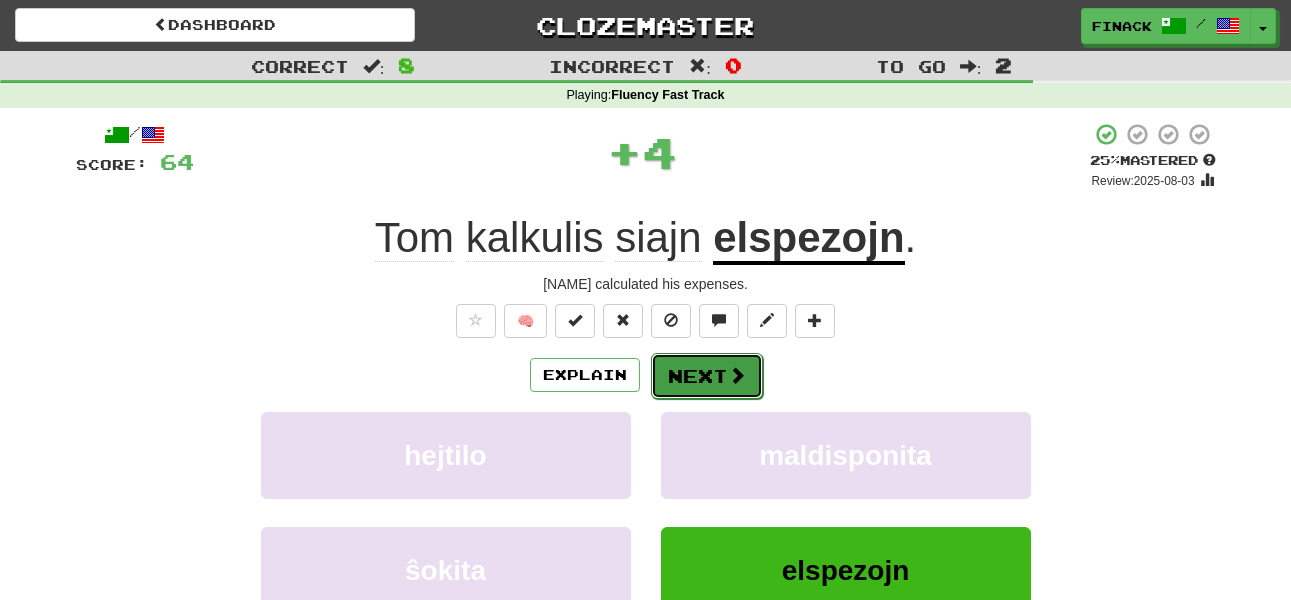 click on "Next" at bounding box center [707, 376] 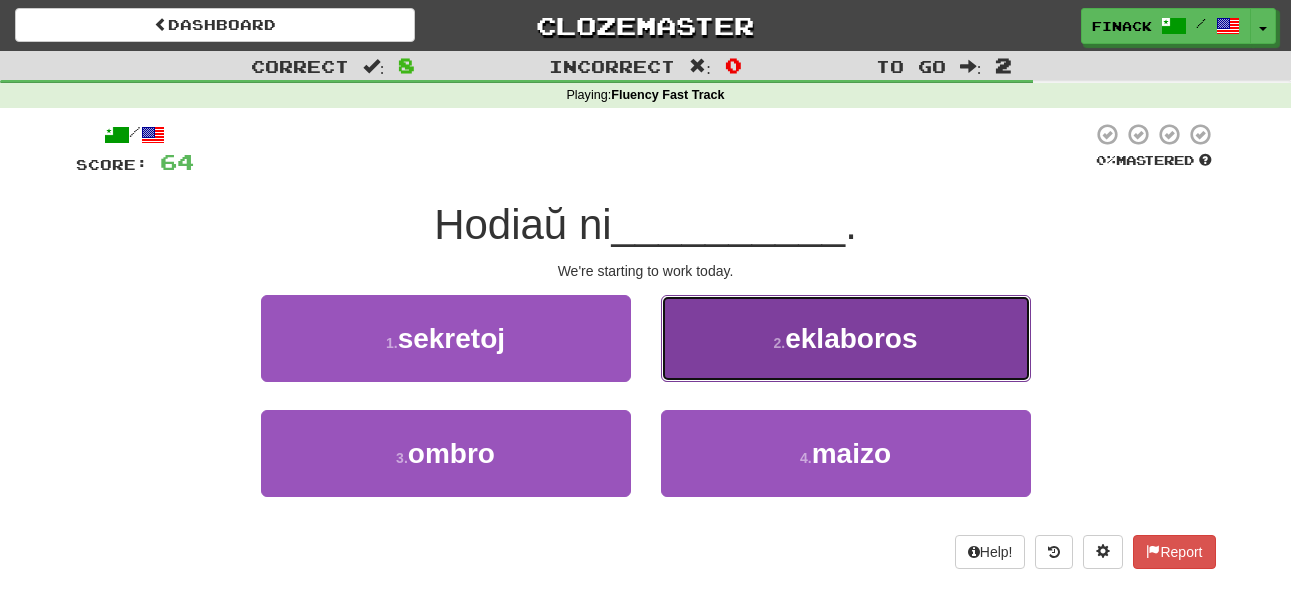 click on "2 .  eklaboros" at bounding box center (846, 338) 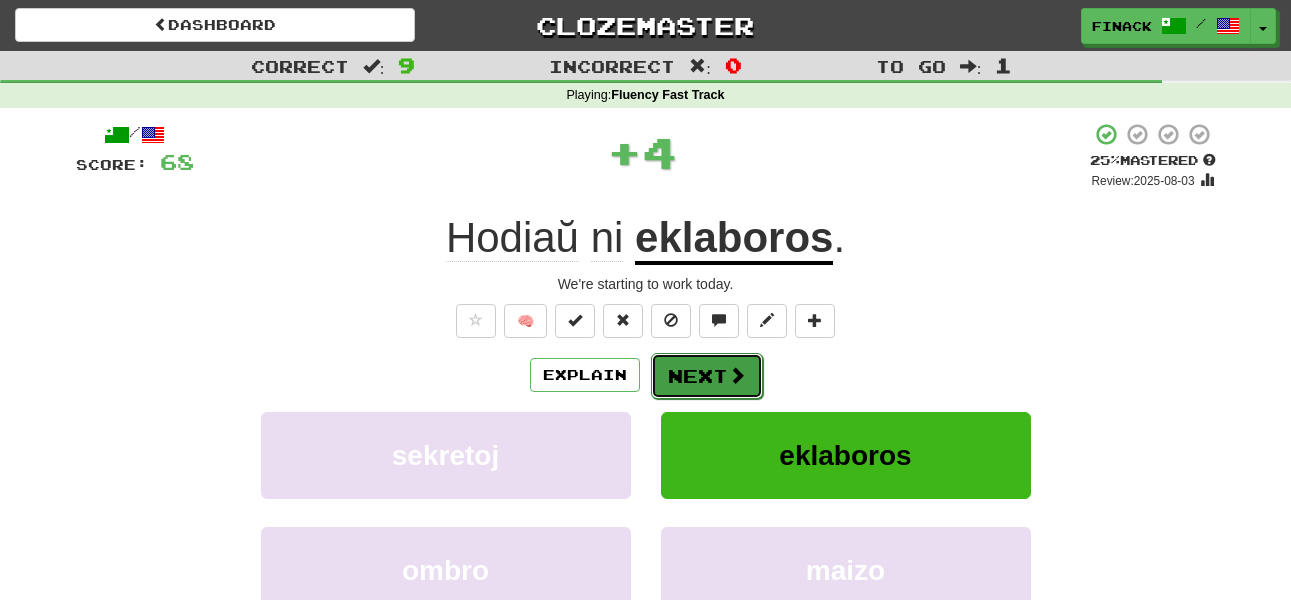click on "Next" at bounding box center [707, 376] 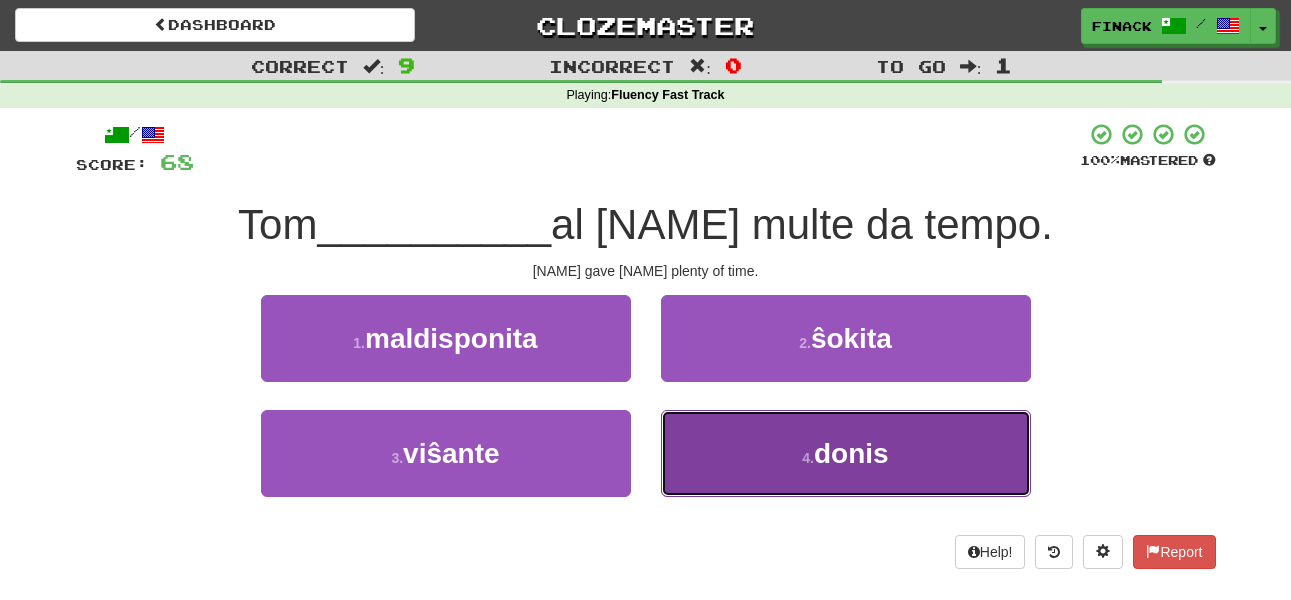 click on "4 .  donis" at bounding box center (846, 453) 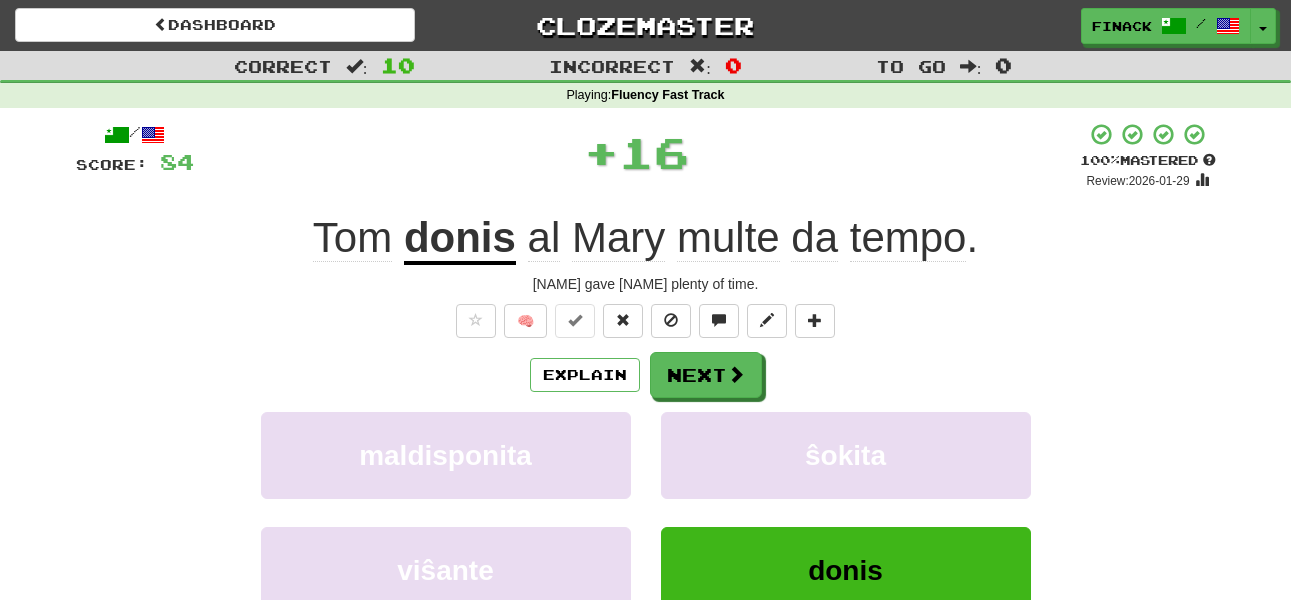 click on "/  Score:   84 + 16 100 %  Mastered Review:  2026-01-29 Tom   donis   al   Mary   multe   da   tempo . Tom gave Mary plenty of time. 🧠 Explain Next maldisponita ŝokita viŝante donis Learn more: maldisponita ŝokita viŝante donis  Help!  Report Sentence Source" at bounding box center (646, 435) 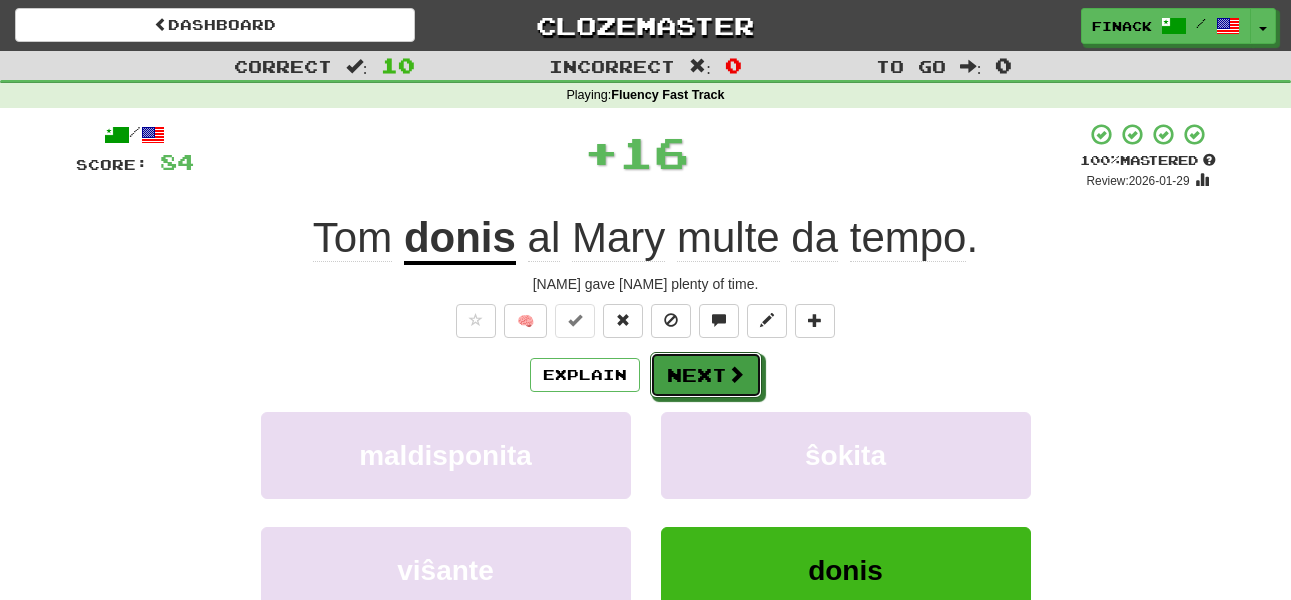 click on "Next" at bounding box center (706, 375) 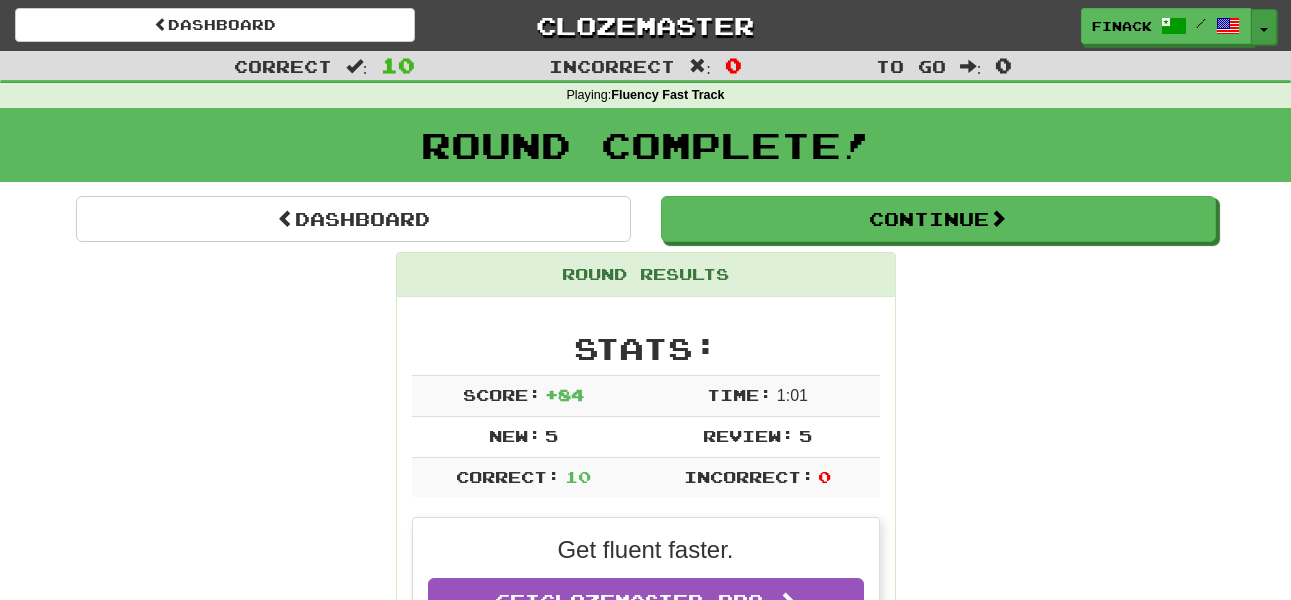 click on "Toggle Dropdown" at bounding box center (1264, 27) 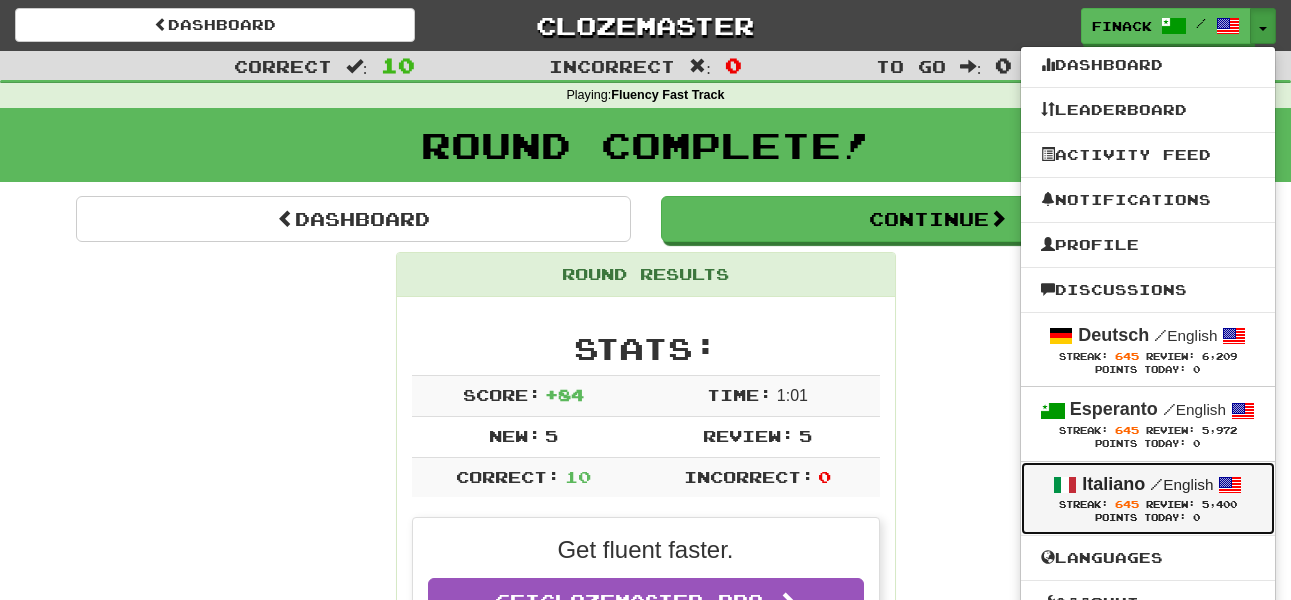 click on "Review:" at bounding box center (1170, 504) 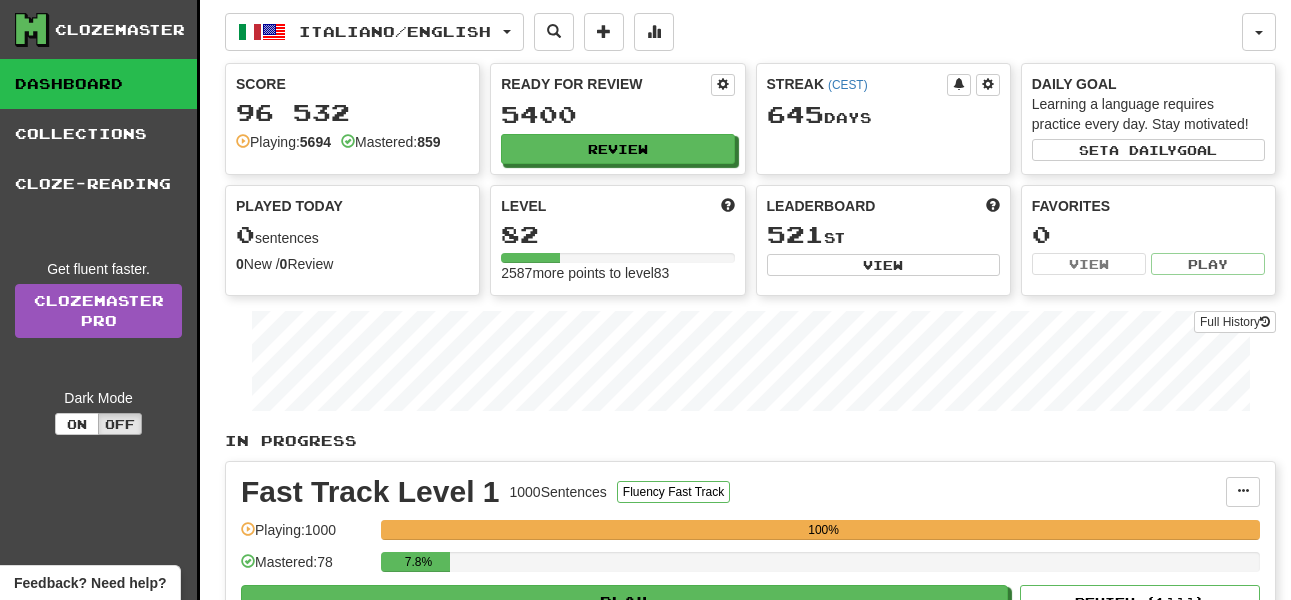 scroll, scrollTop: 0, scrollLeft: 0, axis: both 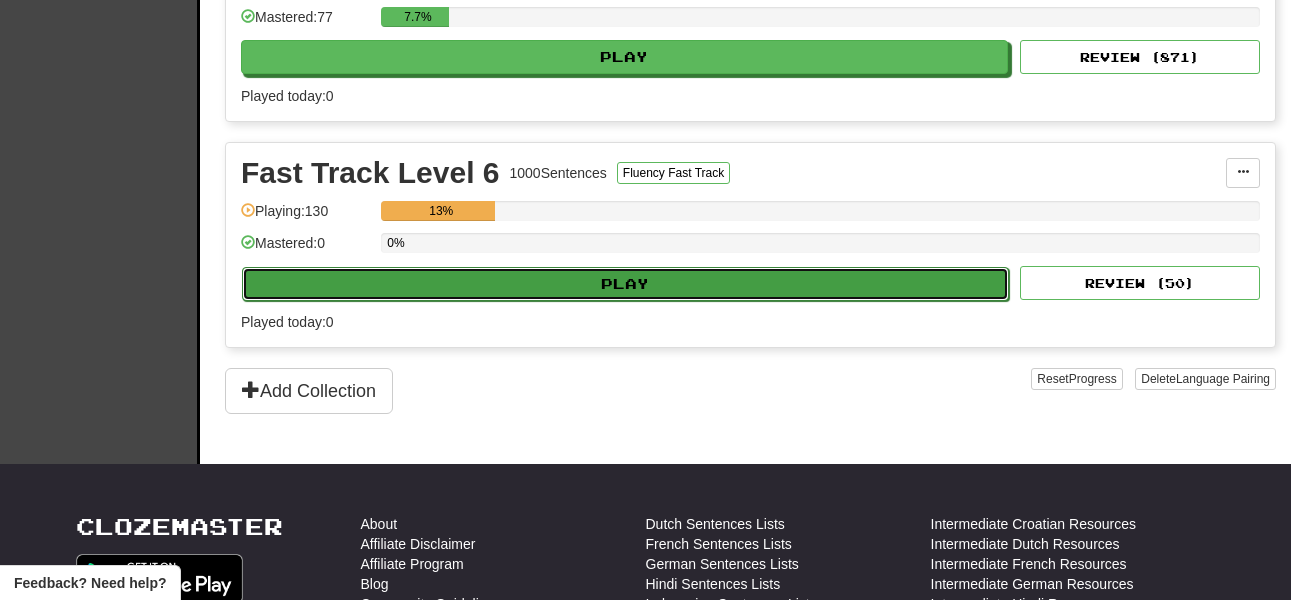 click on "Play" at bounding box center [625, 284] 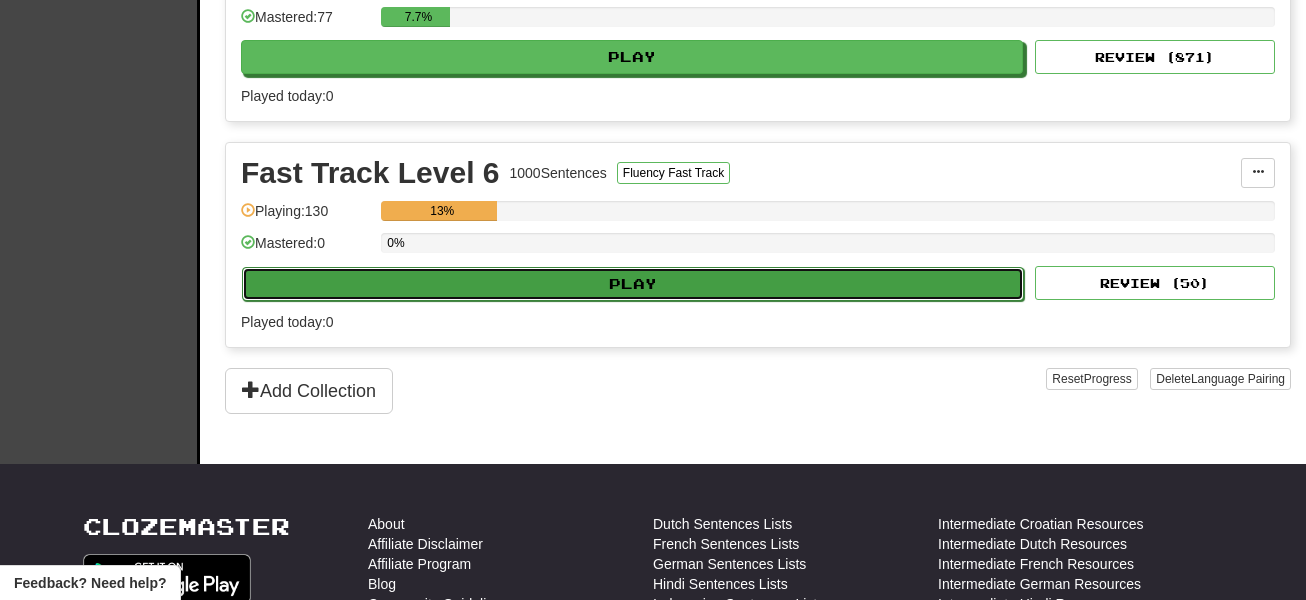 select on "**" 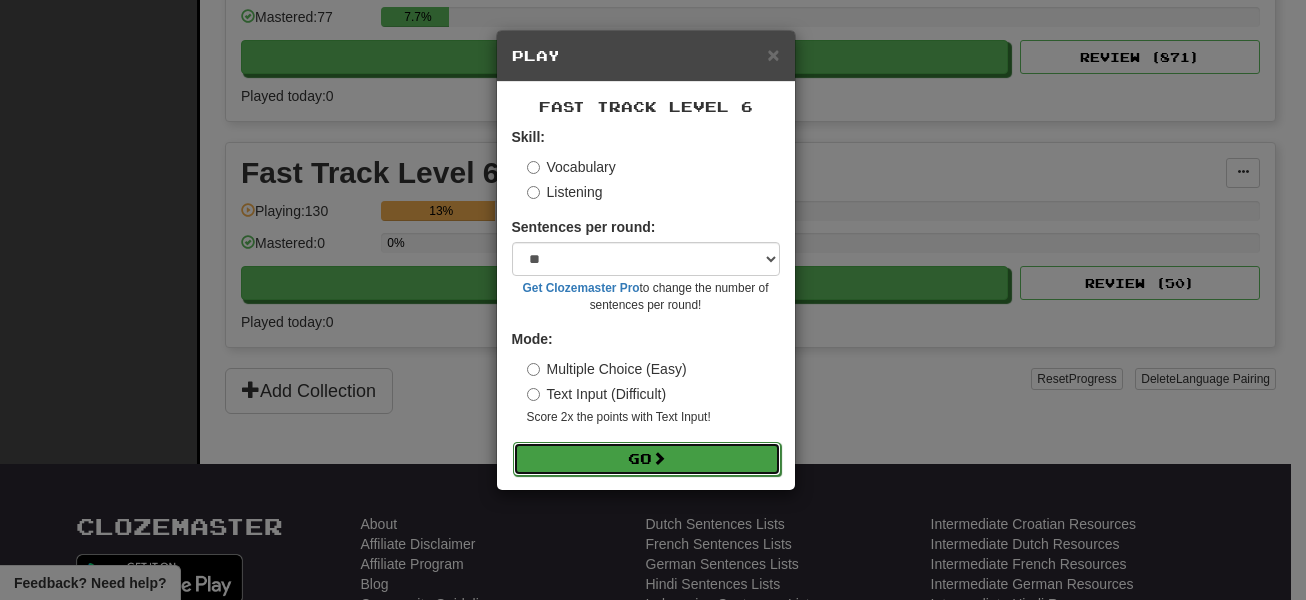 drag, startPoint x: 632, startPoint y: 461, endPoint x: 623, endPoint y: 454, distance: 11.401754 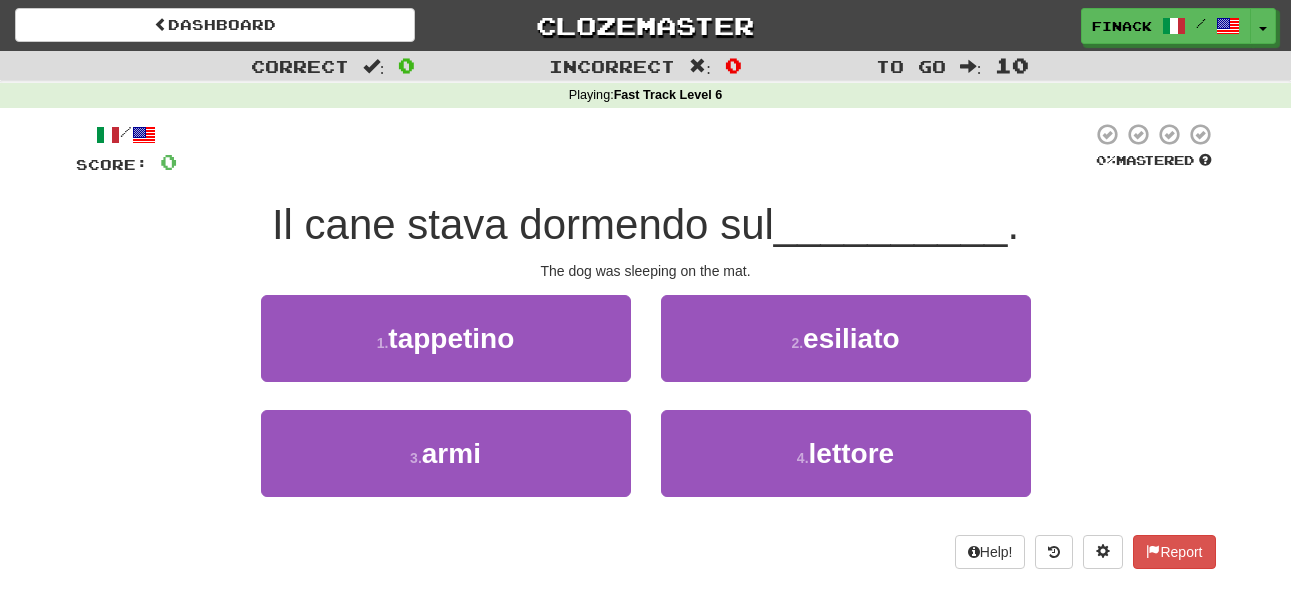 scroll, scrollTop: 0, scrollLeft: 0, axis: both 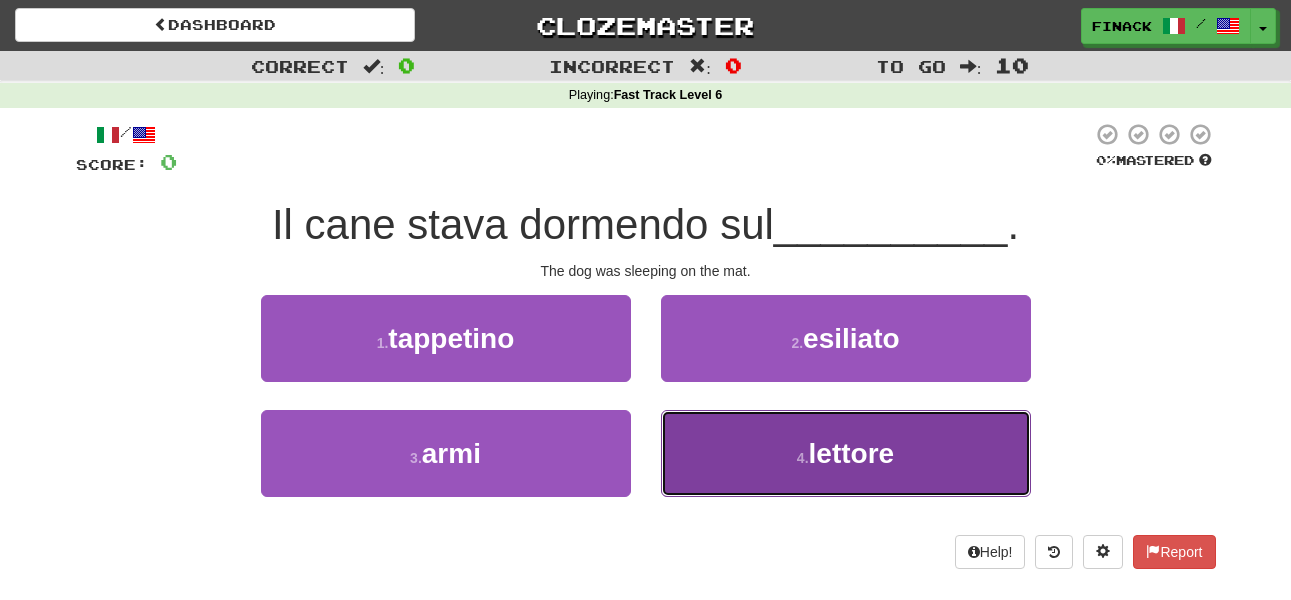 click on "4 .  lettore" at bounding box center [846, 453] 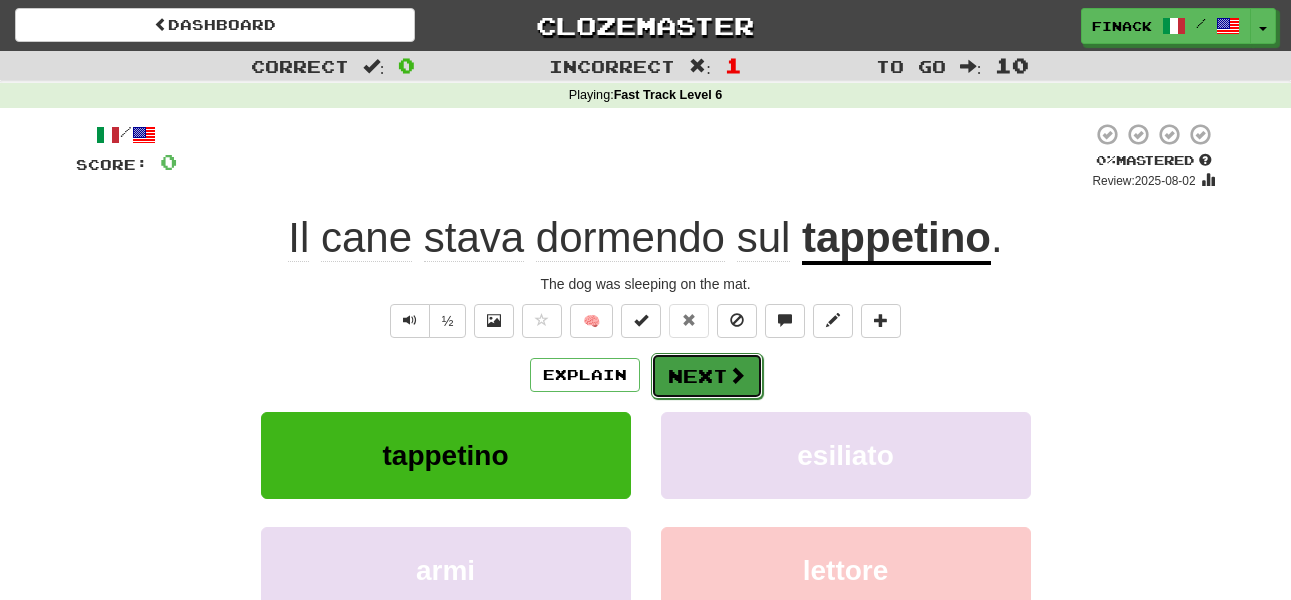 click on "Next" at bounding box center (707, 376) 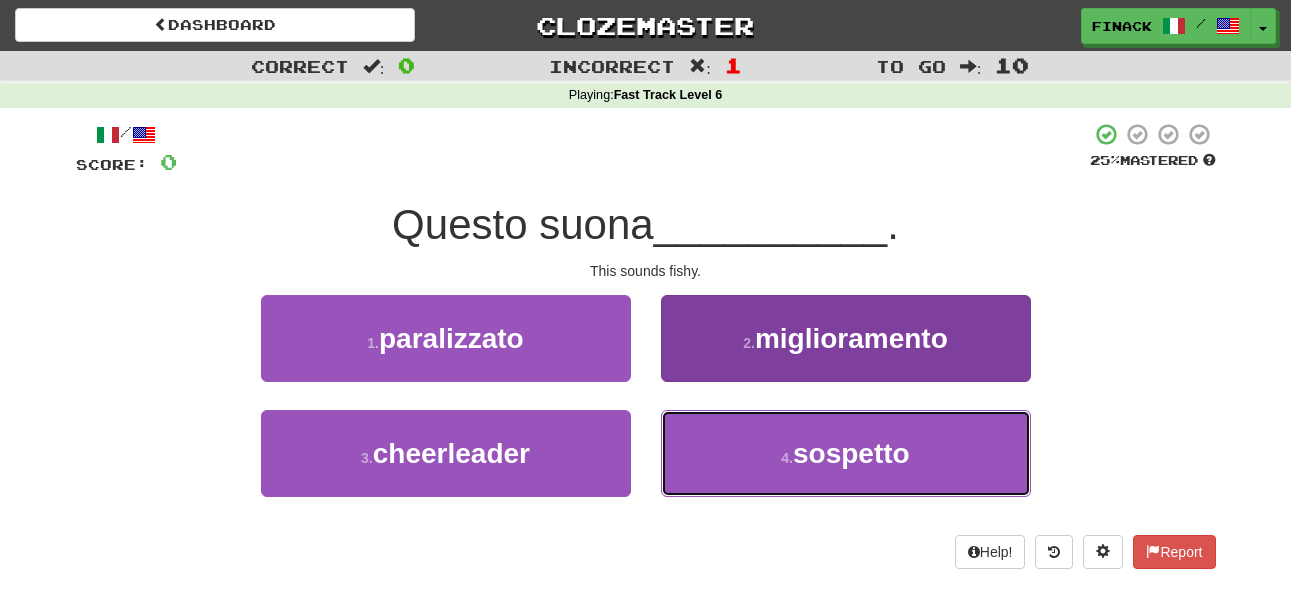 click on "4 .  sospetto" at bounding box center (846, 453) 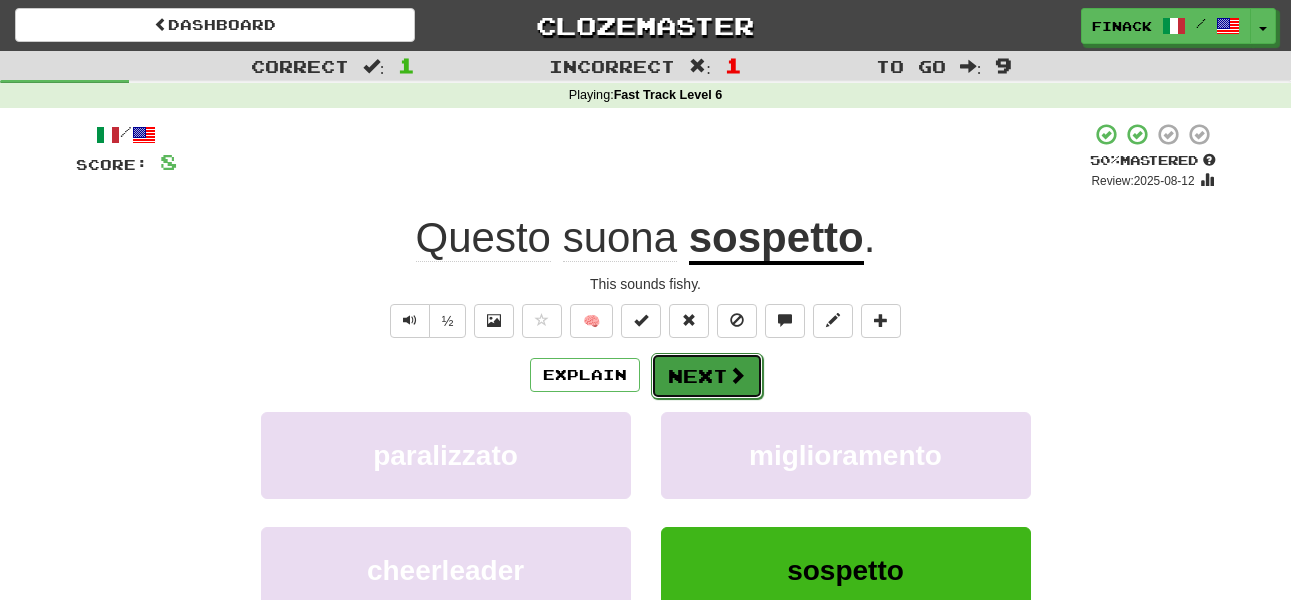 click on "Next" at bounding box center (707, 376) 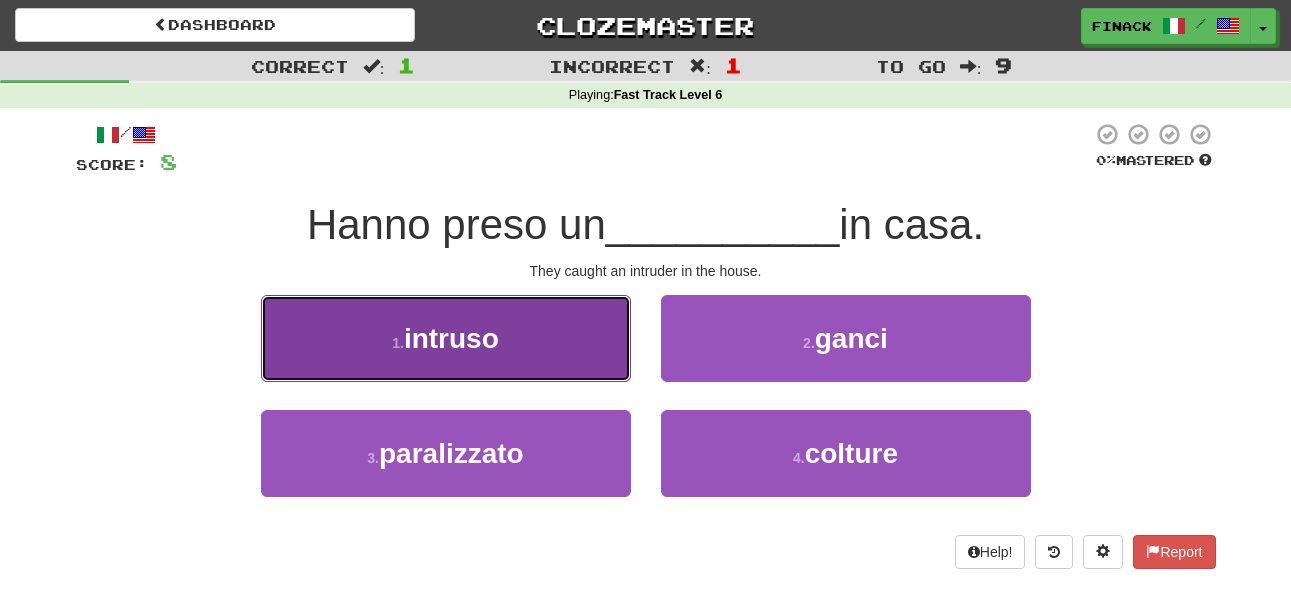 click on "1 .  intruso" at bounding box center [446, 338] 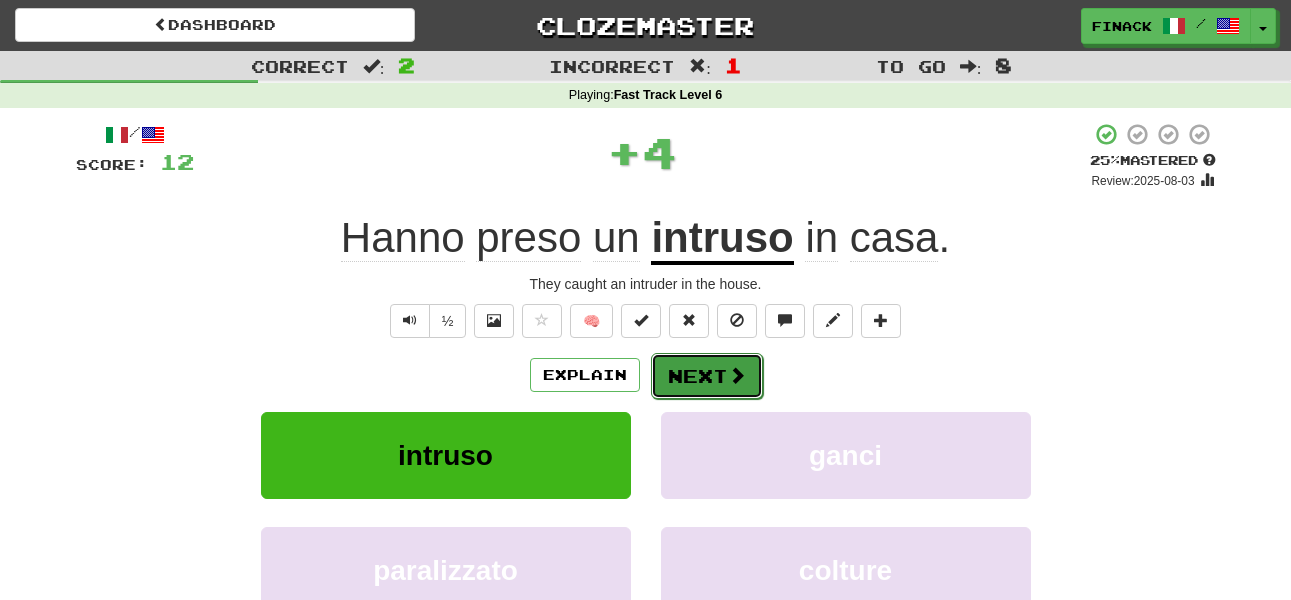 click on "Next" at bounding box center (707, 376) 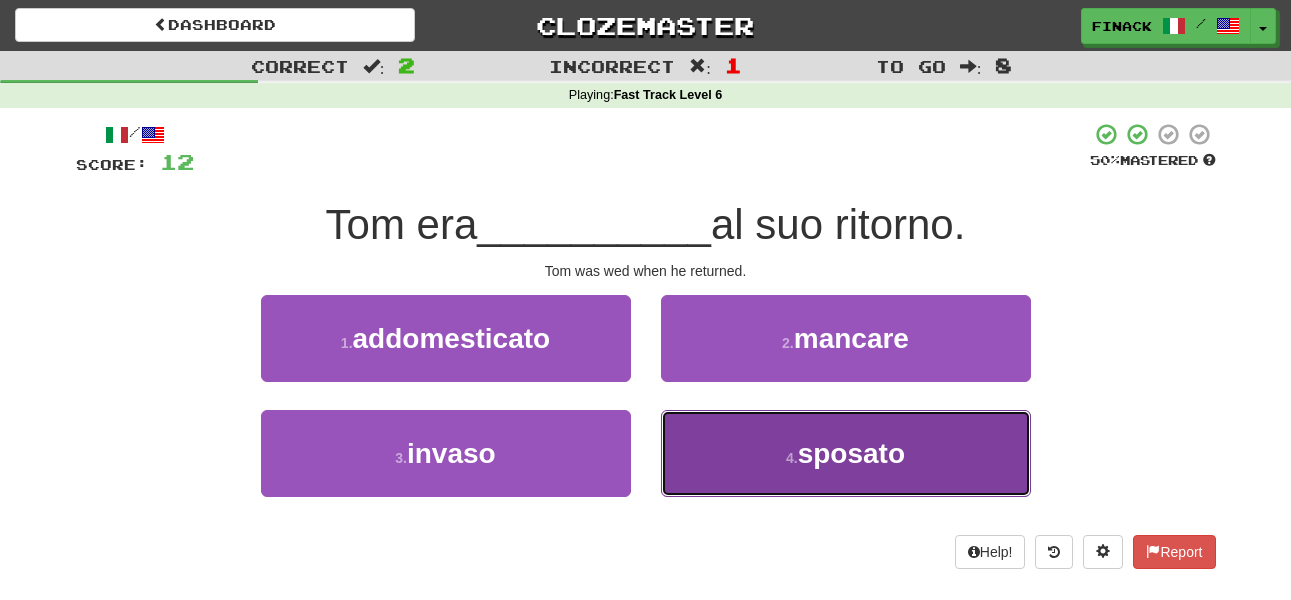 click on "4 .  sposato" at bounding box center (846, 453) 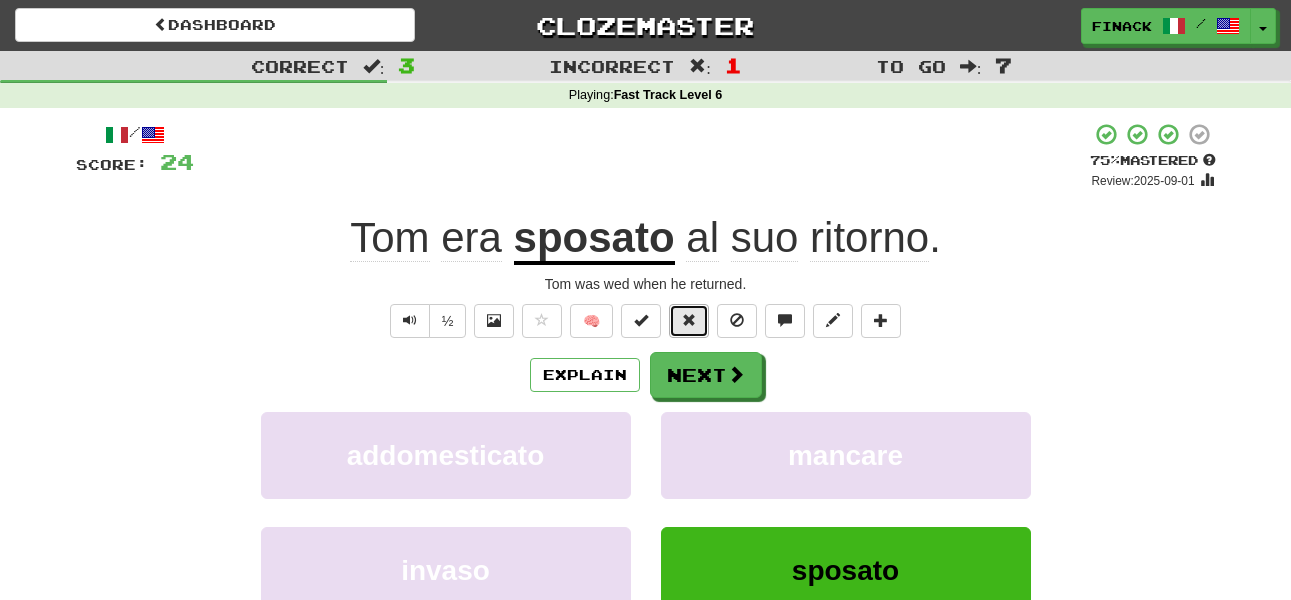 click at bounding box center (689, 321) 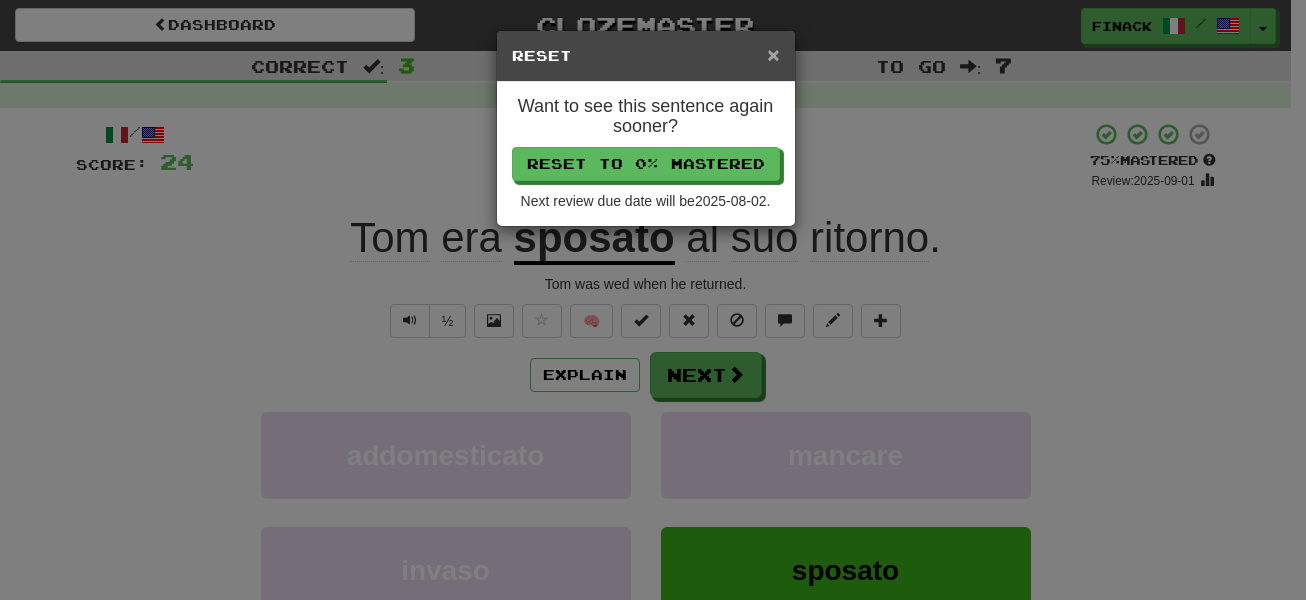 click on "×" at bounding box center (773, 54) 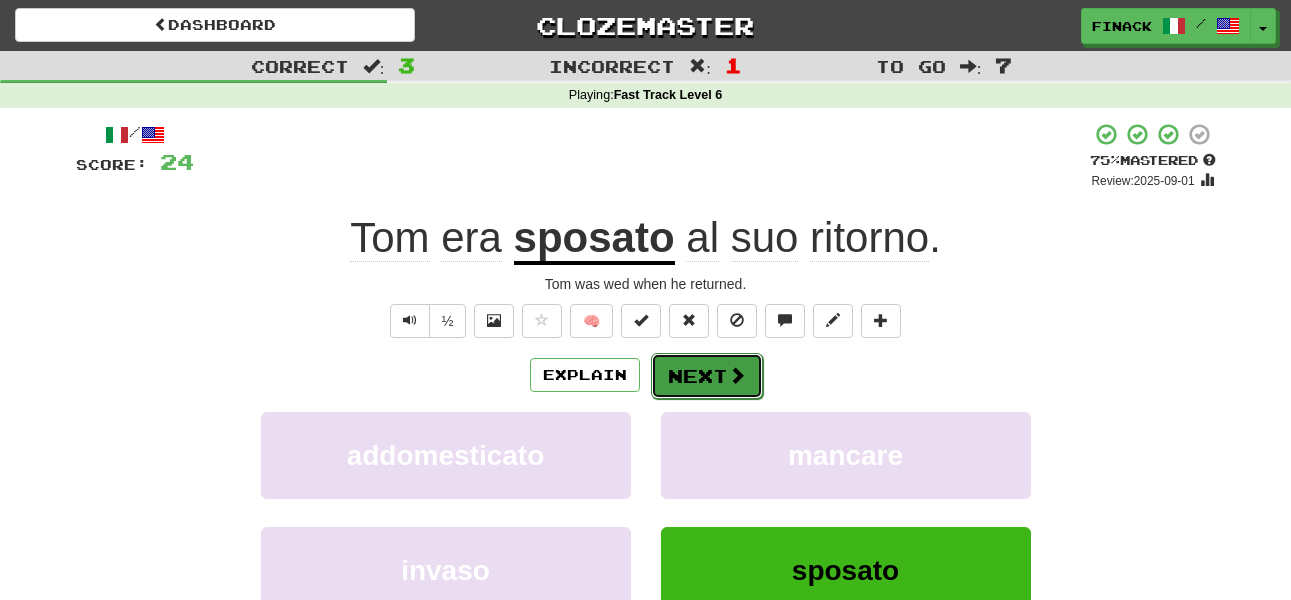 click on "Next" at bounding box center [707, 376] 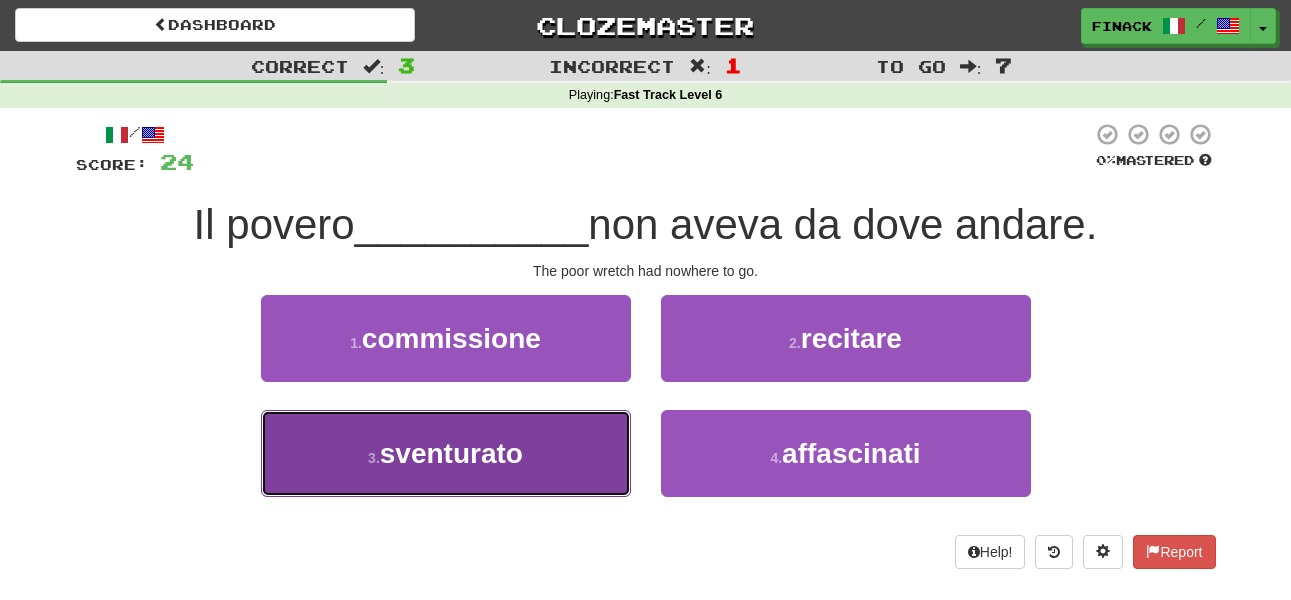 click on "3 .  sventurato" at bounding box center (446, 453) 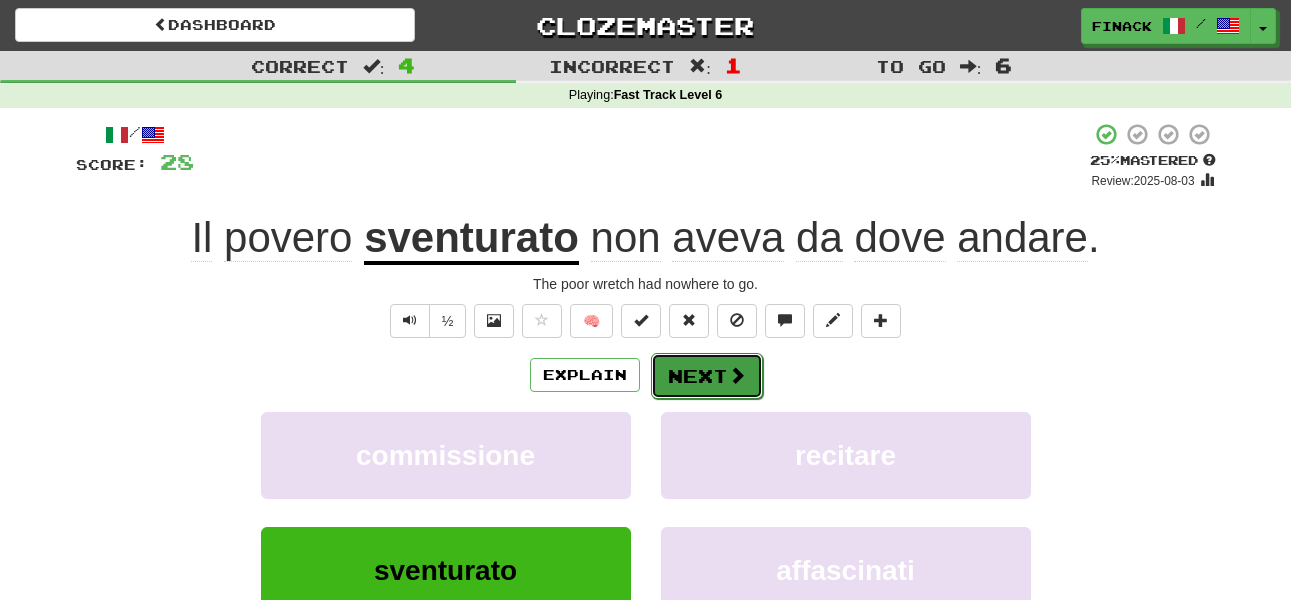 click on "Next" at bounding box center (707, 376) 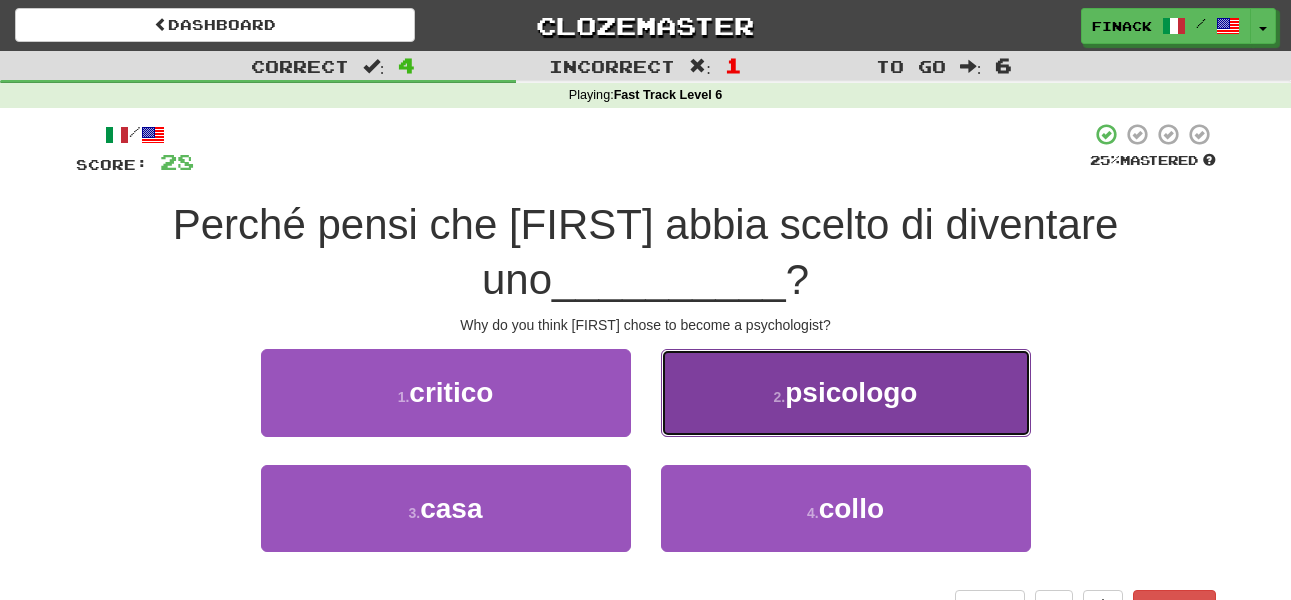 click on "2 .  psicologo" at bounding box center (846, 392) 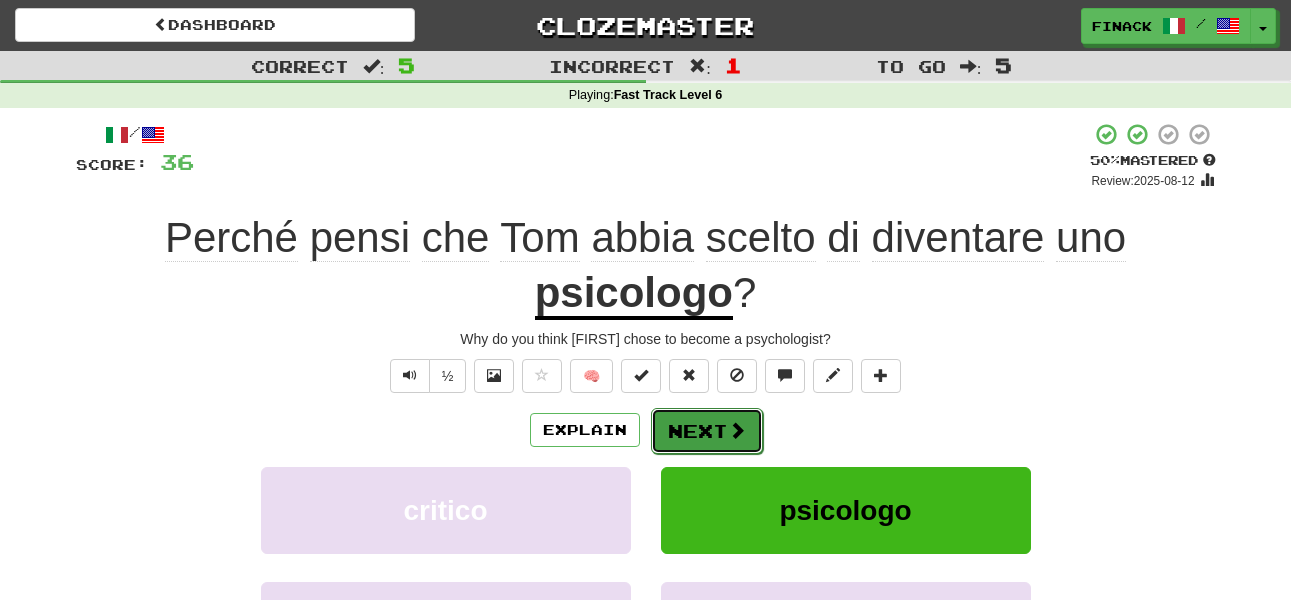 click on "Next" at bounding box center [707, 431] 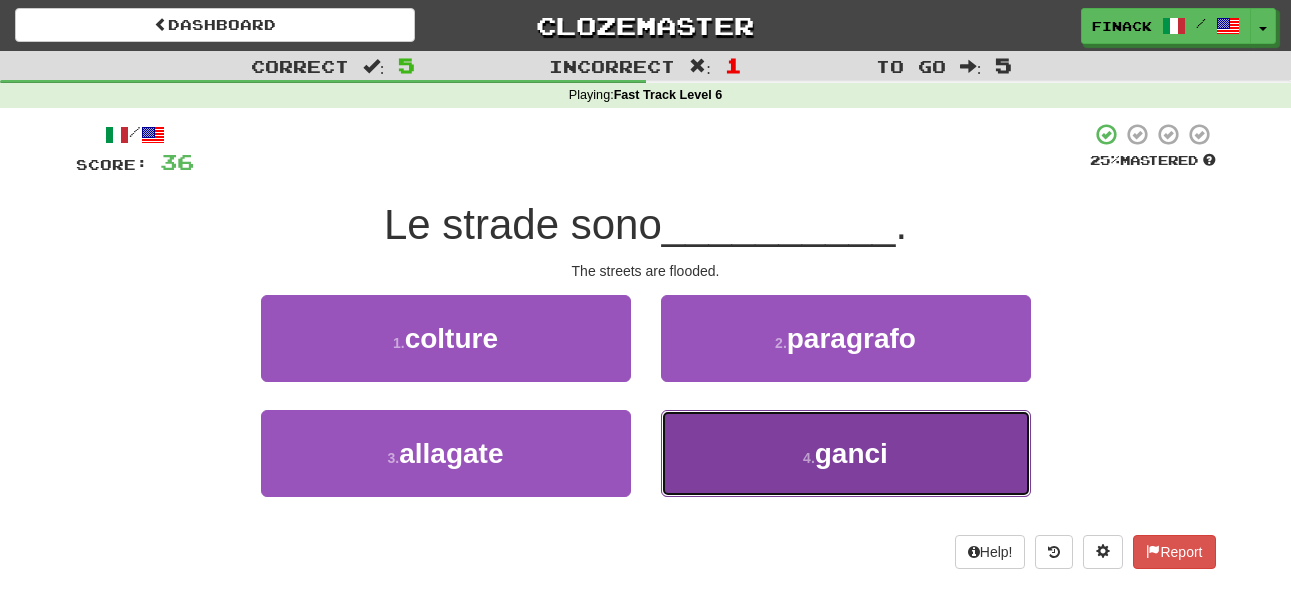 click on "4 .  ganci" at bounding box center [846, 453] 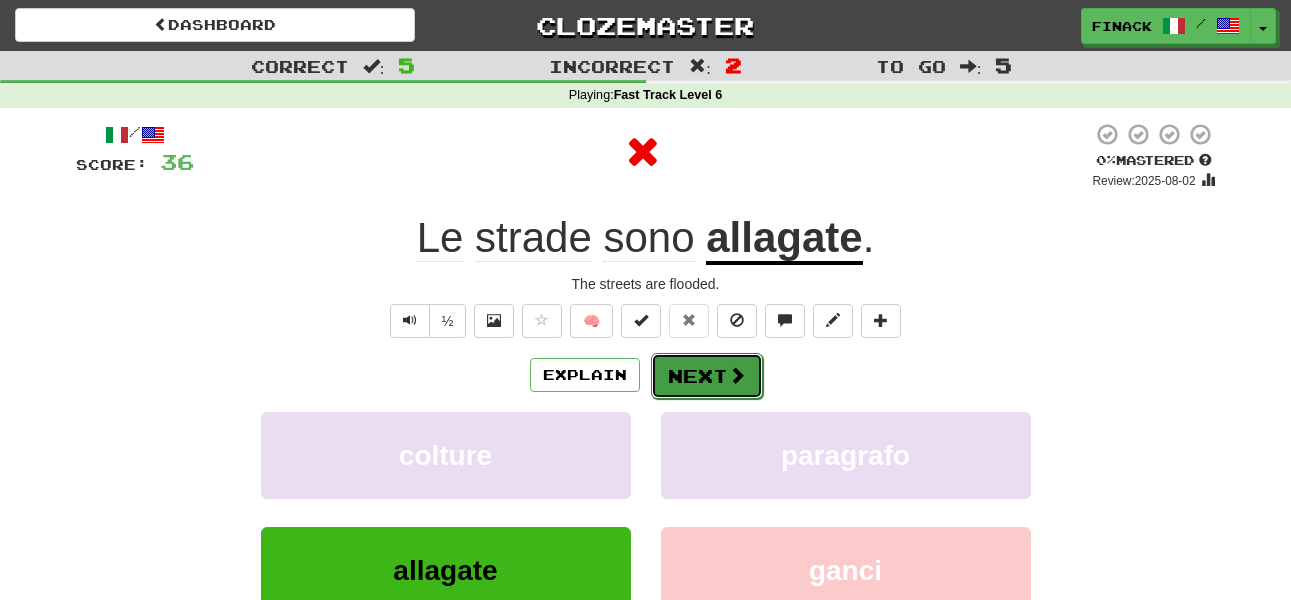 click on "Next" at bounding box center (707, 376) 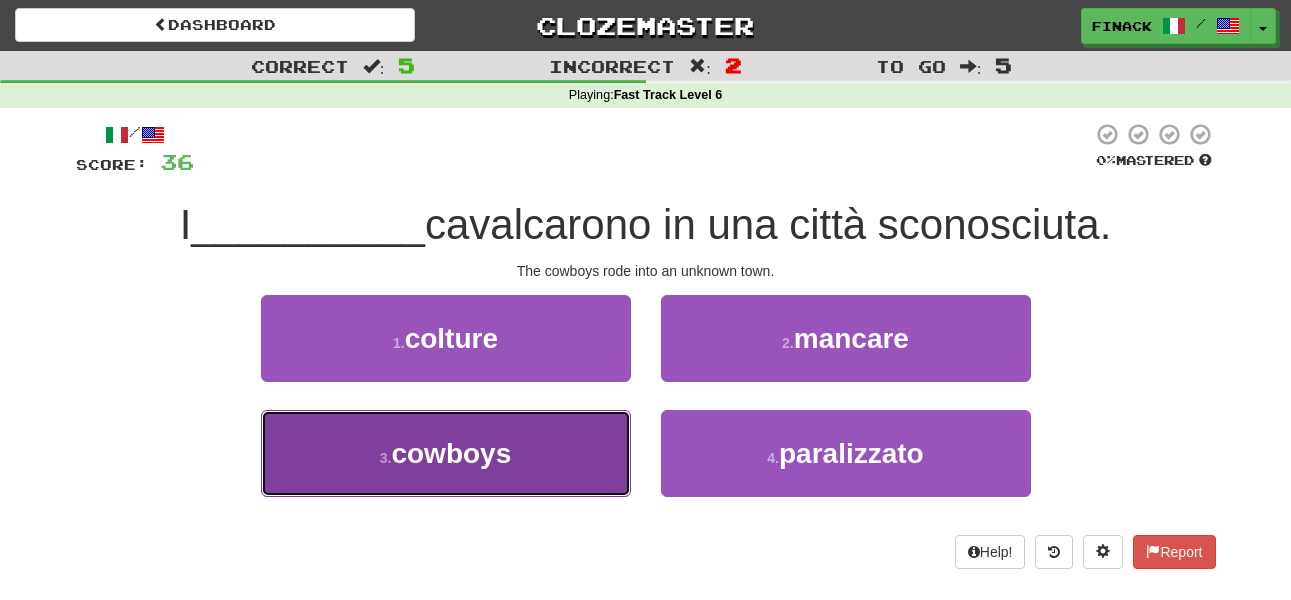 click on "3 .  cowboys" at bounding box center (446, 453) 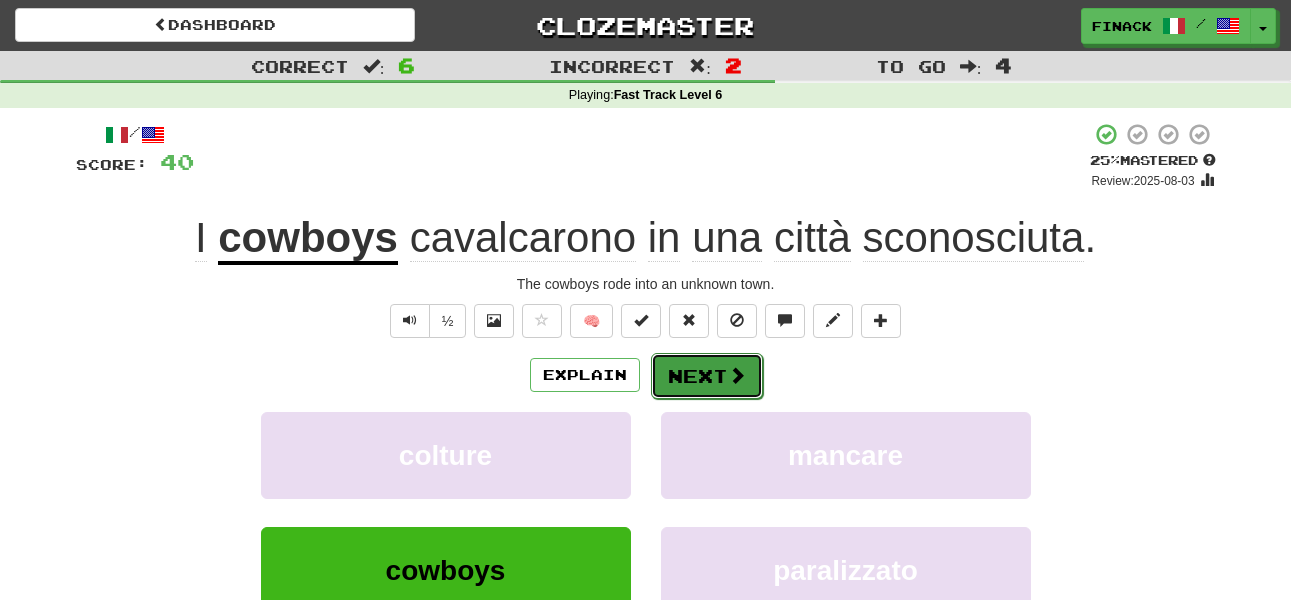 click on "Next" at bounding box center [707, 376] 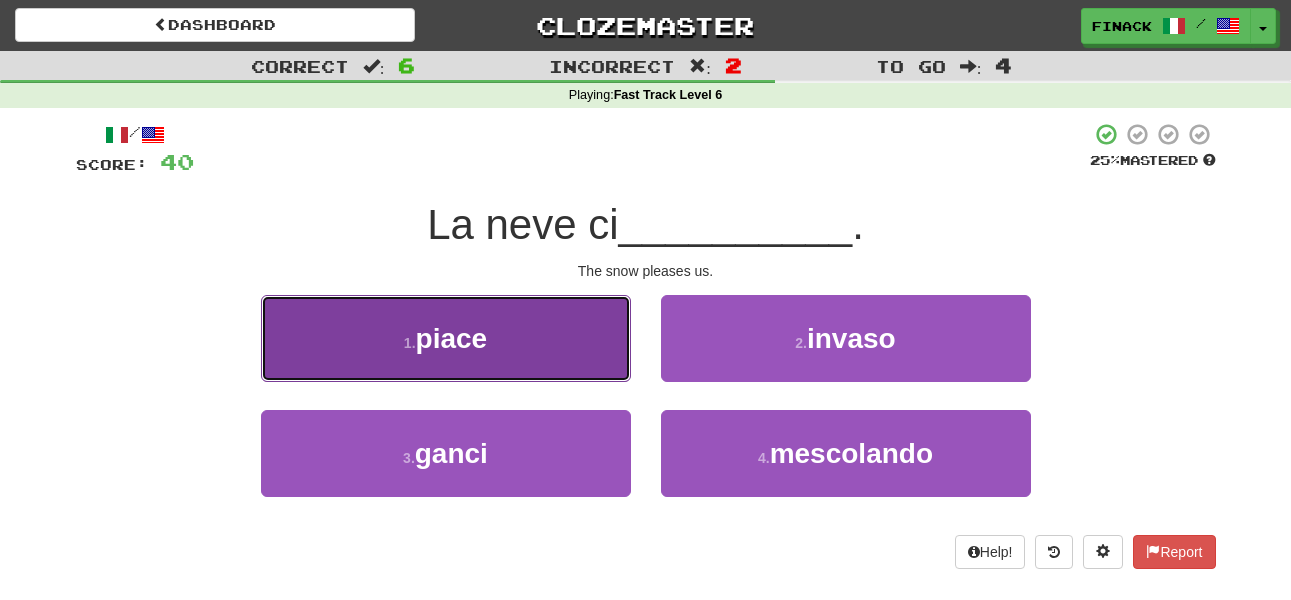 click on "1 .  piace" at bounding box center (446, 338) 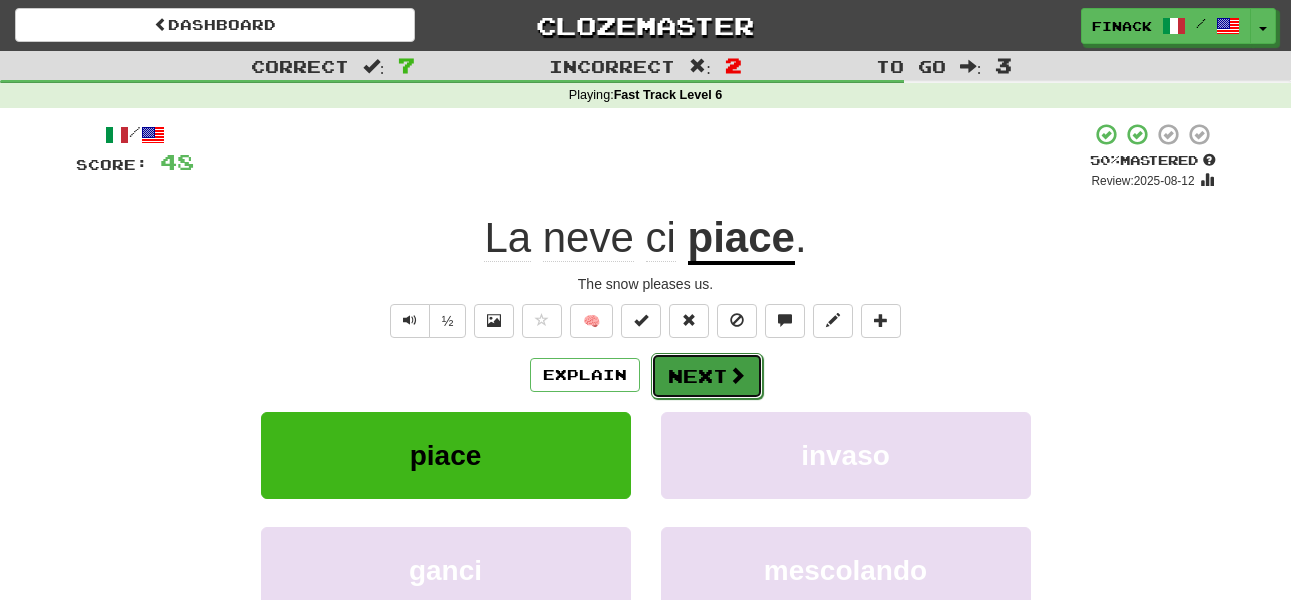 click on "Next" at bounding box center [707, 376] 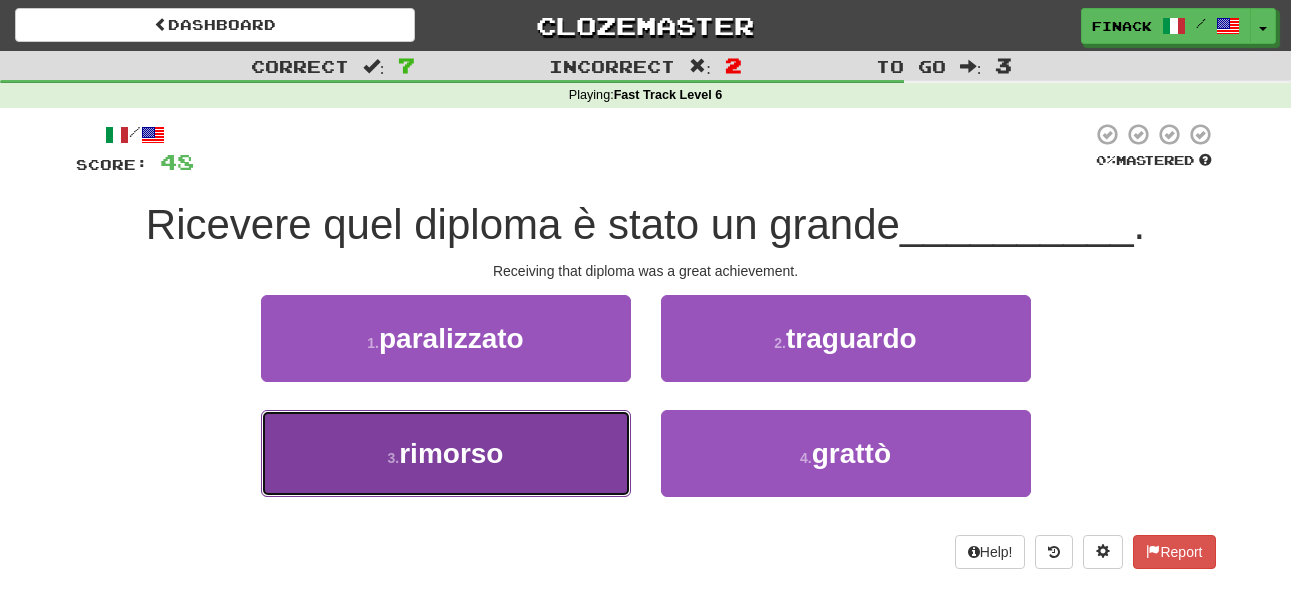click on "3 .  rimorso" at bounding box center (446, 453) 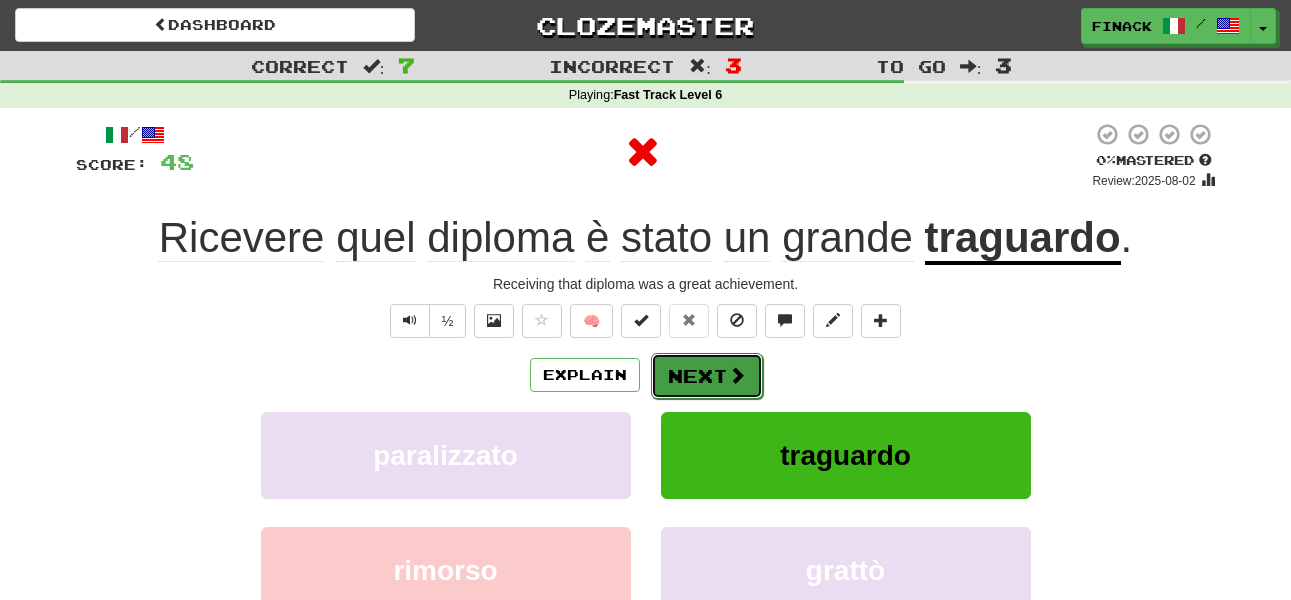 click on "Next" at bounding box center (707, 376) 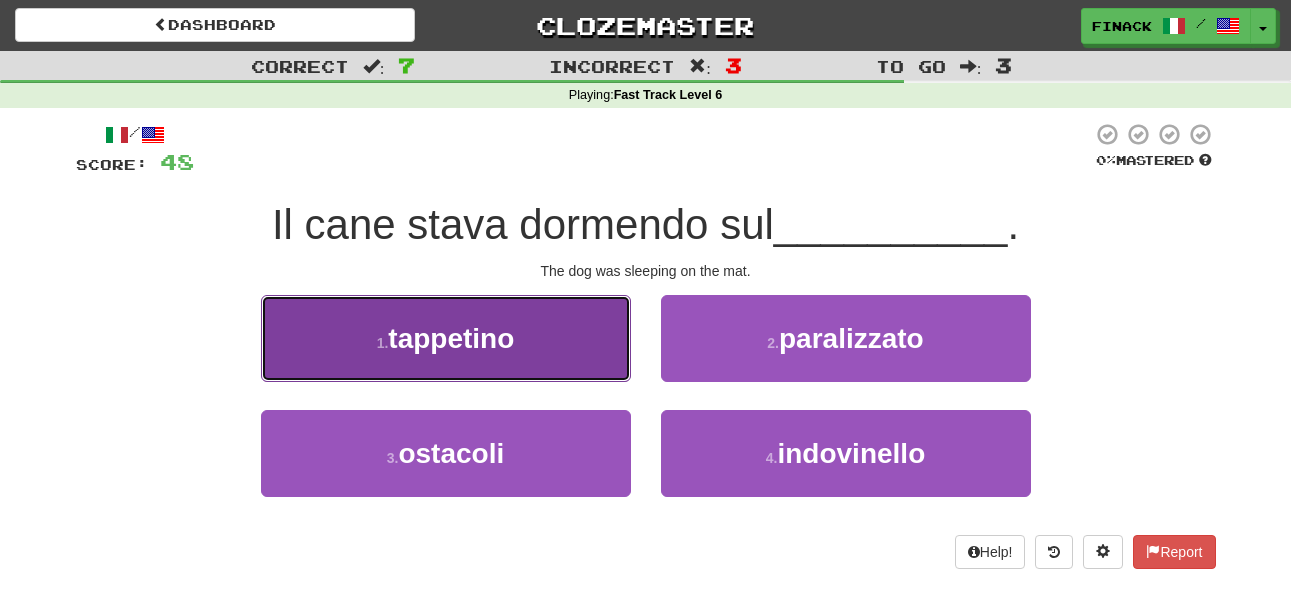 click on "1 .  tappetino" at bounding box center (446, 338) 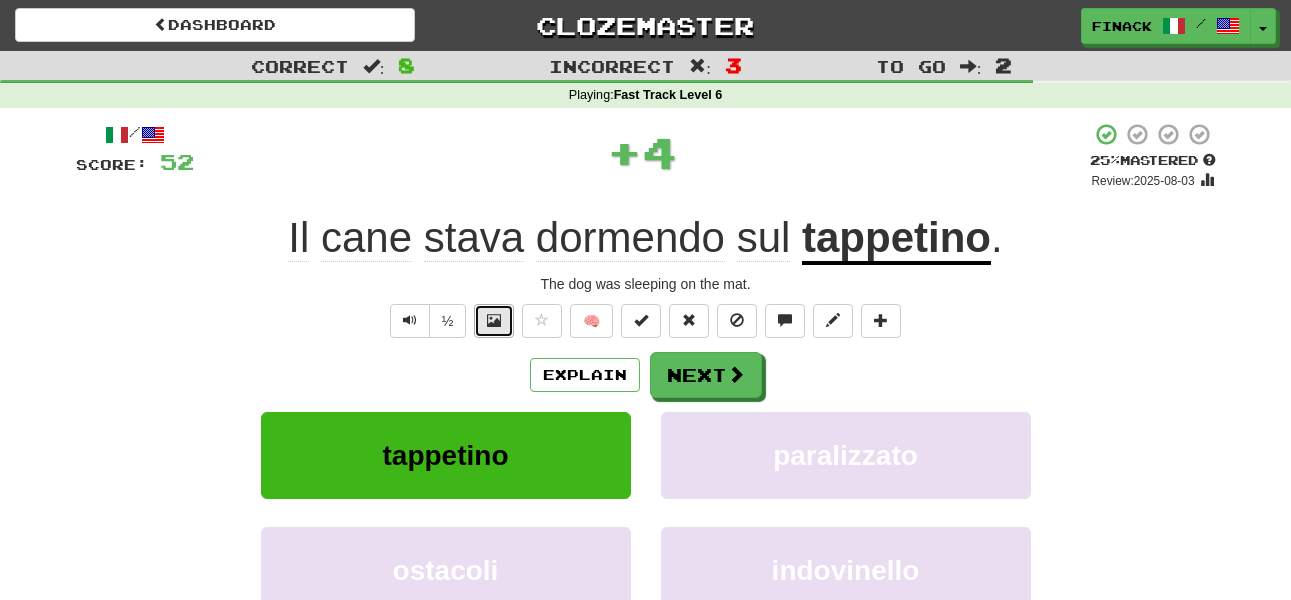 click at bounding box center [494, 320] 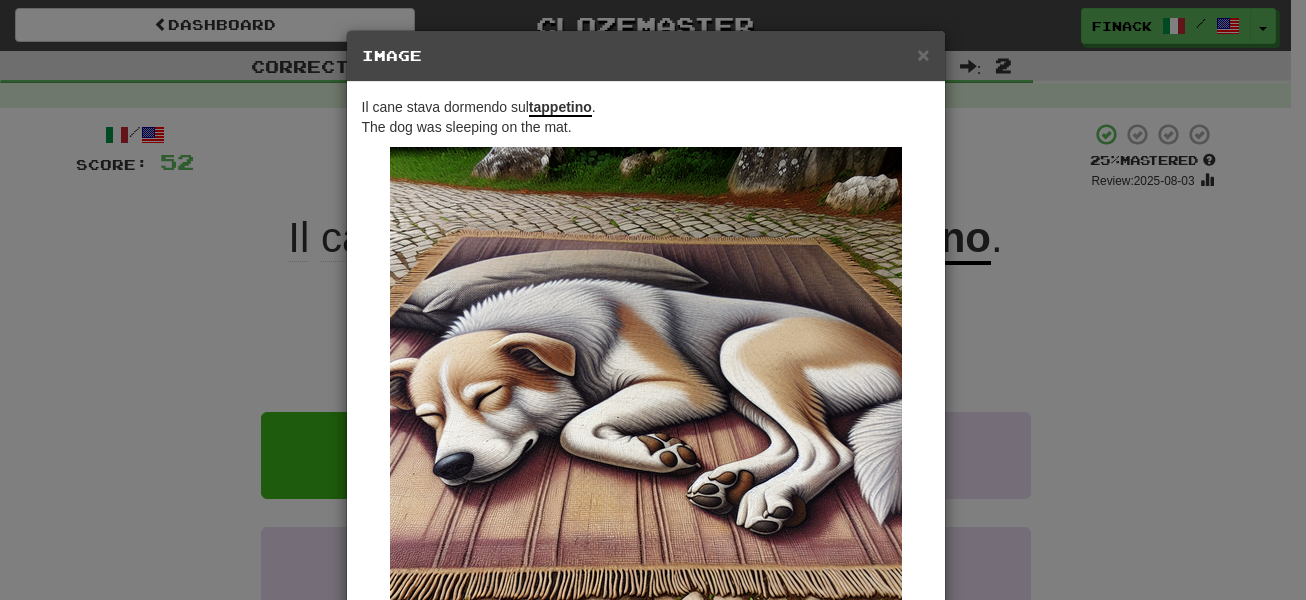 click on "× Image Il cane stava dormendo sul  tappetino . The dog was sleeping on the mat. Change when and how images are shown in the game settings.  Images are in beta. Like them? Hate them?  Let us know ! Close" at bounding box center (653, 300) 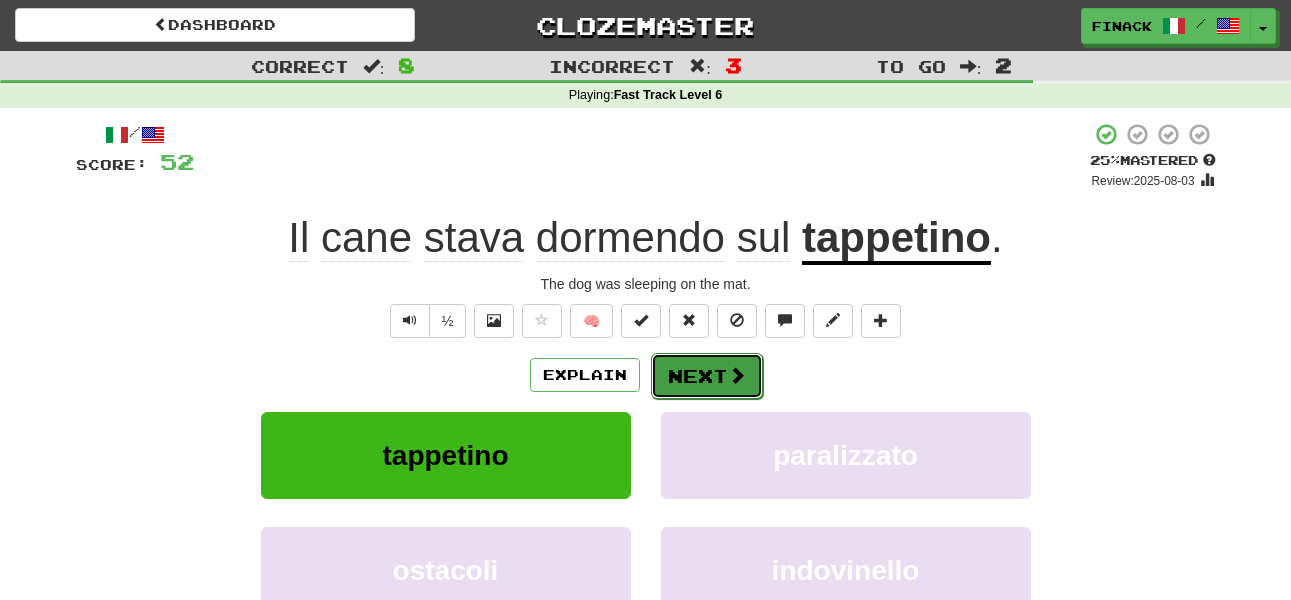 click on "Next" at bounding box center (707, 376) 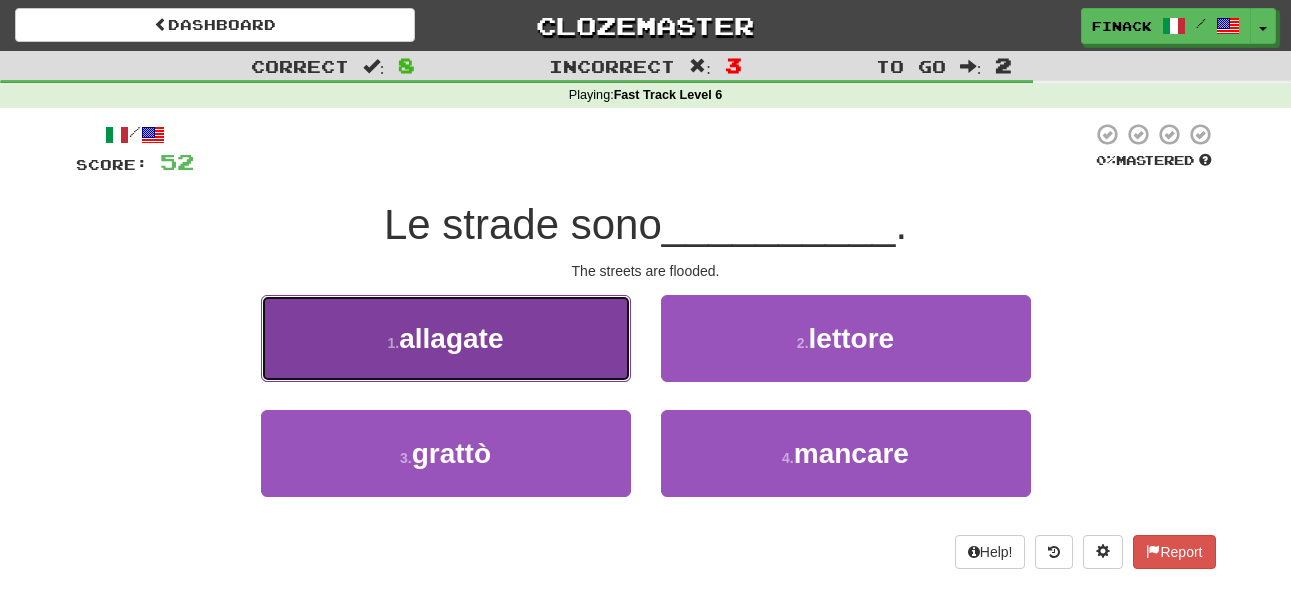 click on "1 .  allagate" at bounding box center (446, 338) 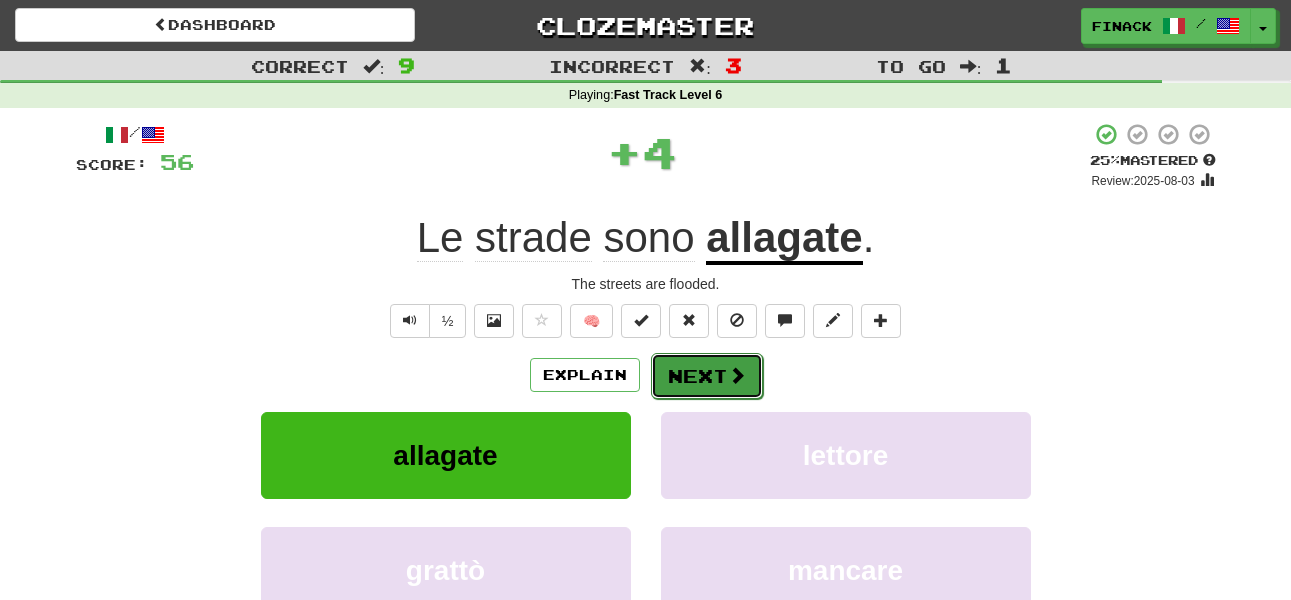 click on "Next" at bounding box center [707, 376] 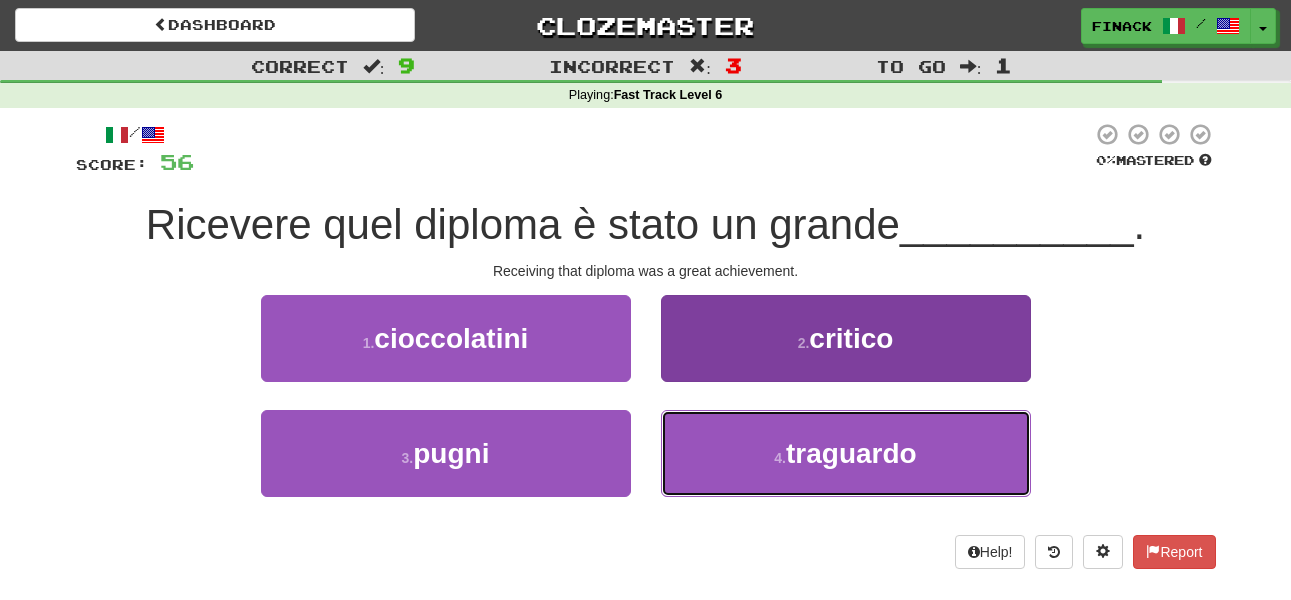 click on "4 .  traguardo" at bounding box center [846, 453] 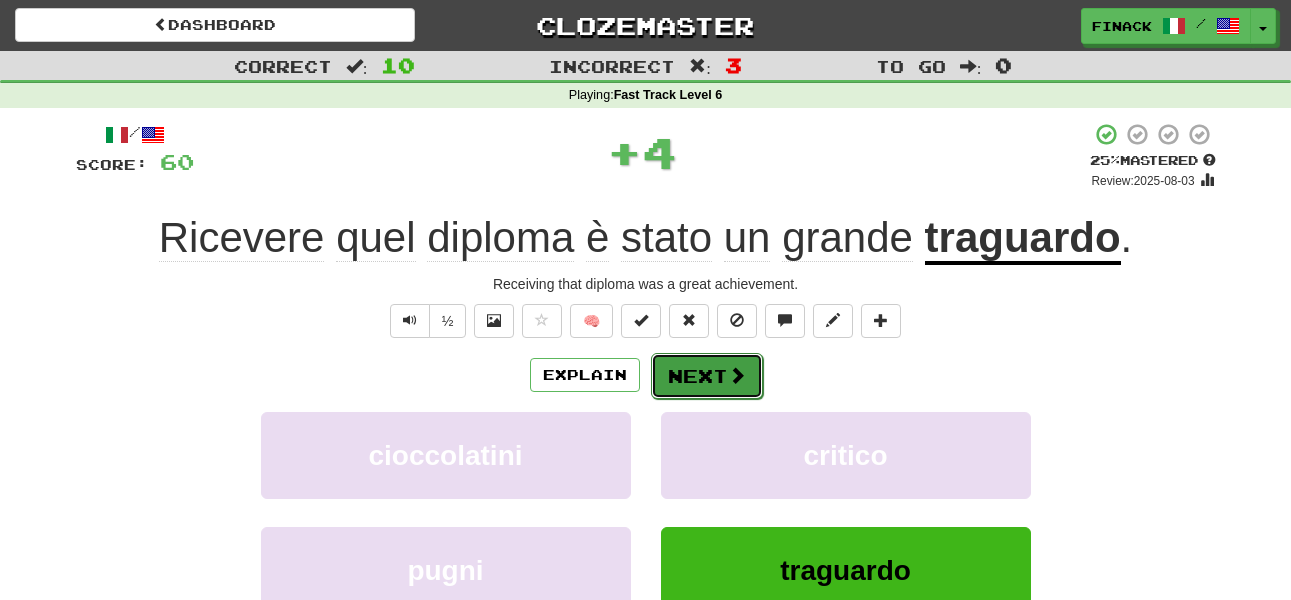 click on "Next" at bounding box center [707, 376] 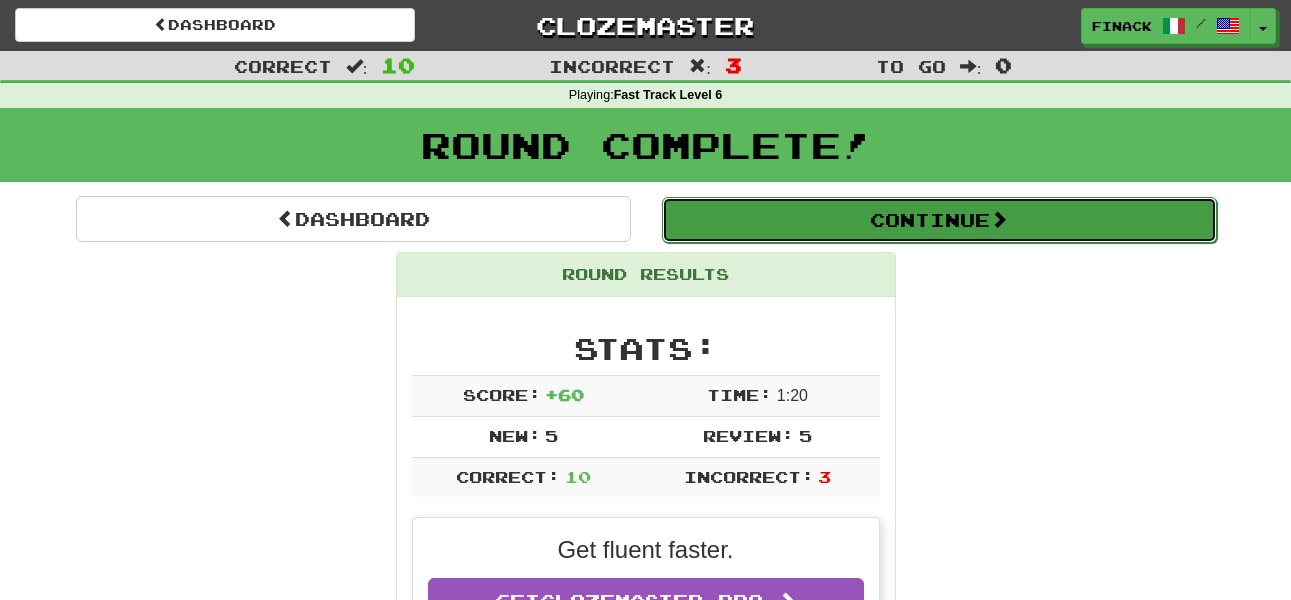 click on "Continue" at bounding box center [939, 220] 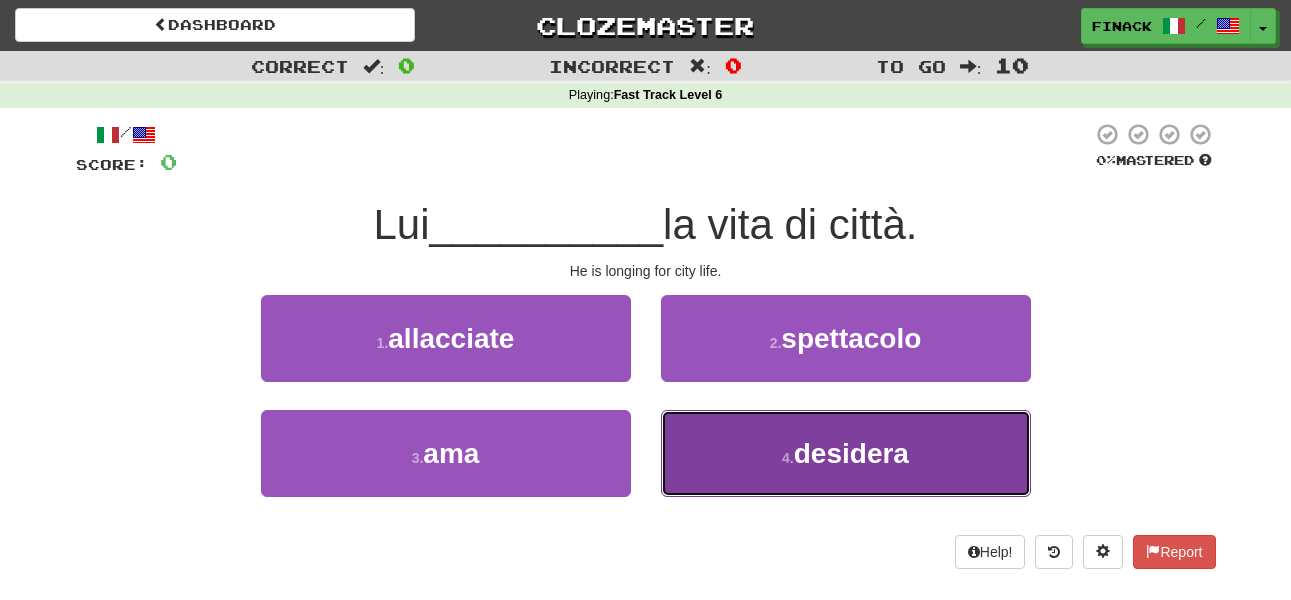 click on "4 .  desidera" at bounding box center [846, 453] 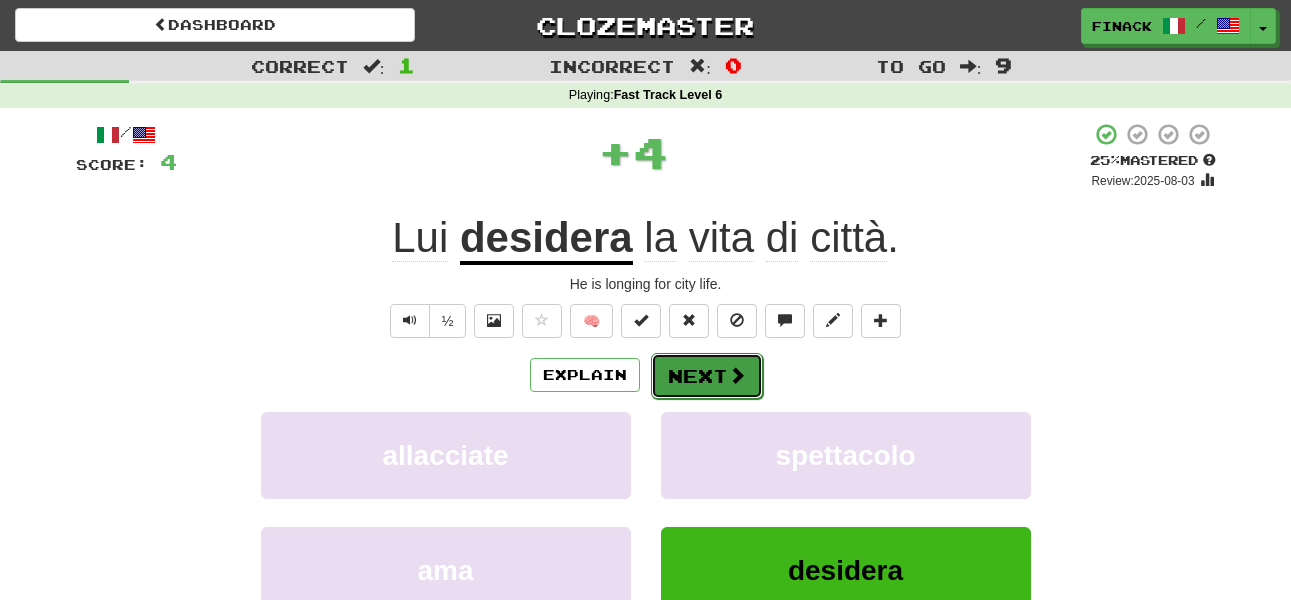 click on "Next" at bounding box center [707, 376] 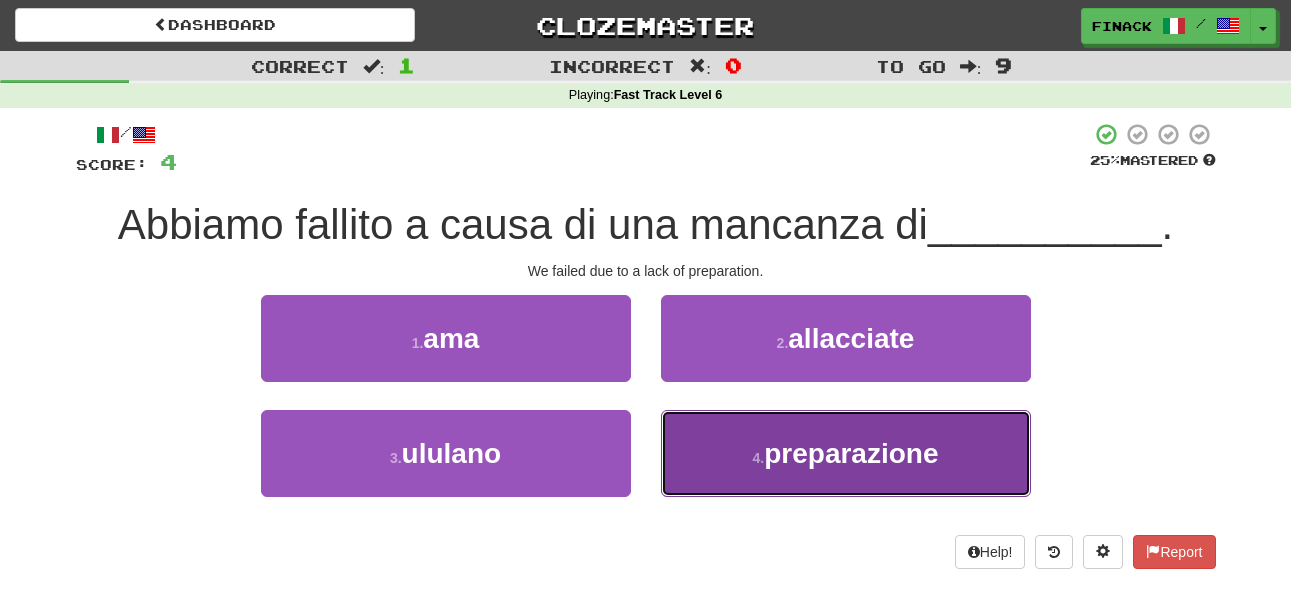 click on "4 .  preparazione" at bounding box center [846, 453] 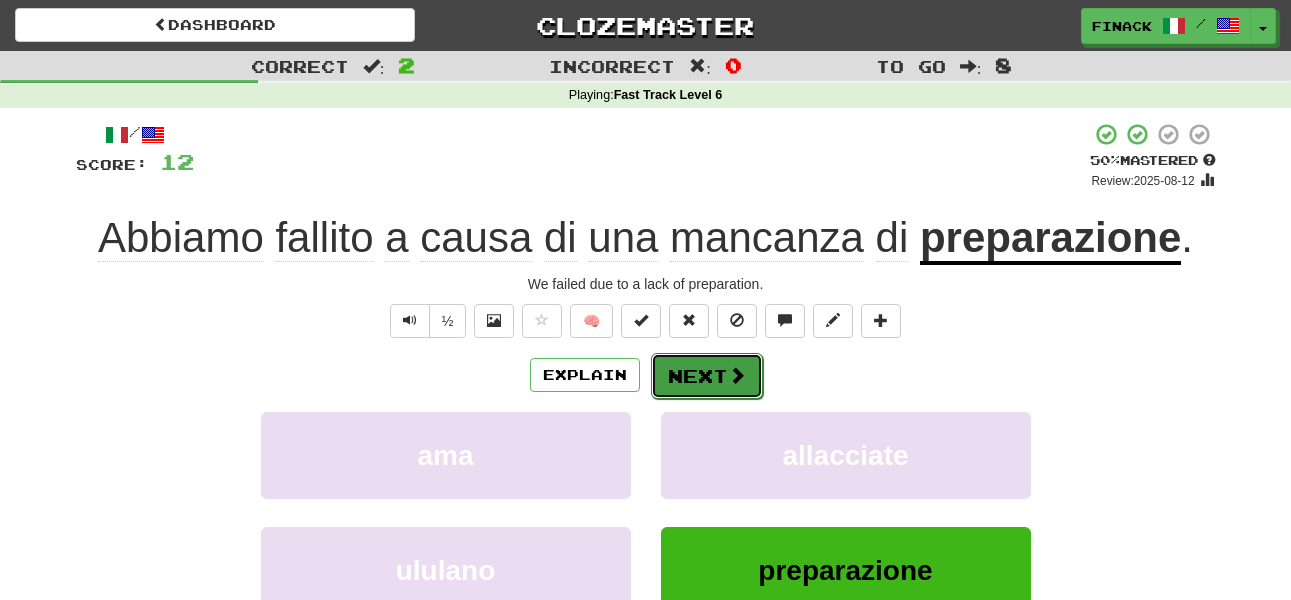click on "Next" at bounding box center (707, 376) 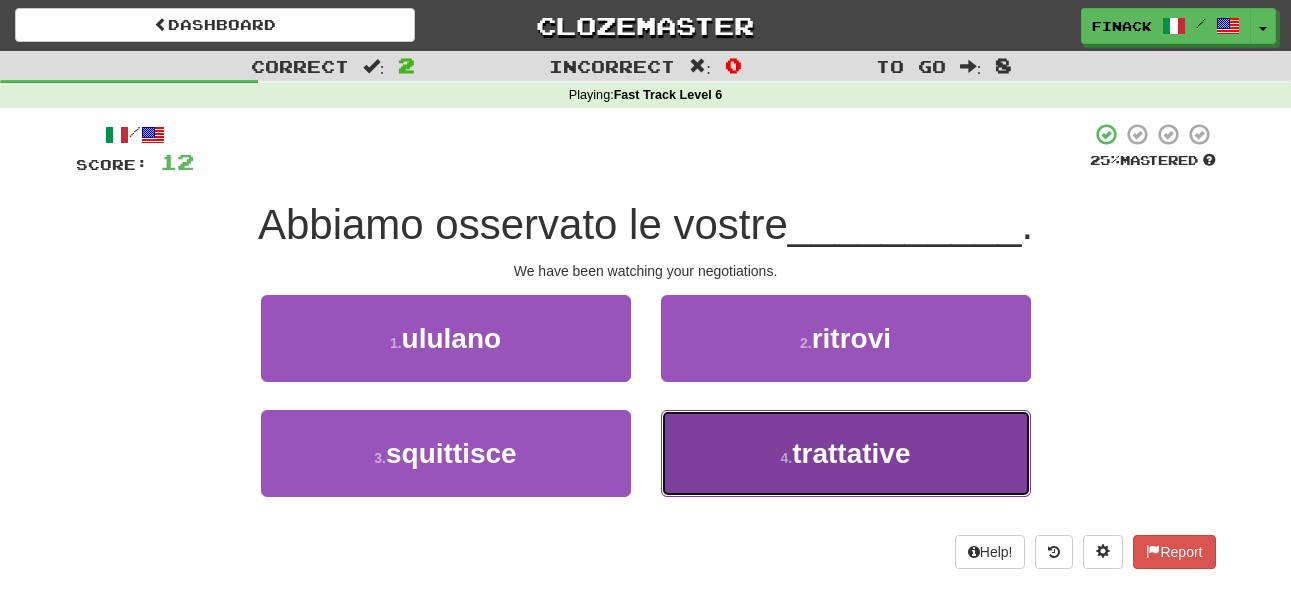 click on "4 .  trattative" at bounding box center [846, 453] 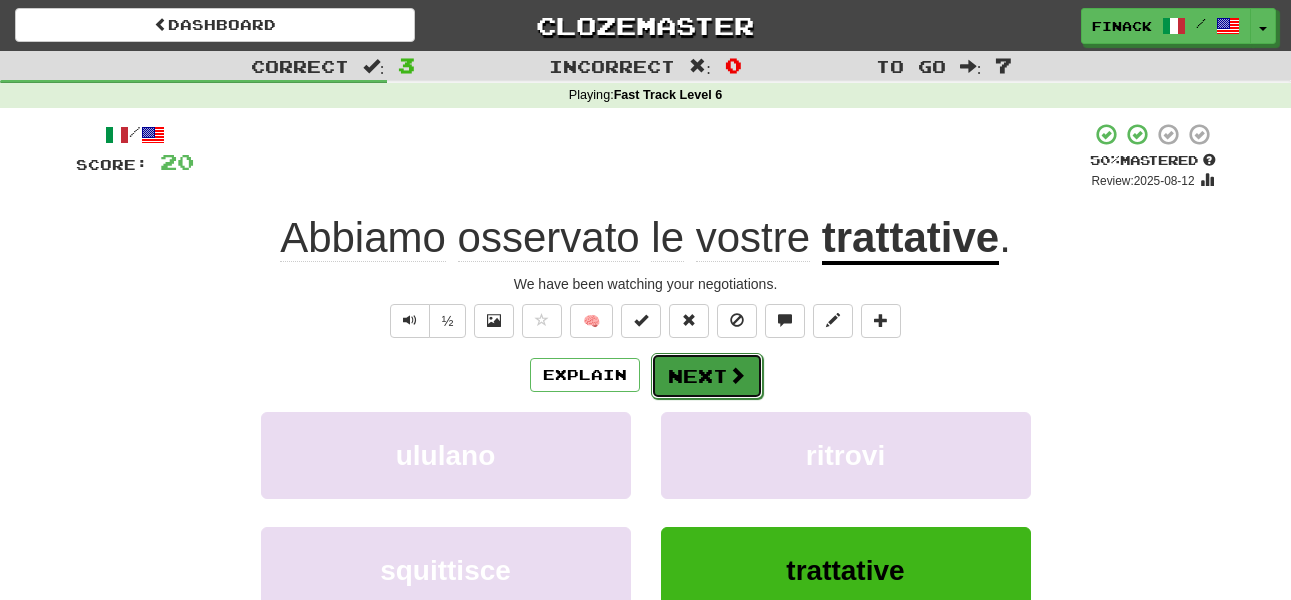 click at bounding box center (737, 375) 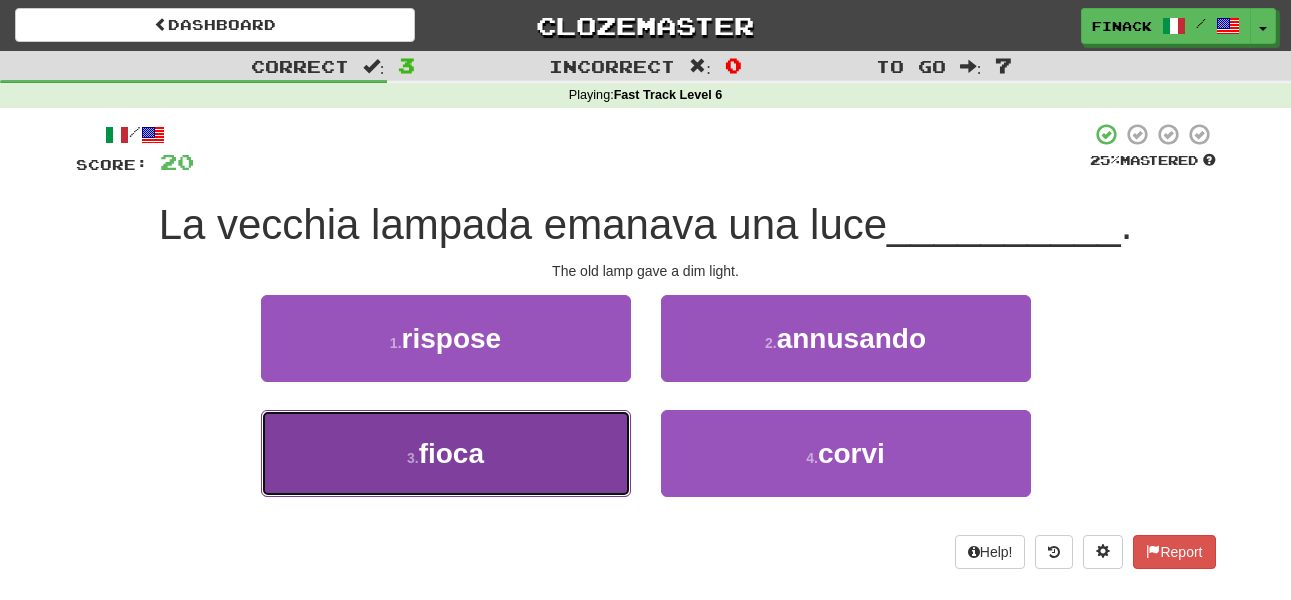 click on "3 .  fioca" at bounding box center (446, 453) 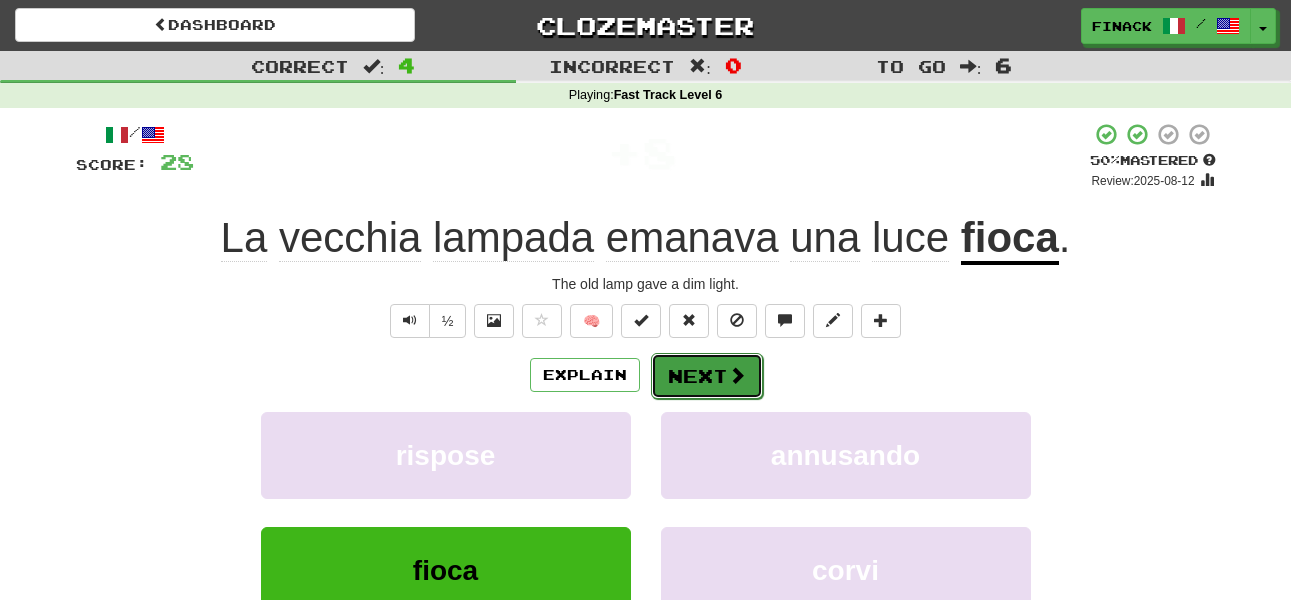 click on "Next" at bounding box center (707, 376) 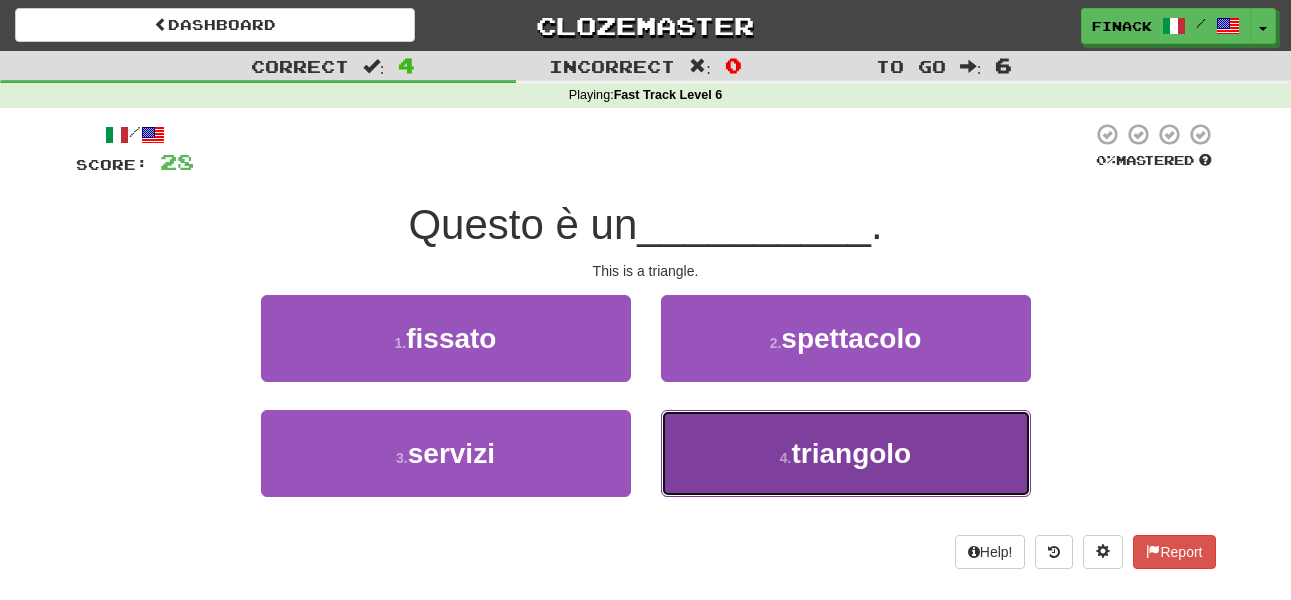 click on "4 .  triangolo" at bounding box center [846, 453] 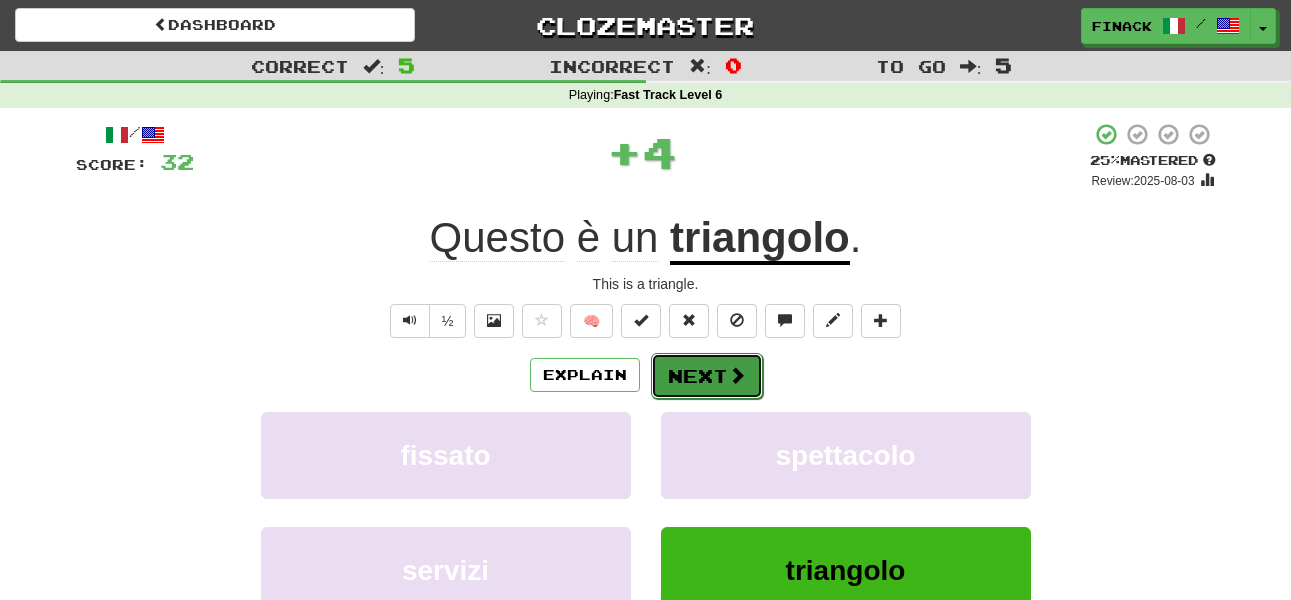 click on "Next" at bounding box center [707, 376] 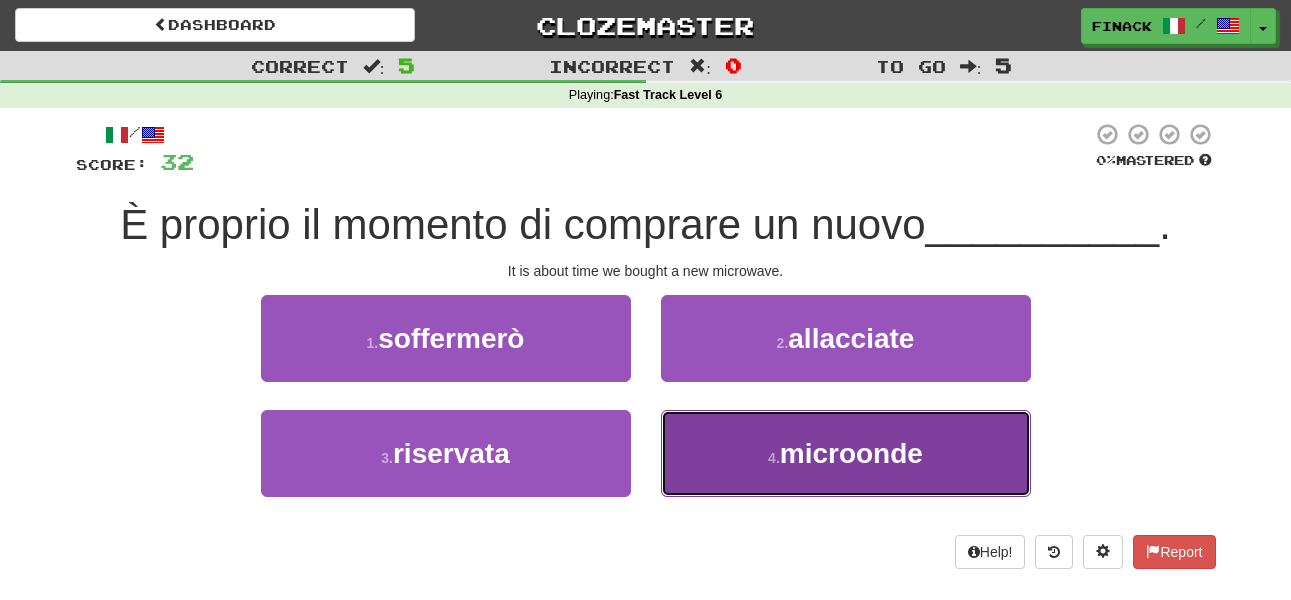 click on "4 .  microonde" at bounding box center [846, 453] 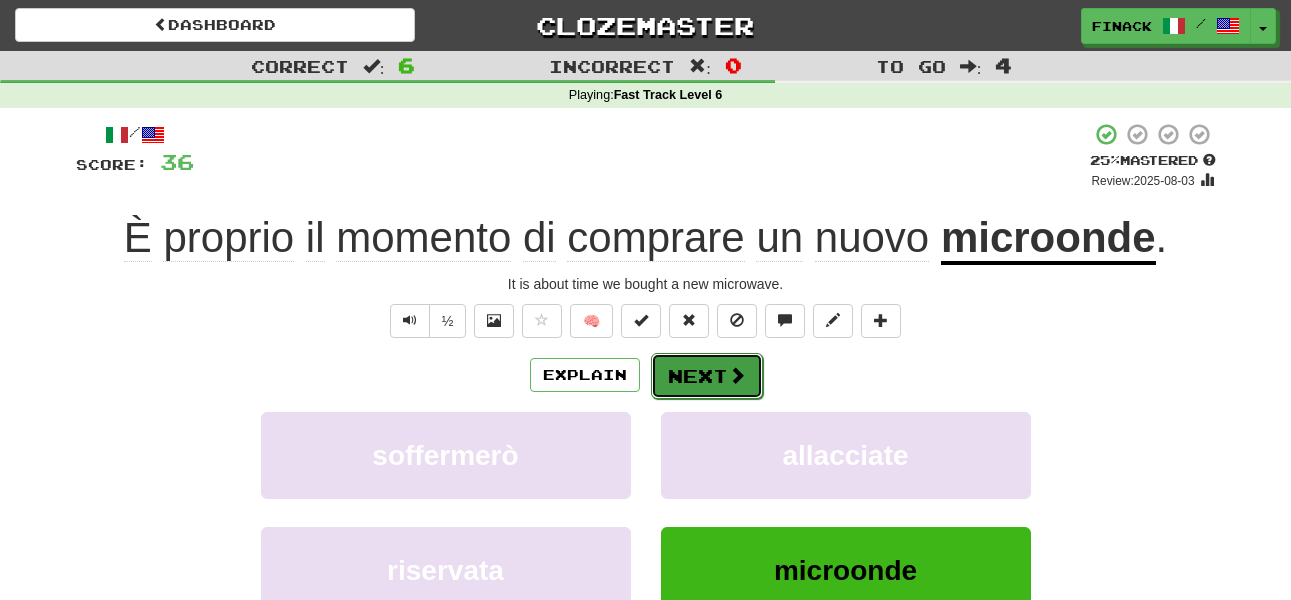 click at bounding box center [737, 375] 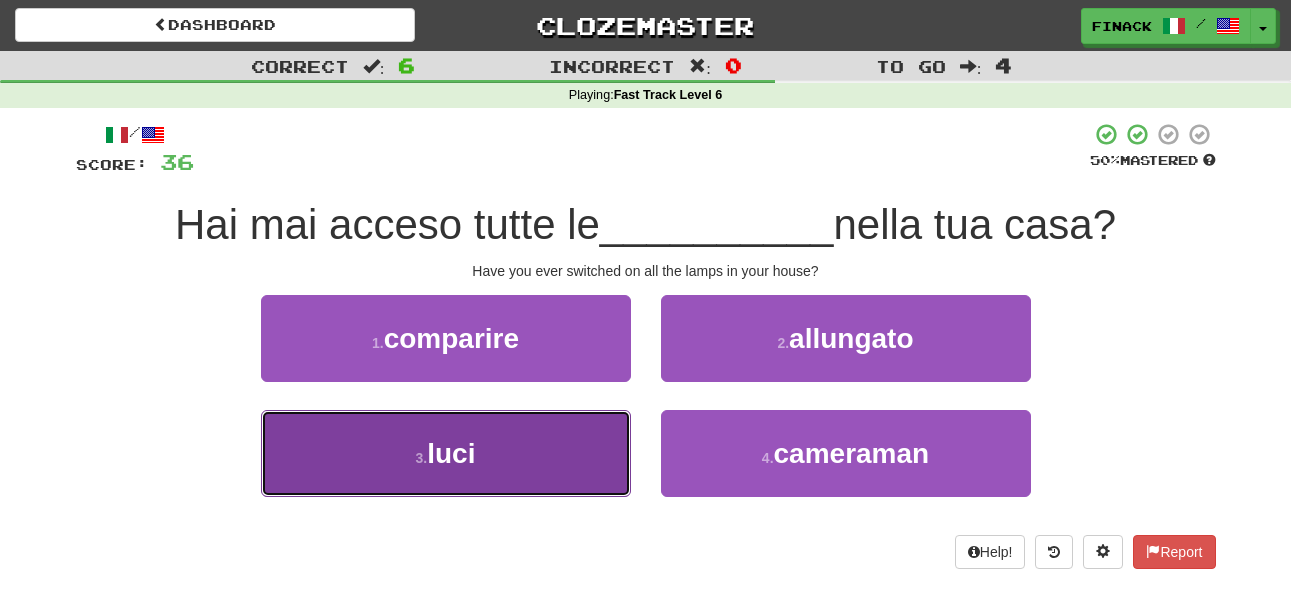 click on "3 .  luci" at bounding box center [446, 453] 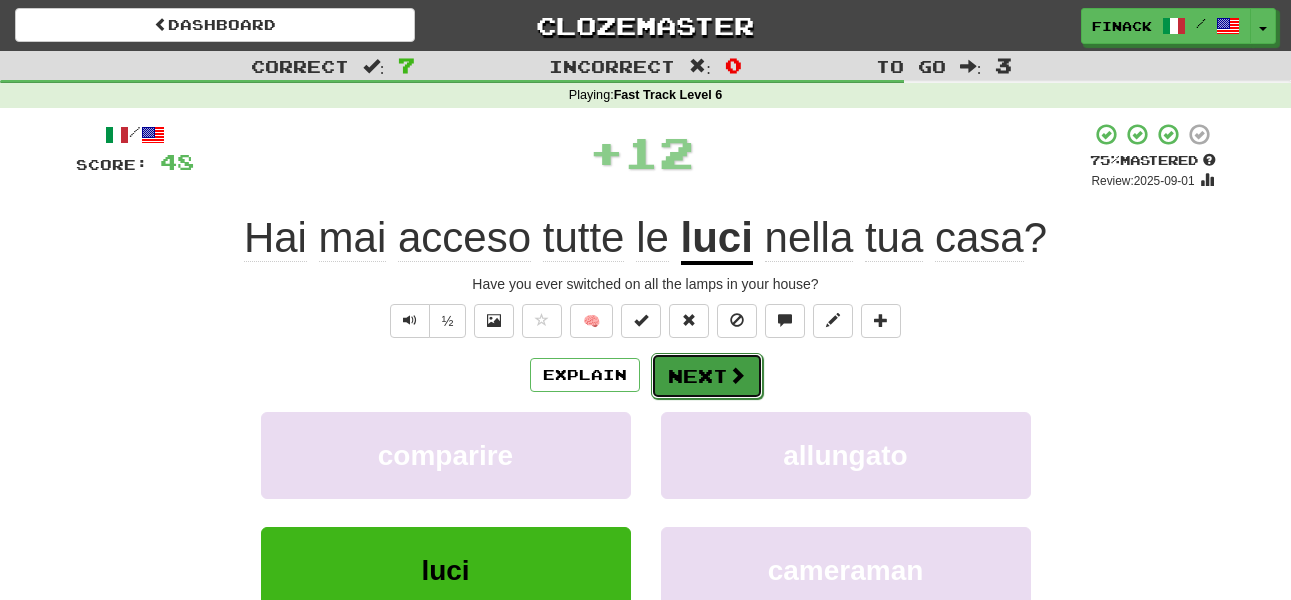 click on "Next" at bounding box center [707, 376] 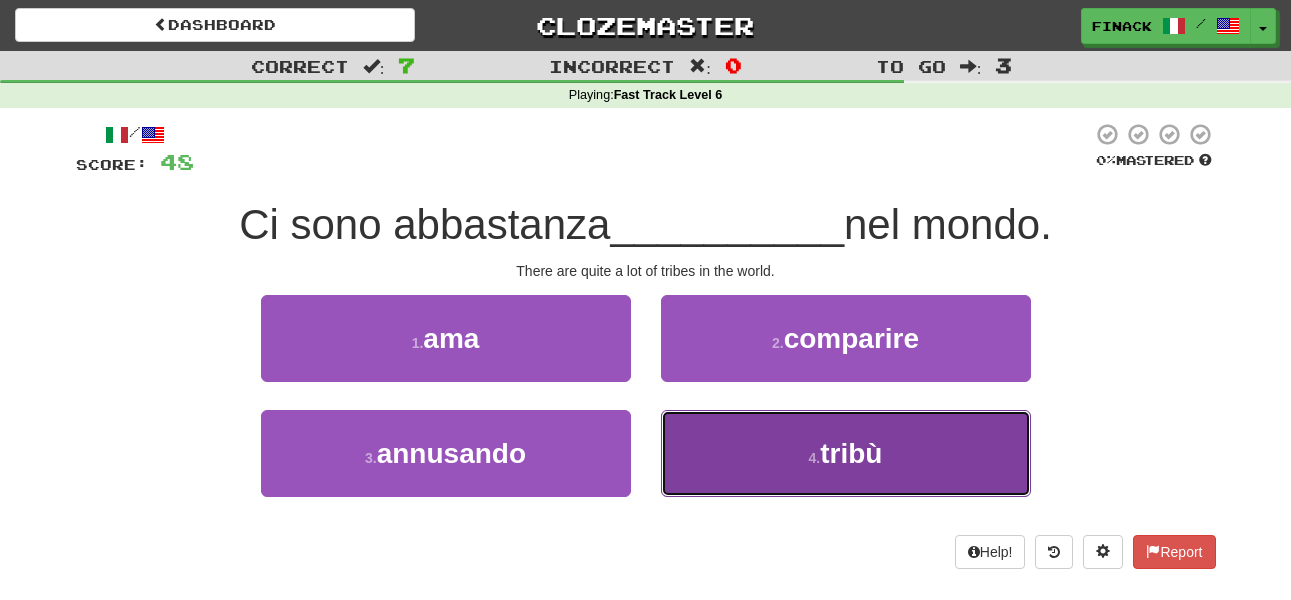 click on "4 .  tribù" at bounding box center [846, 453] 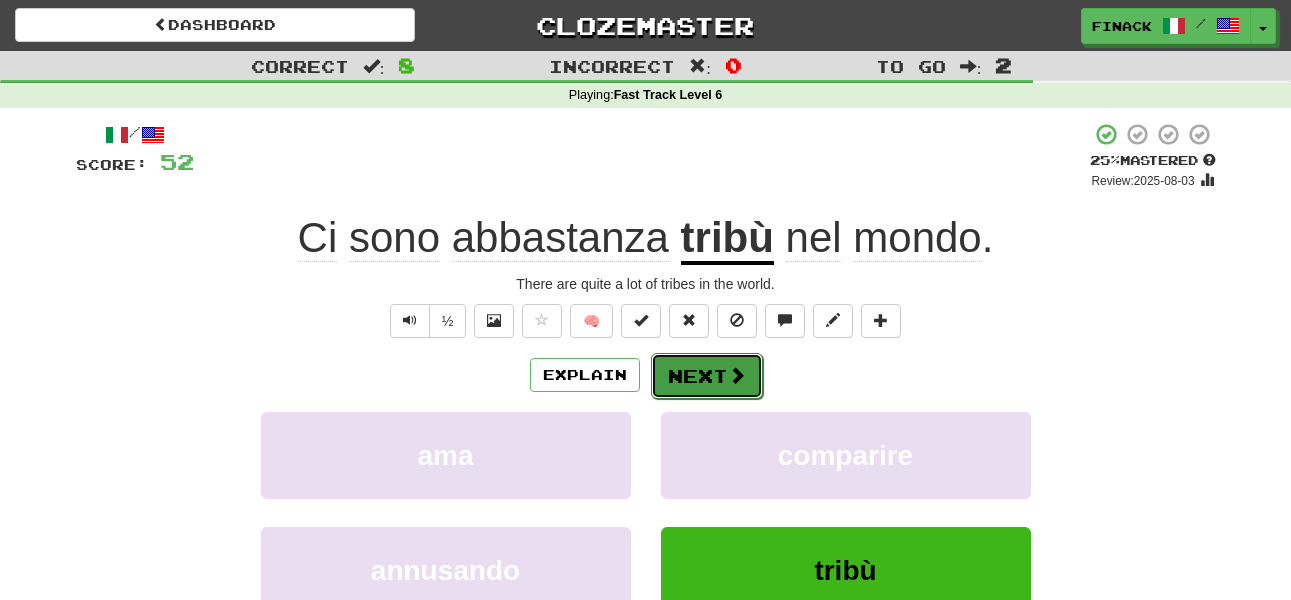 click on "Next" at bounding box center [707, 376] 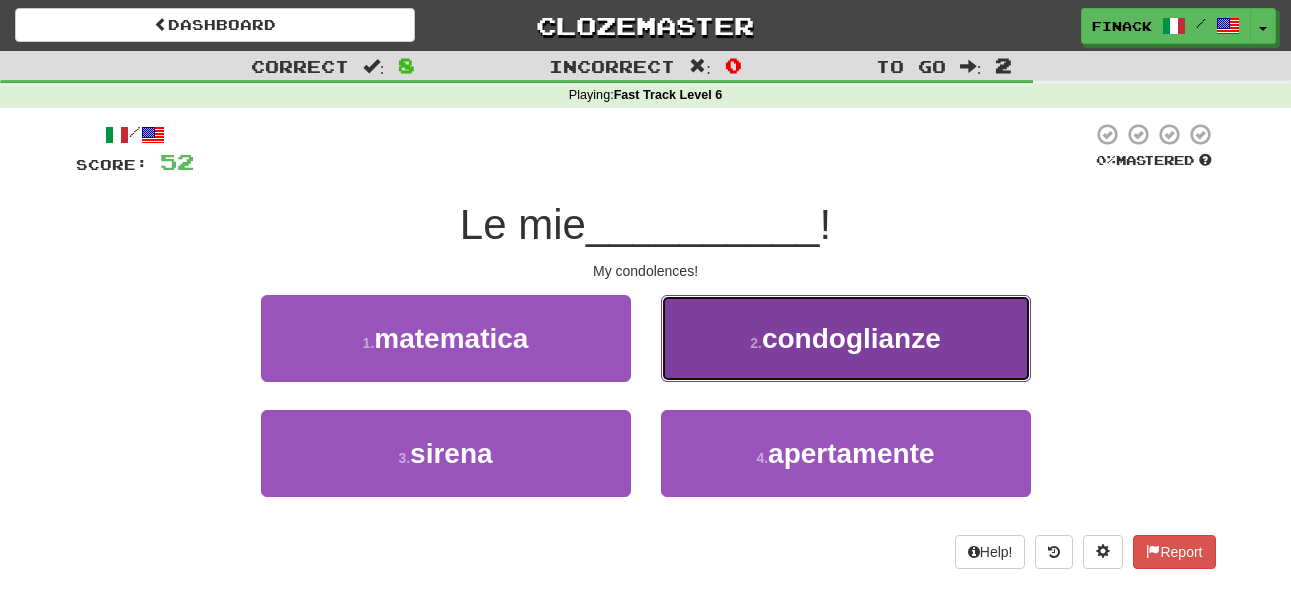 click on "condoglianze" at bounding box center (851, 338) 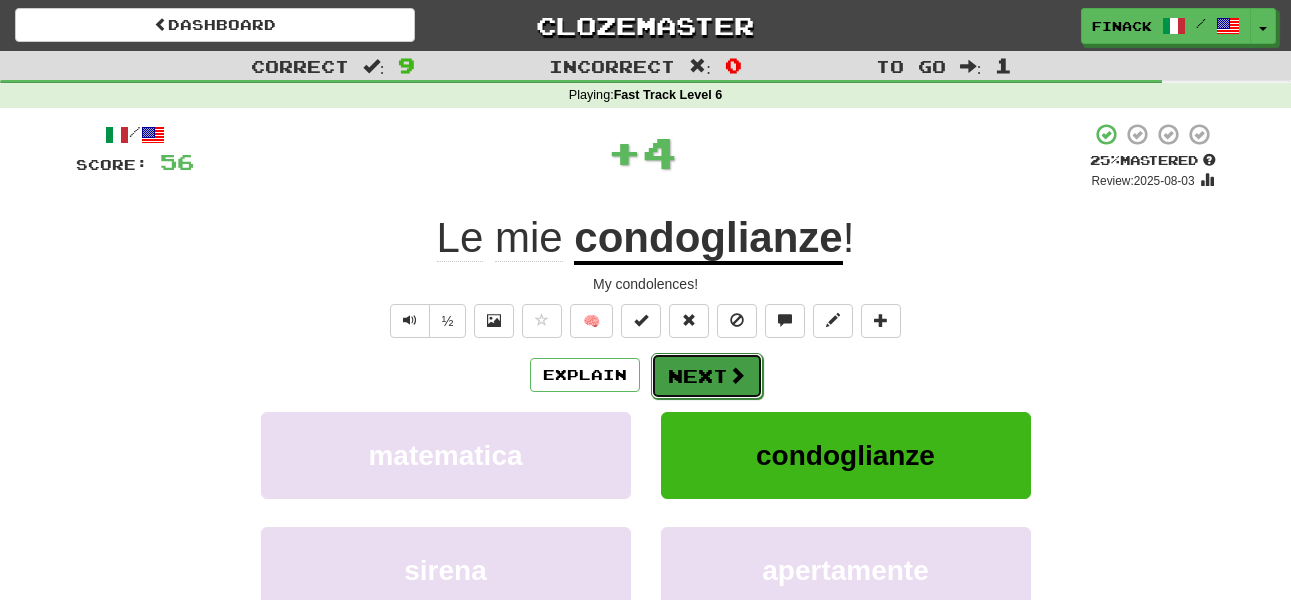 click on "Next" at bounding box center [707, 376] 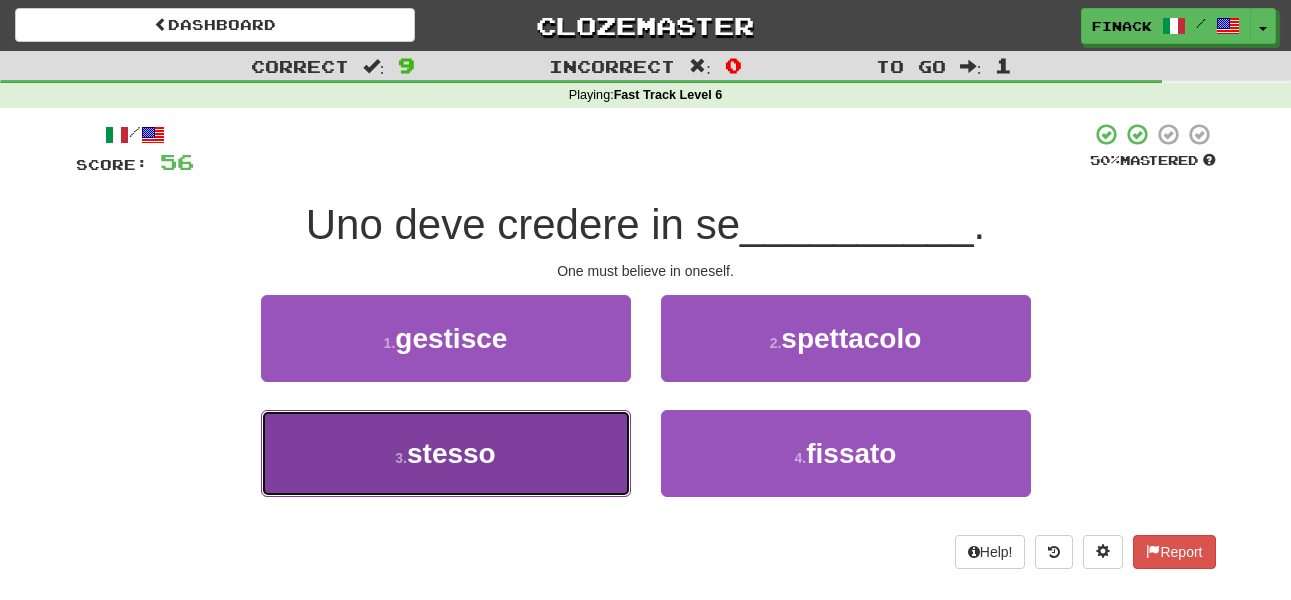 click on "stesso" at bounding box center (451, 453) 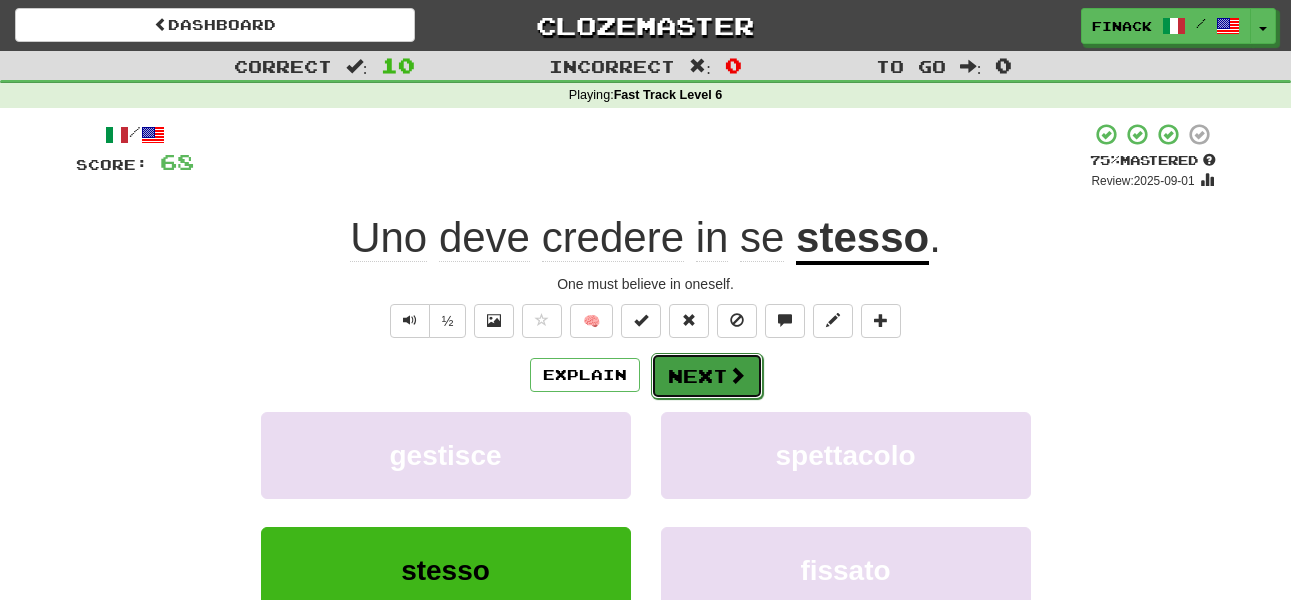 click on "Next" at bounding box center [707, 376] 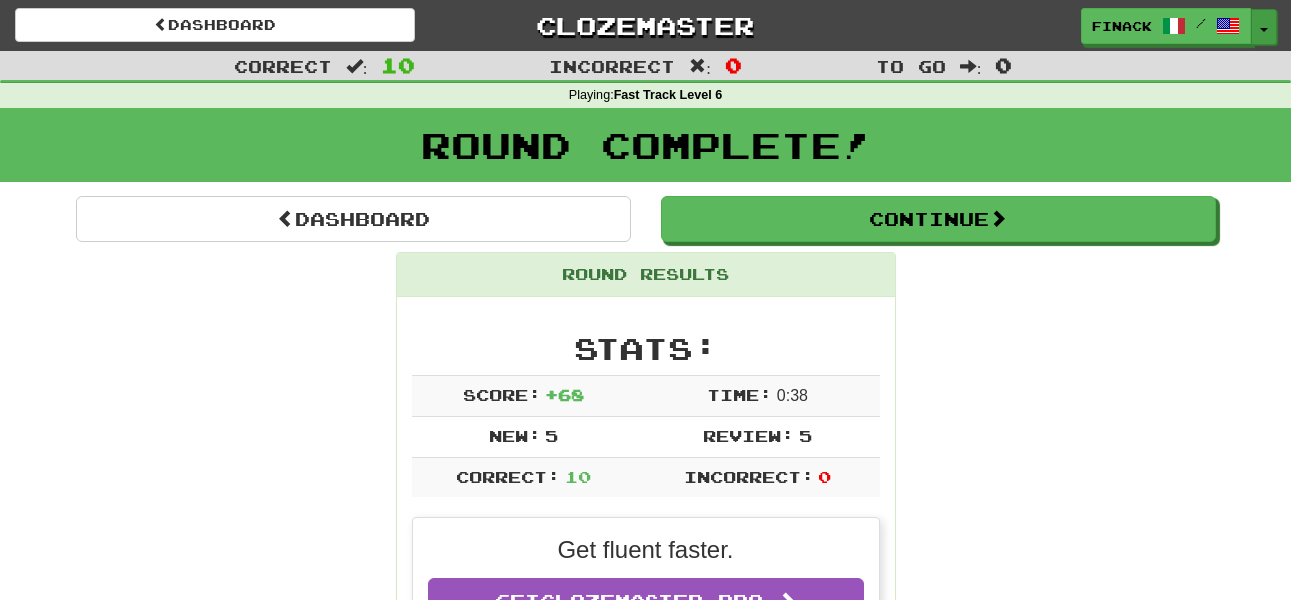 click at bounding box center [1264, 30] 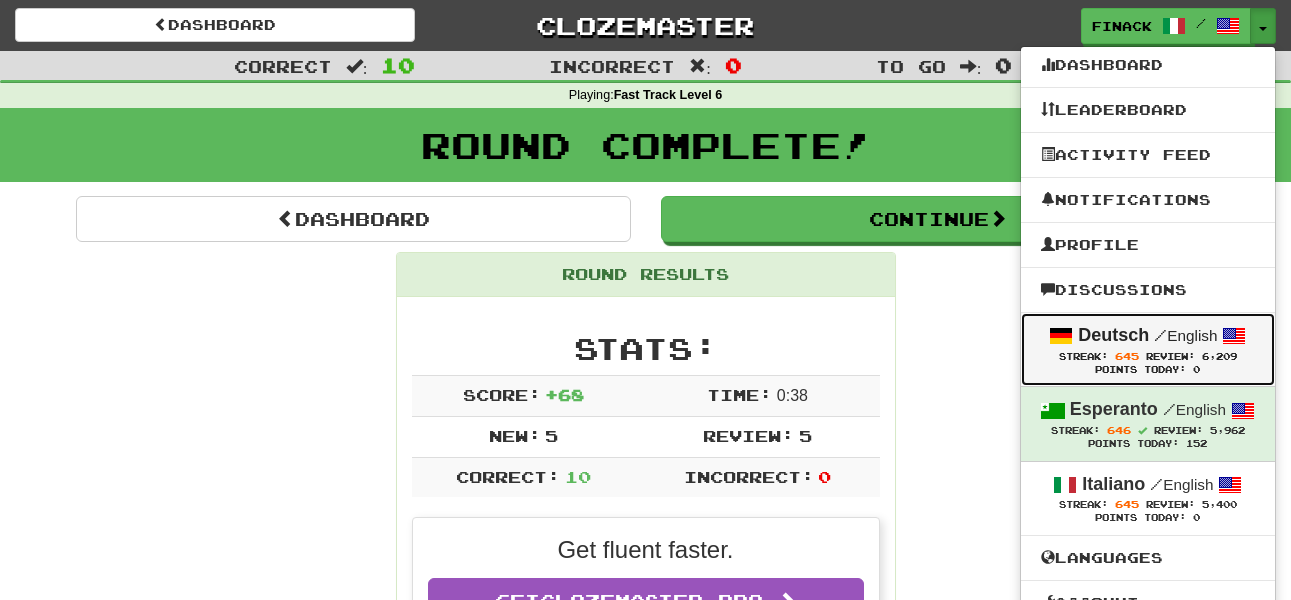 click on "Deutsch
/
English" at bounding box center (1148, 336) 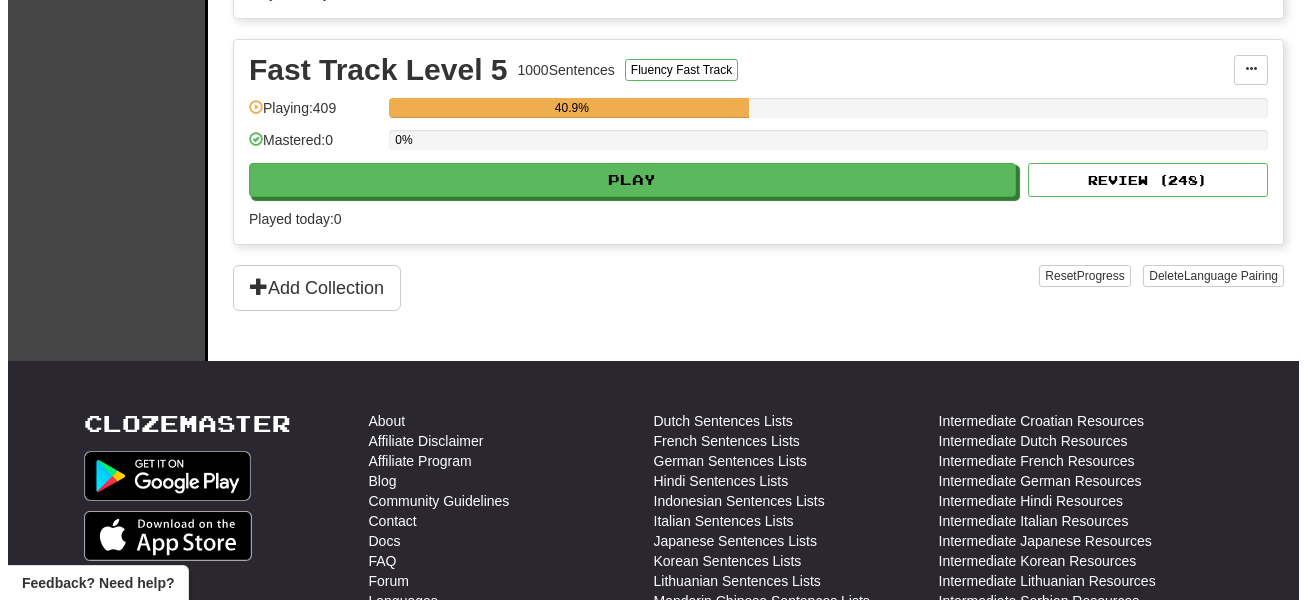 scroll, scrollTop: 1240, scrollLeft: 0, axis: vertical 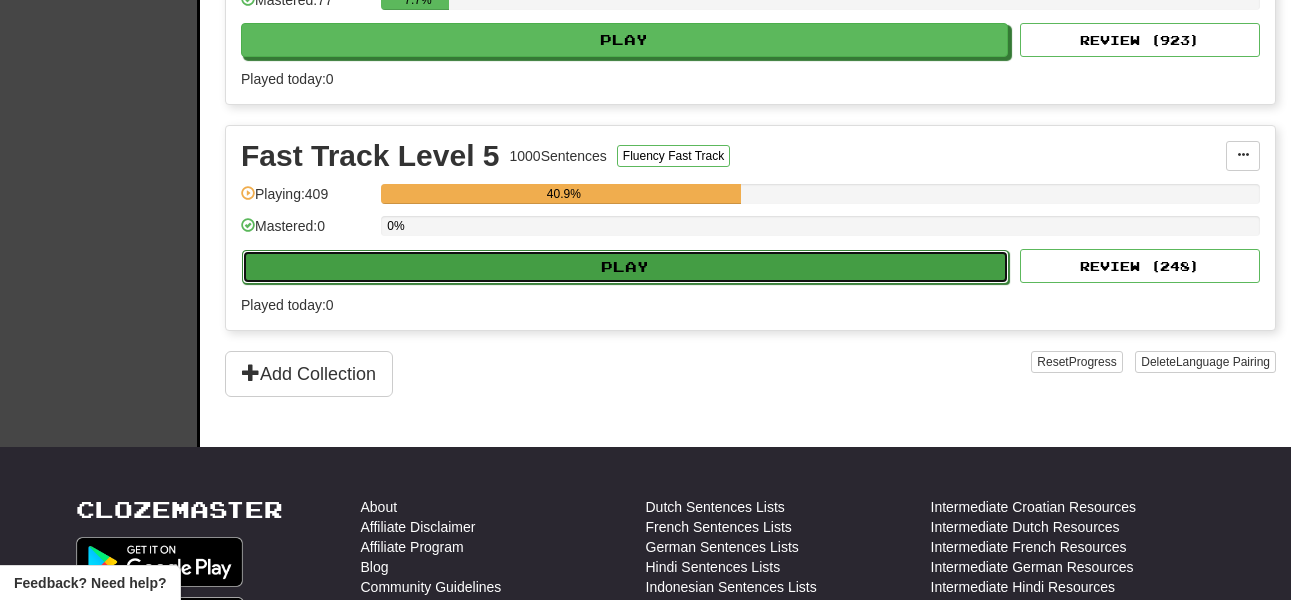 click on "Play" at bounding box center (625, 267) 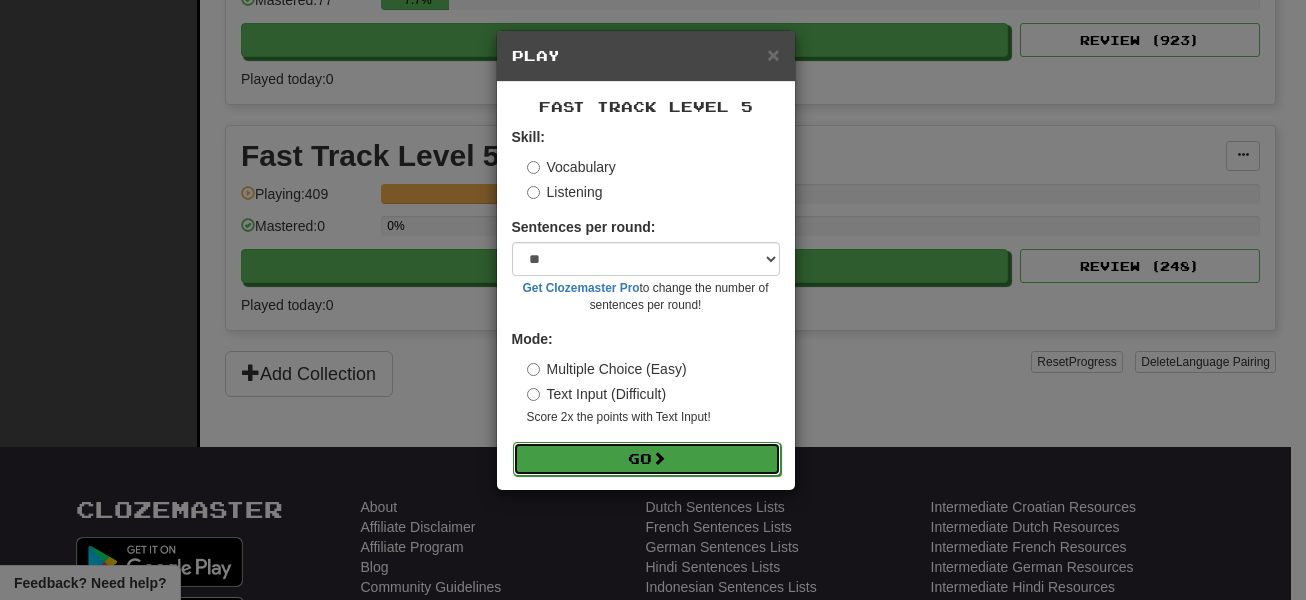 click on "Go" at bounding box center (647, 459) 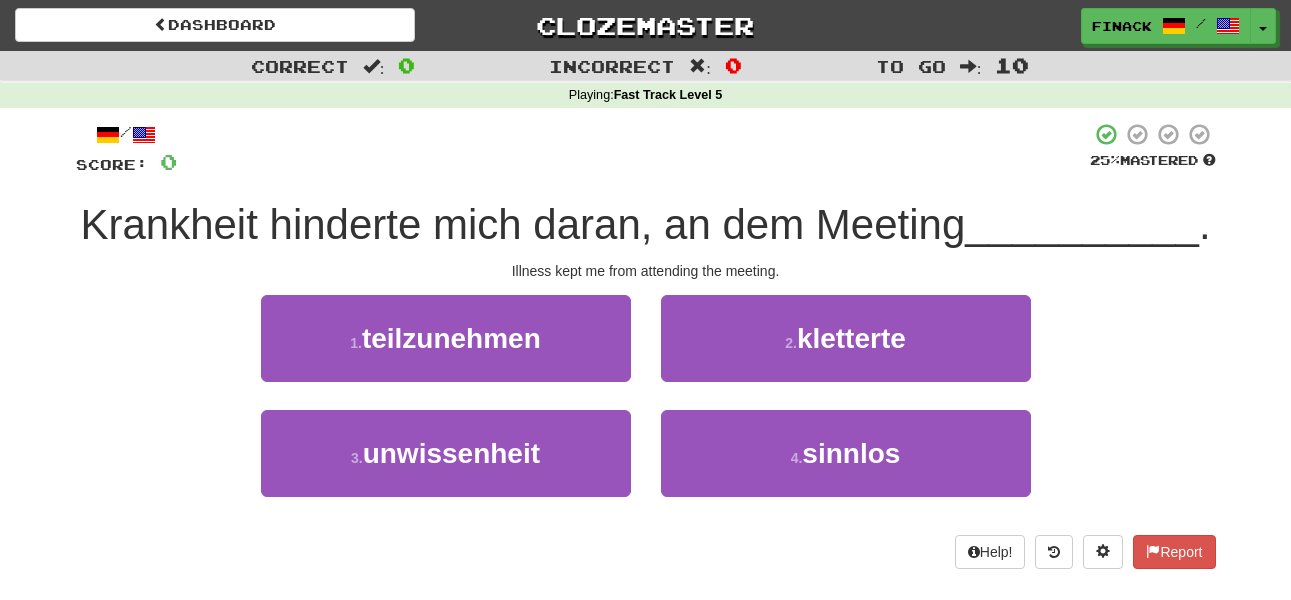 scroll, scrollTop: 0, scrollLeft: 0, axis: both 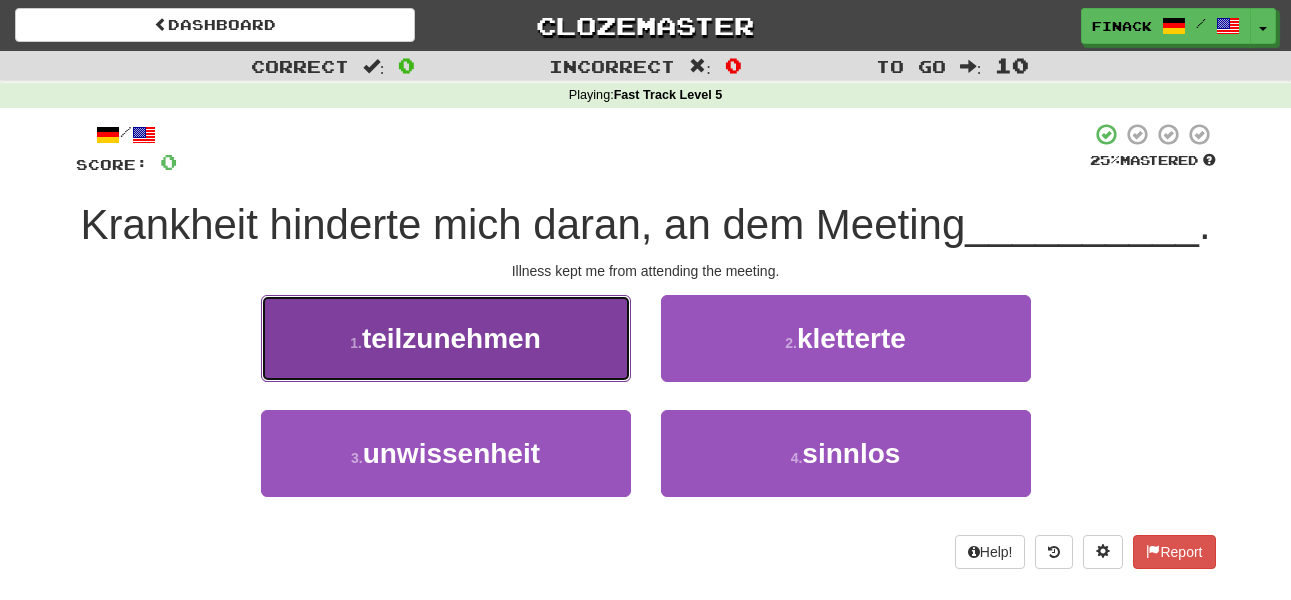click on "teilzunehmen" at bounding box center (451, 338) 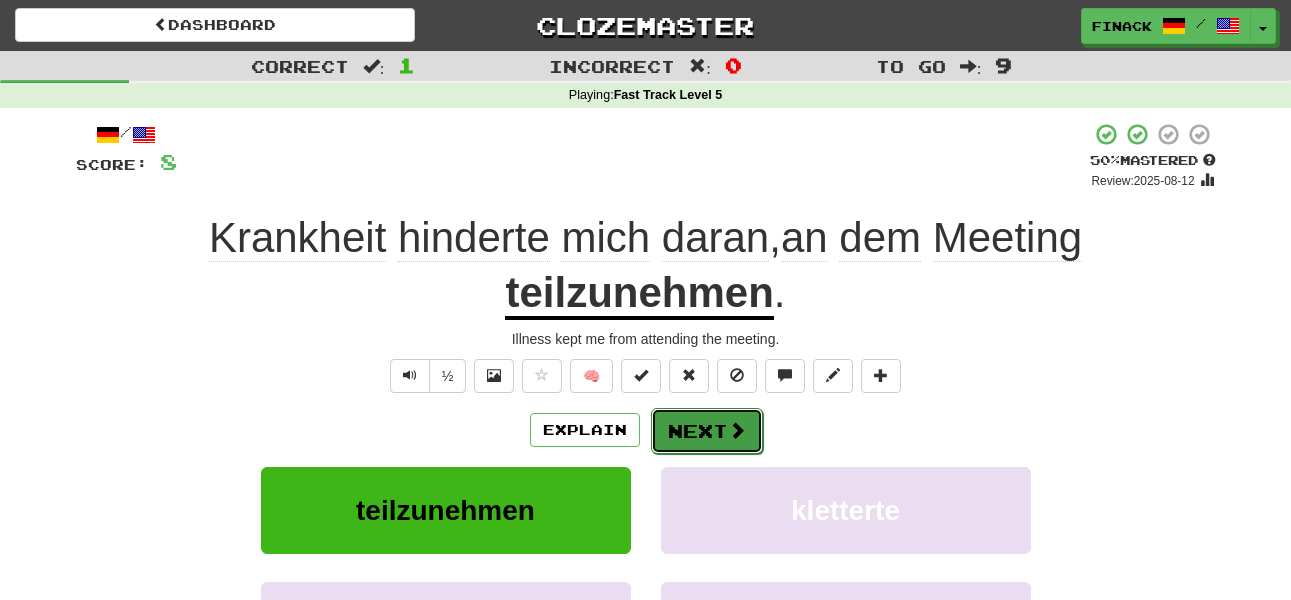 click on "Next" at bounding box center (707, 431) 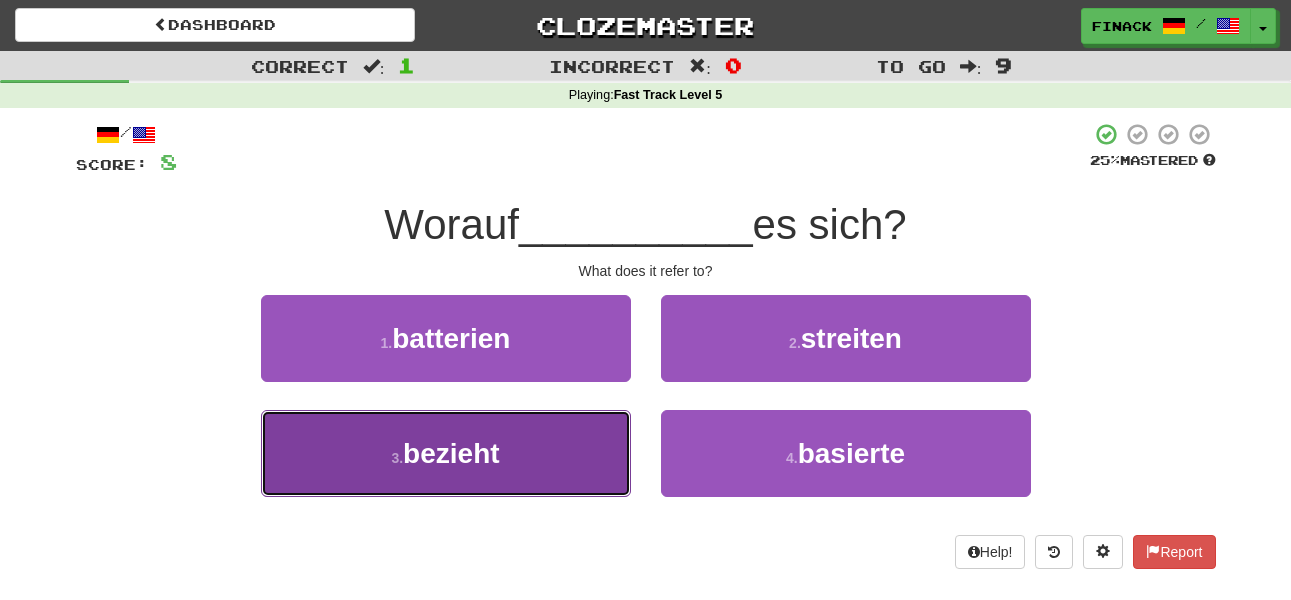 click on "3 .  bezieht" at bounding box center (446, 453) 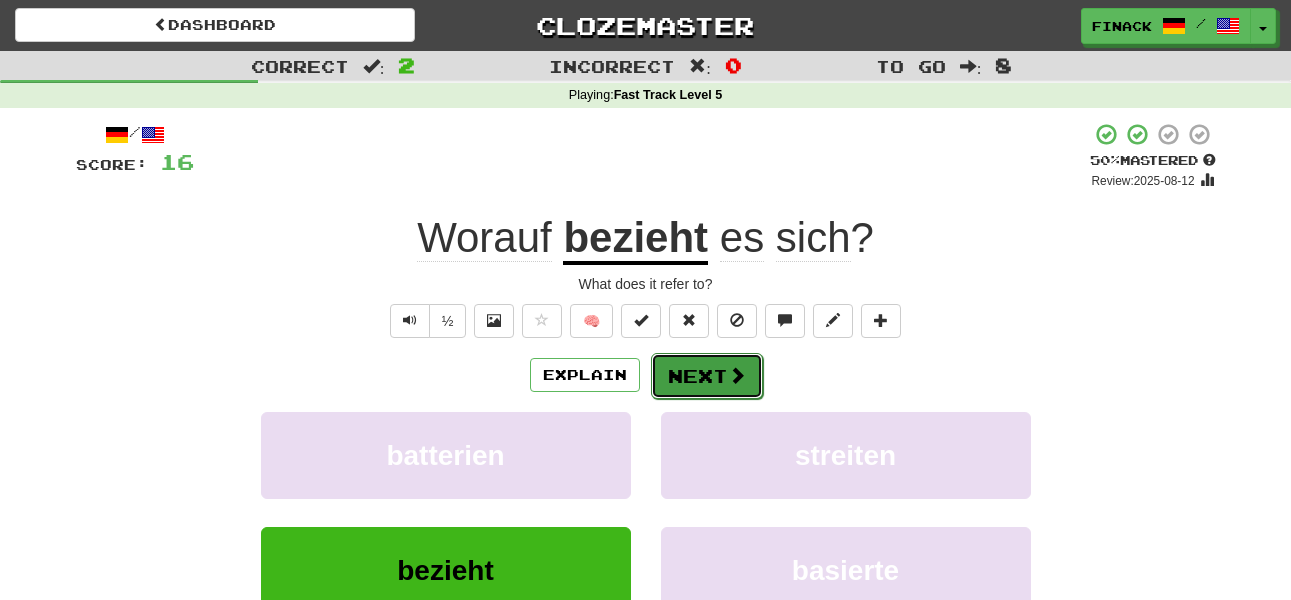click on "Next" at bounding box center (707, 376) 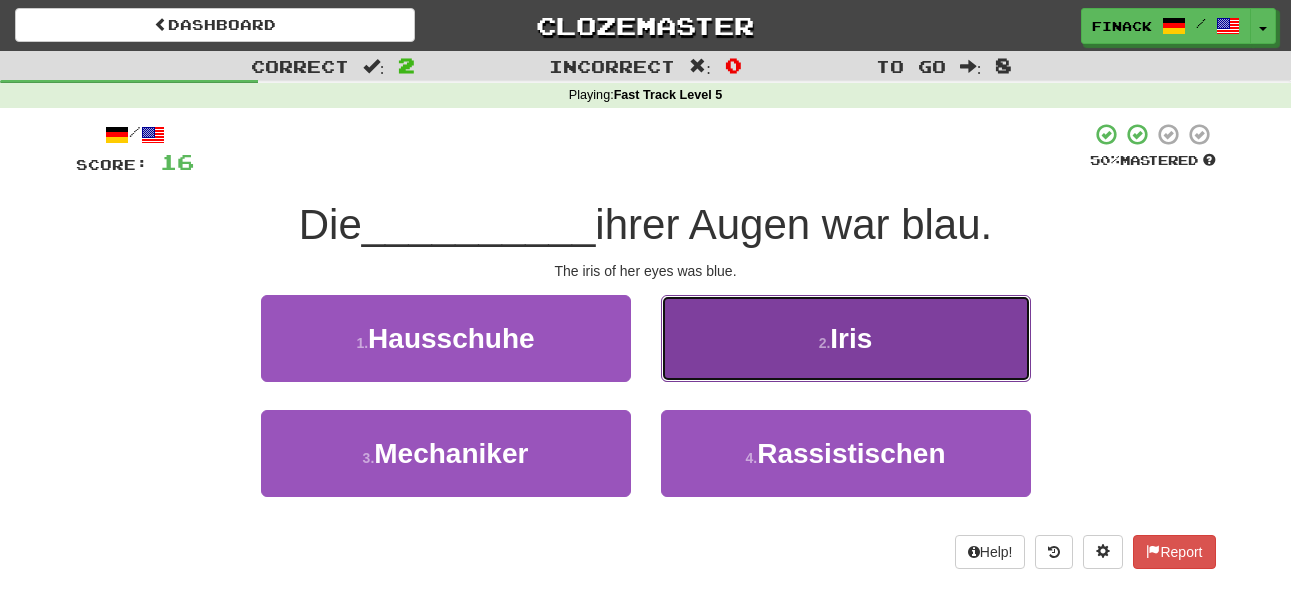 click on "2 .  Iris" at bounding box center [846, 338] 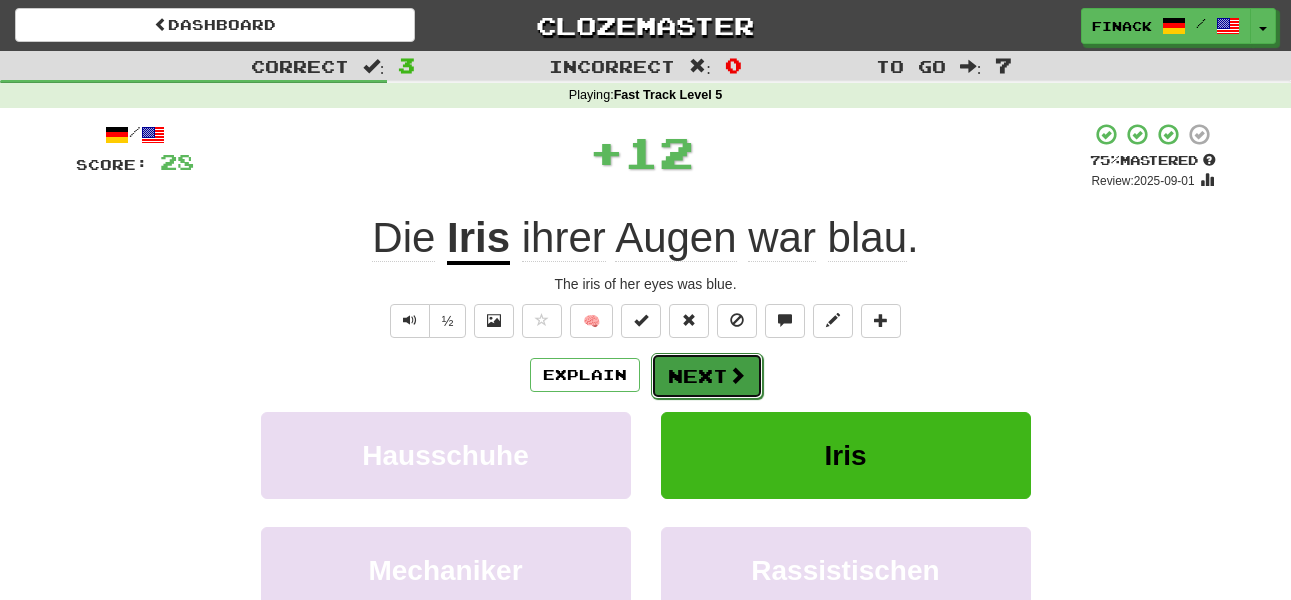 click on "Next" at bounding box center [707, 376] 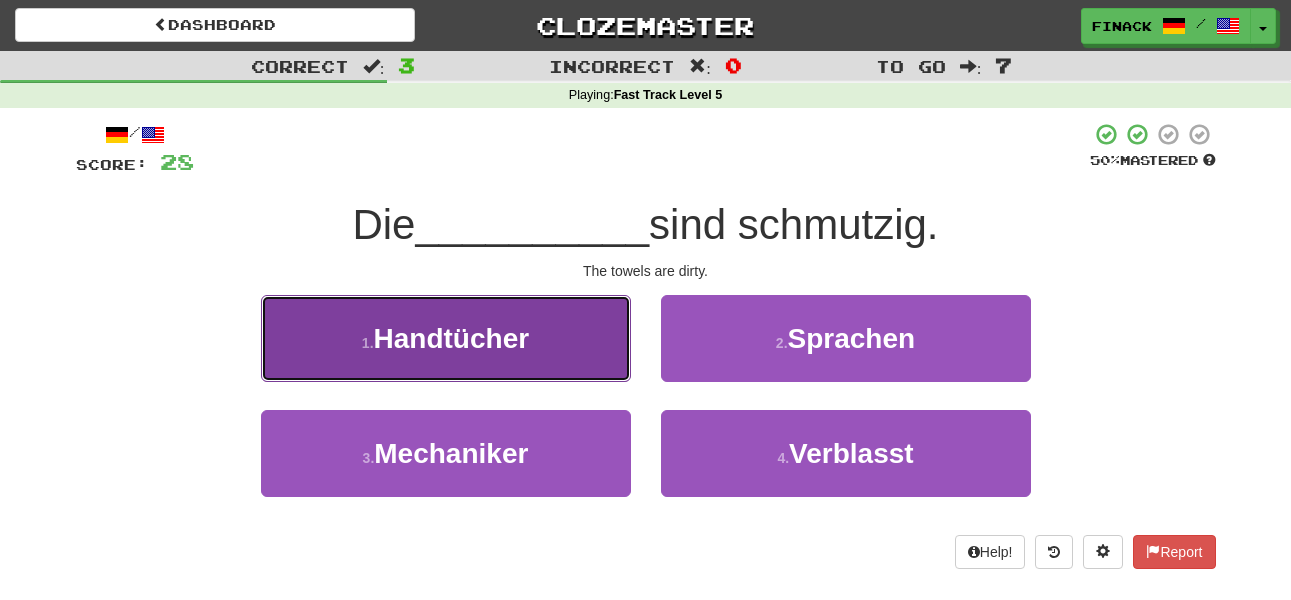 click on "Handtücher" at bounding box center (452, 338) 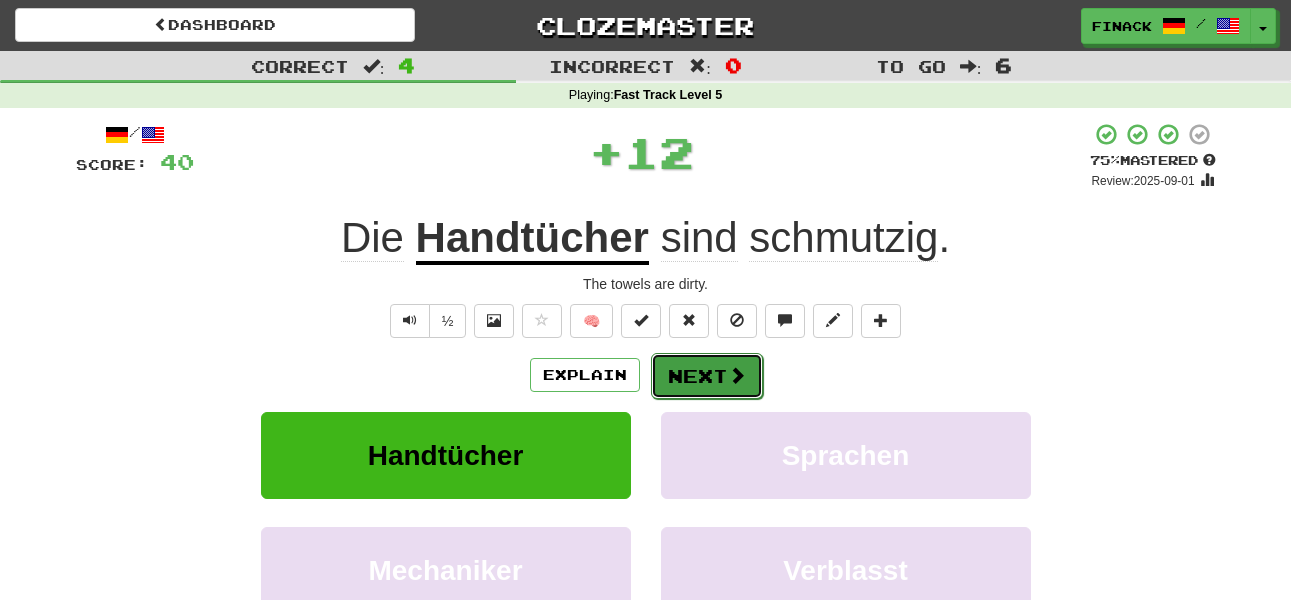 click on "Next" at bounding box center (707, 376) 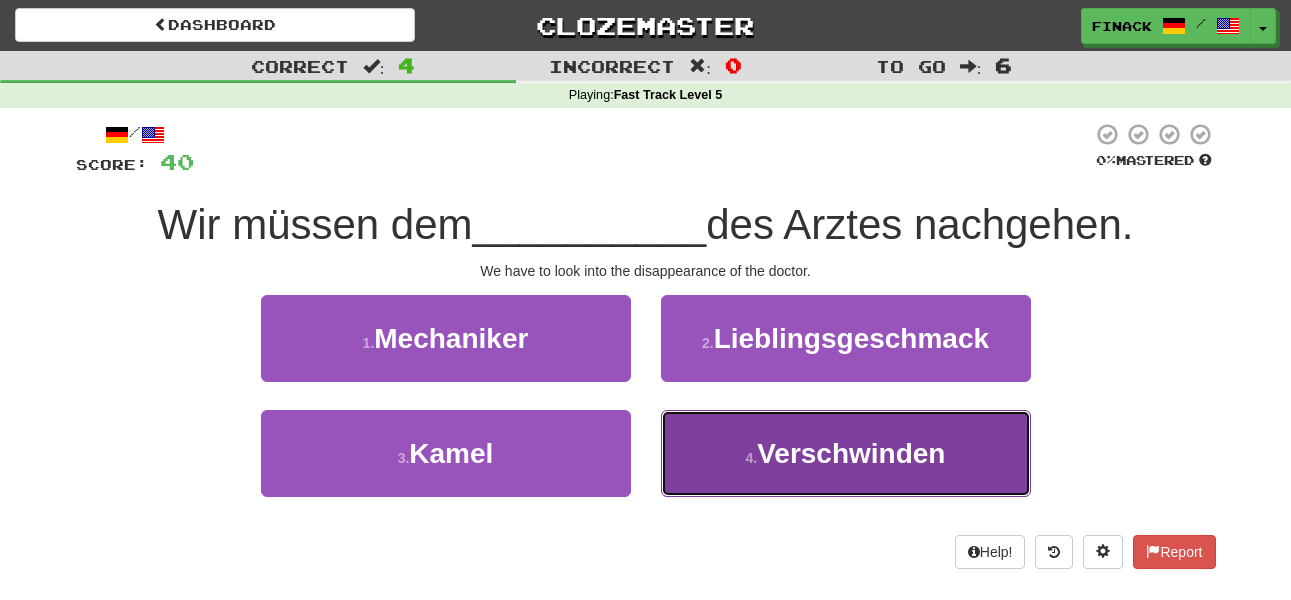 click on "4 .  Verschwinden" at bounding box center (846, 453) 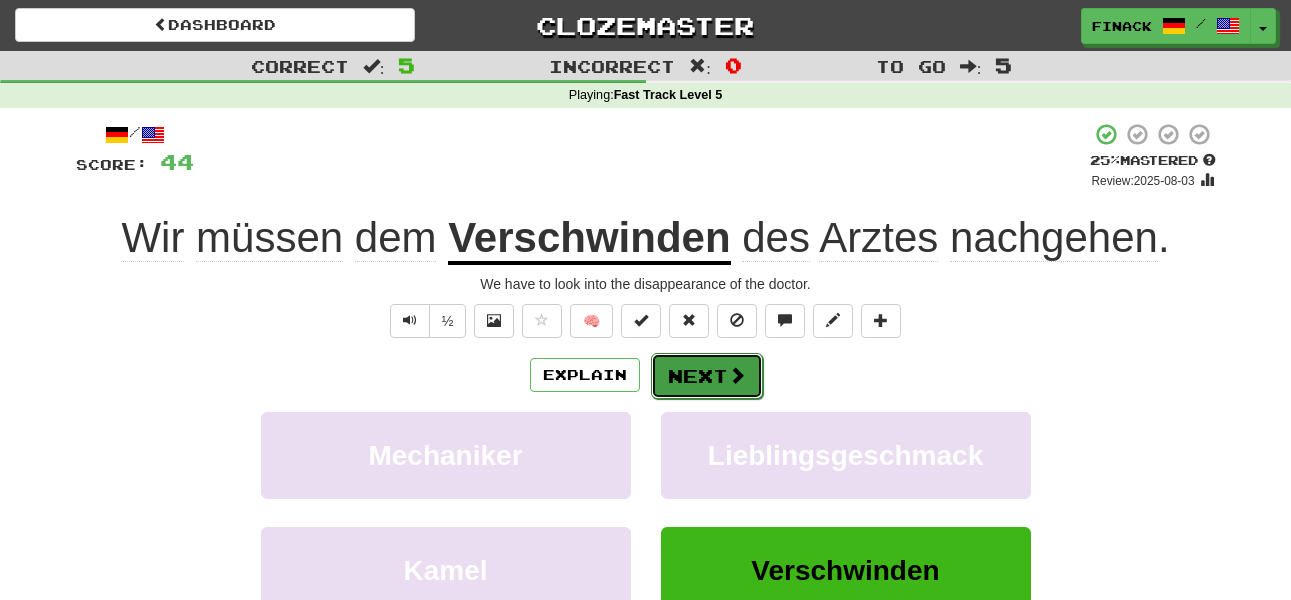 click on "Next" at bounding box center (707, 376) 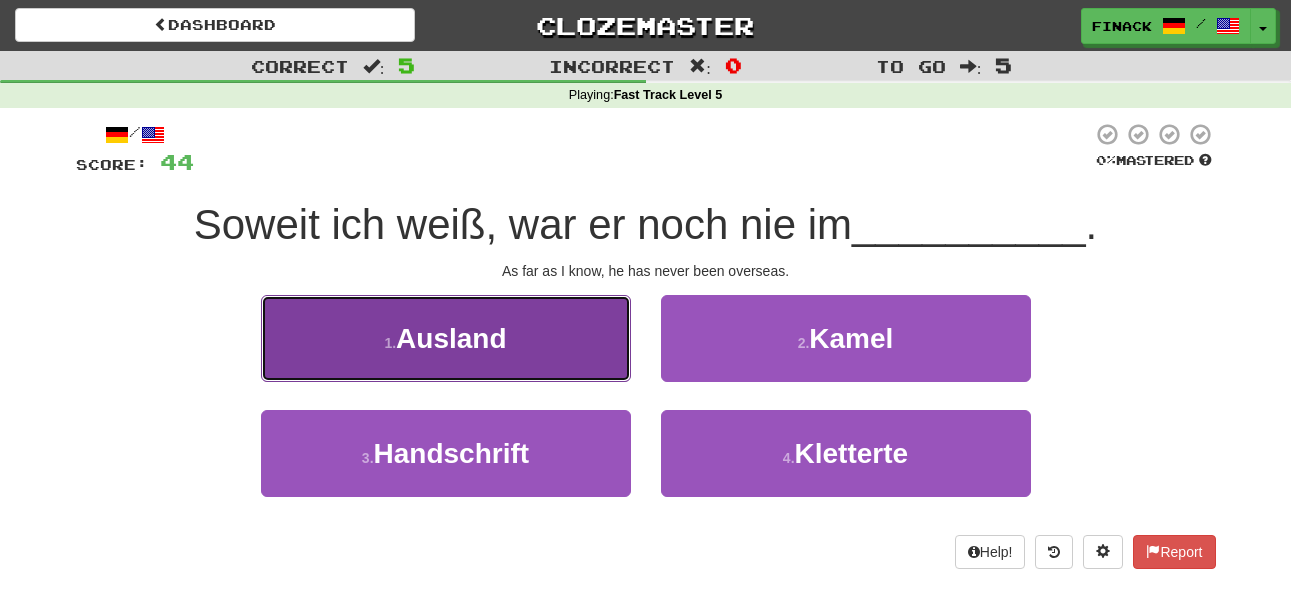 click on "1 .  Ausland" at bounding box center [446, 338] 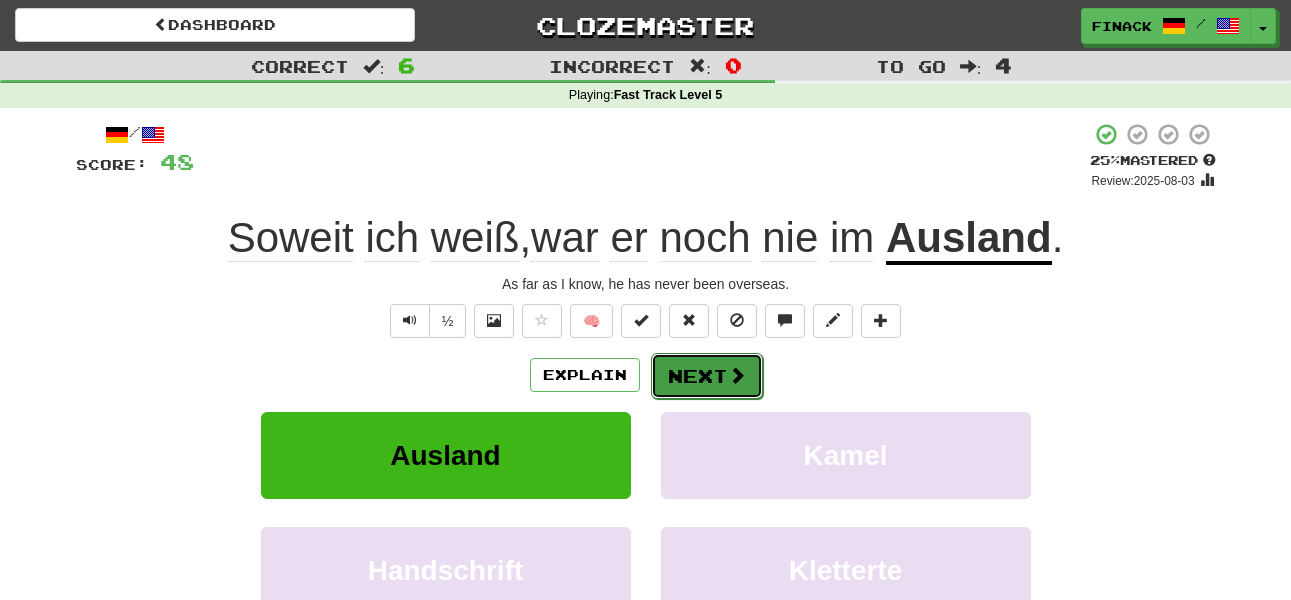 click on "Next" at bounding box center [707, 376] 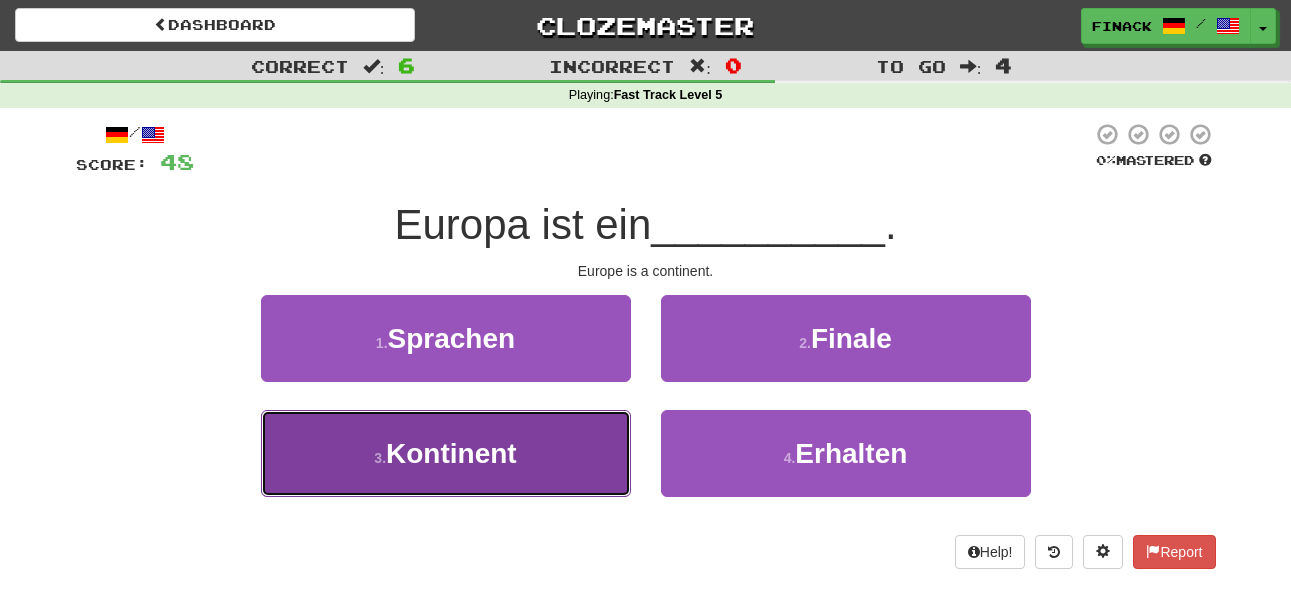 click on "3 .  Kontinent" at bounding box center (446, 453) 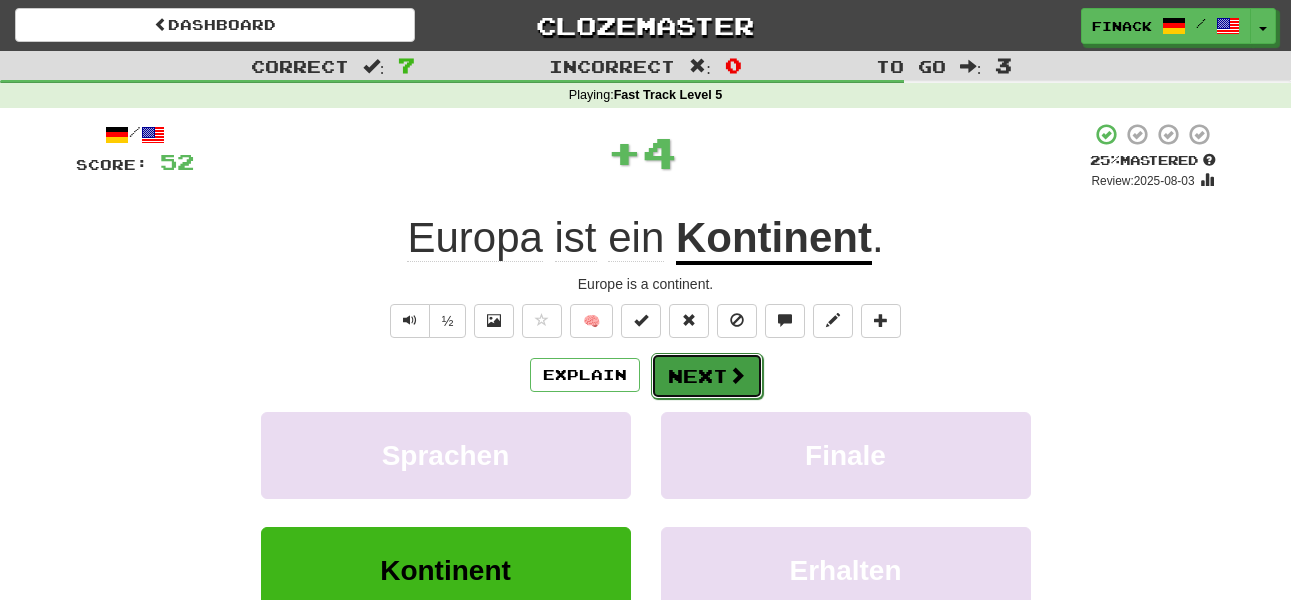 click on "Next" at bounding box center [707, 376] 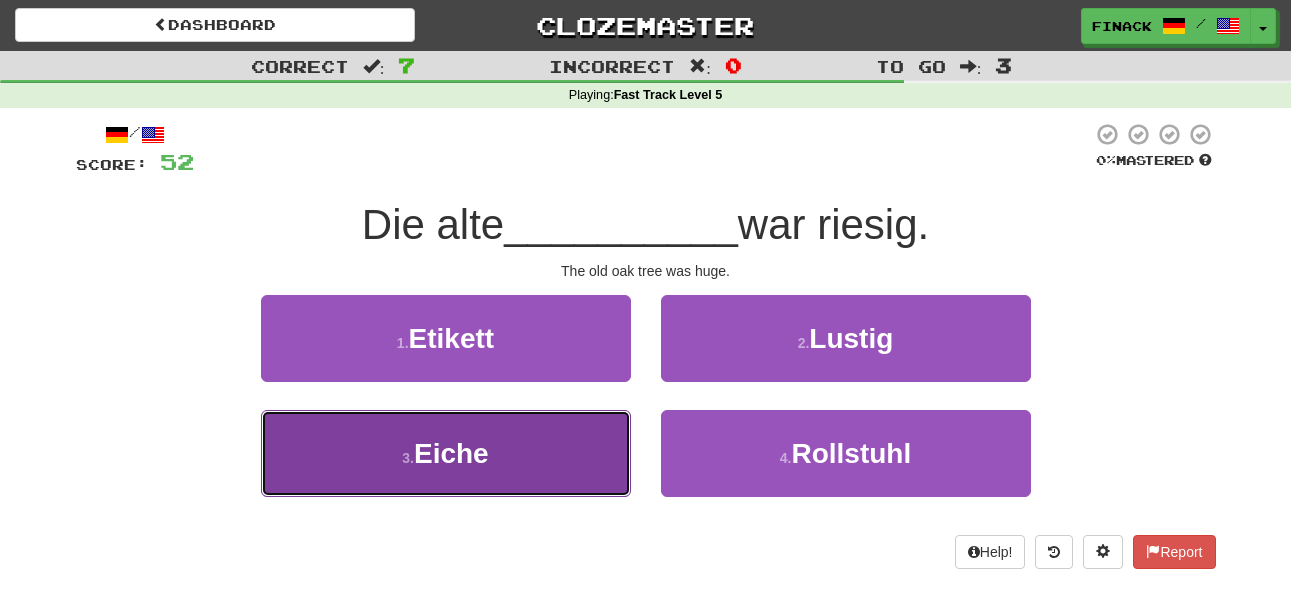 click on "3 .  Eiche" at bounding box center (446, 453) 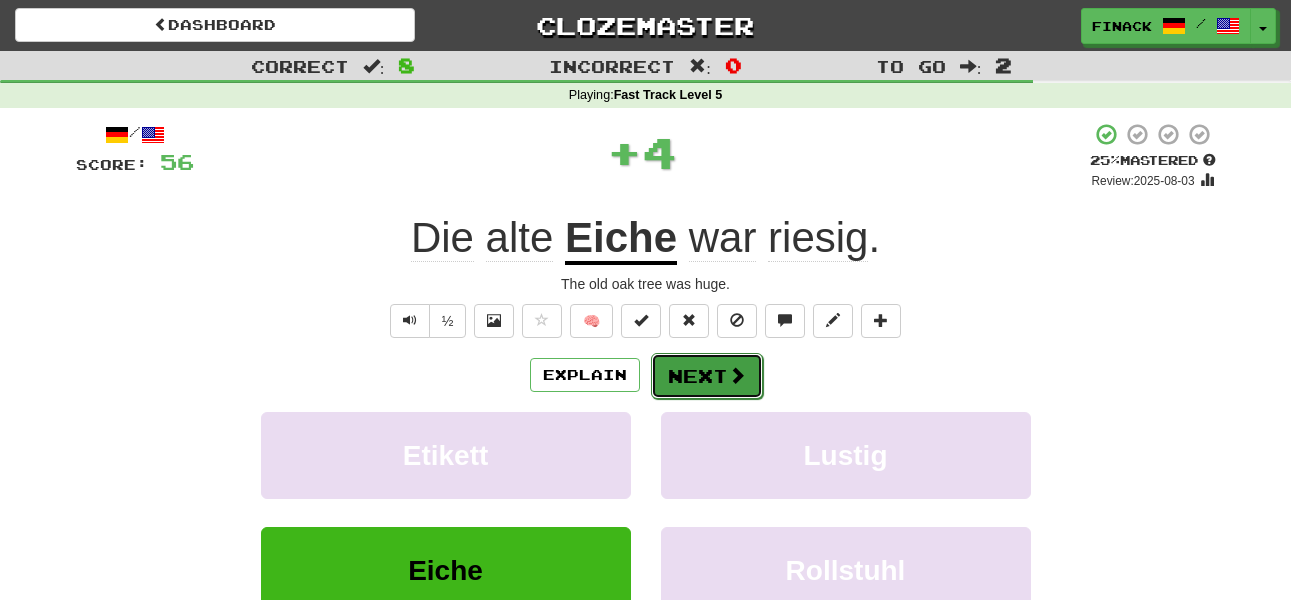 click on "Next" at bounding box center [707, 376] 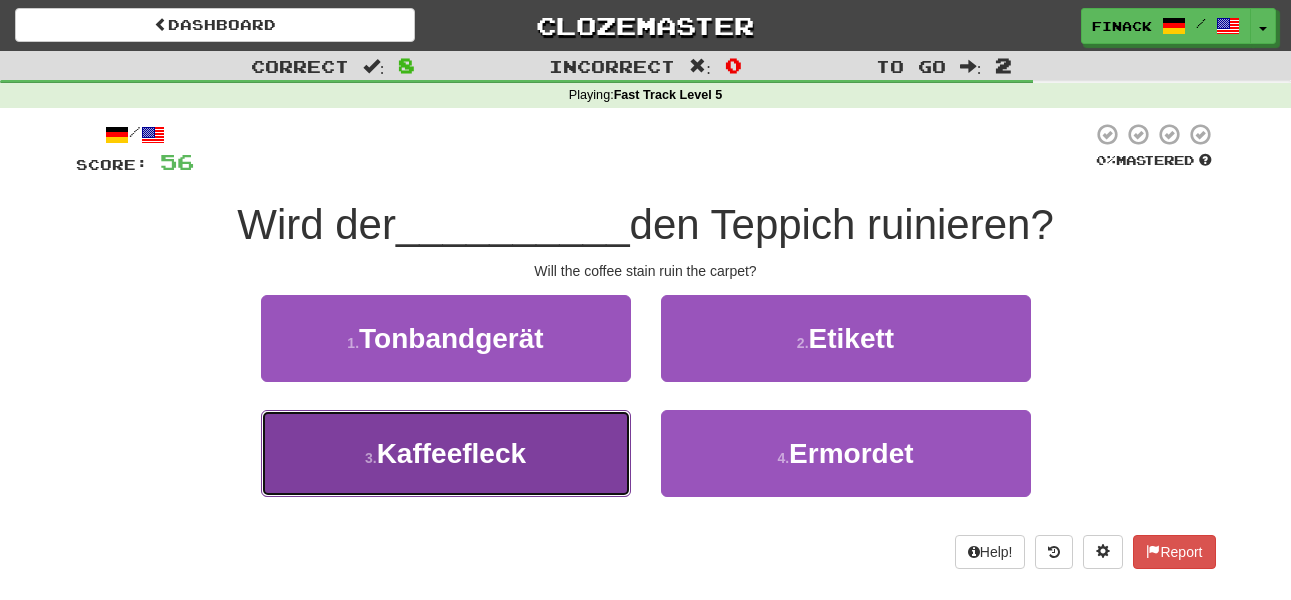 click on "Kaffeefleck" at bounding box center (451, 453) 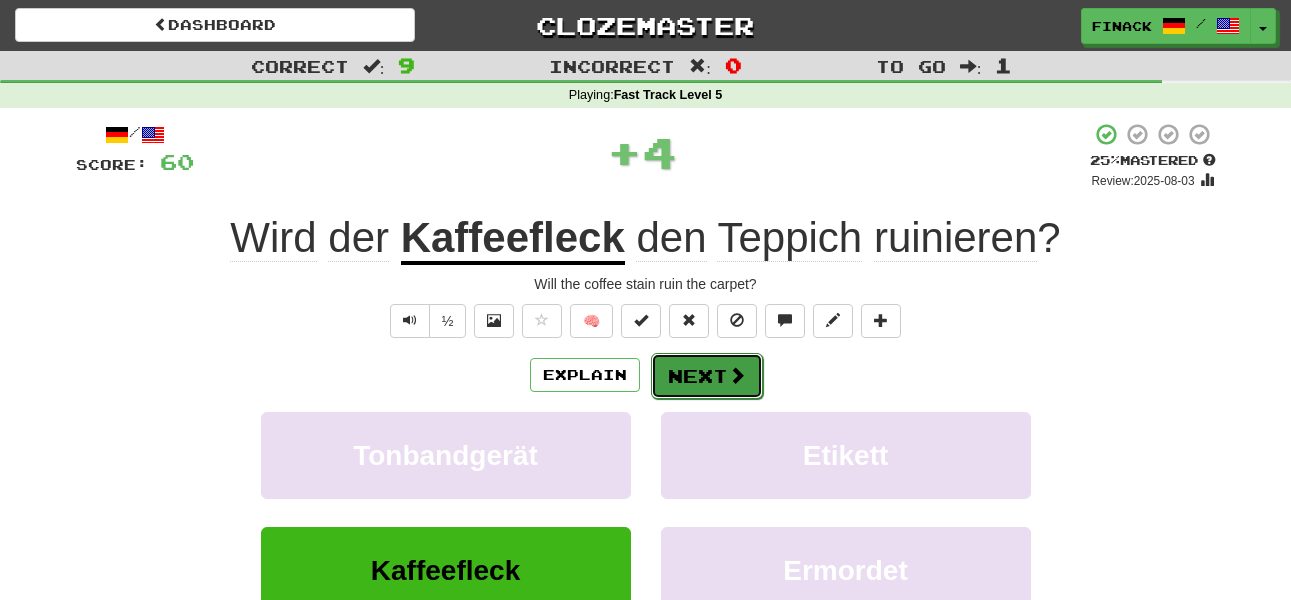 click on "Next" at bounding box center (707, 376) 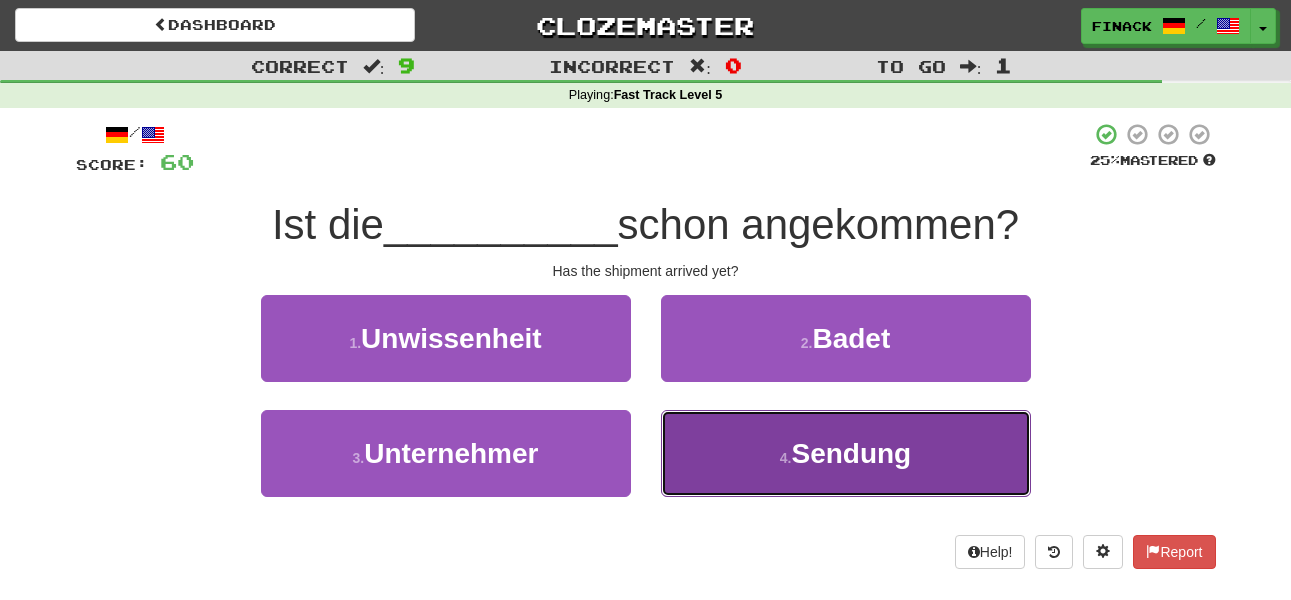 click on "4 .  Sendung" at bounding box center (846, 453) 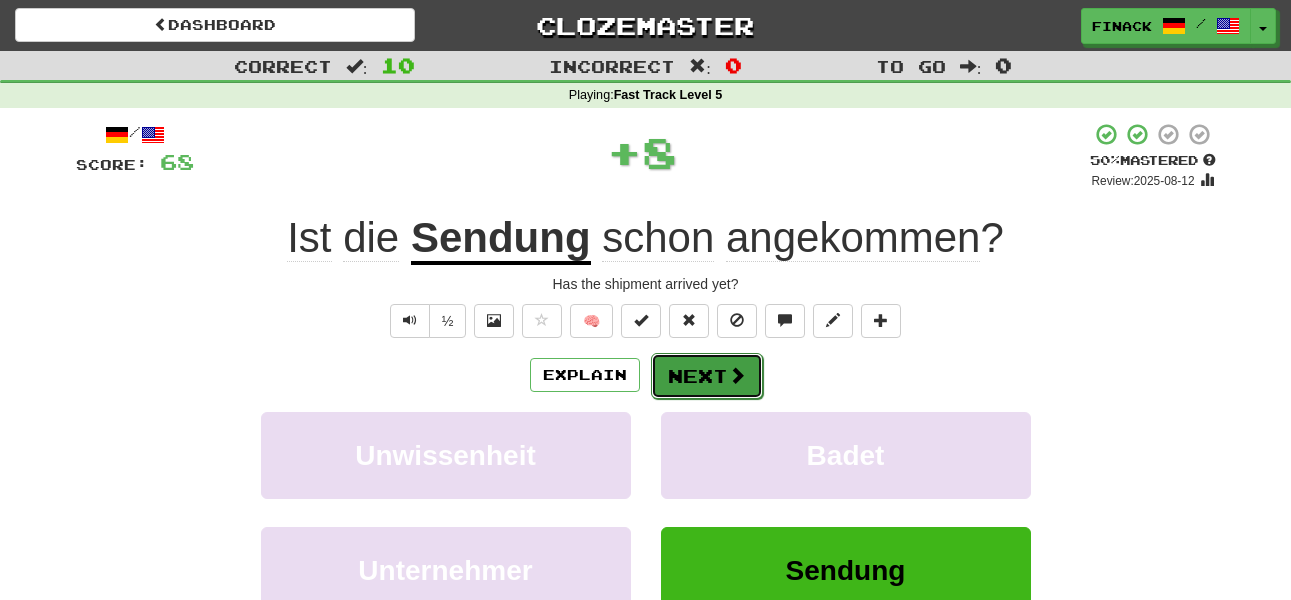 click on "Next" at bounding box center (707, 376) 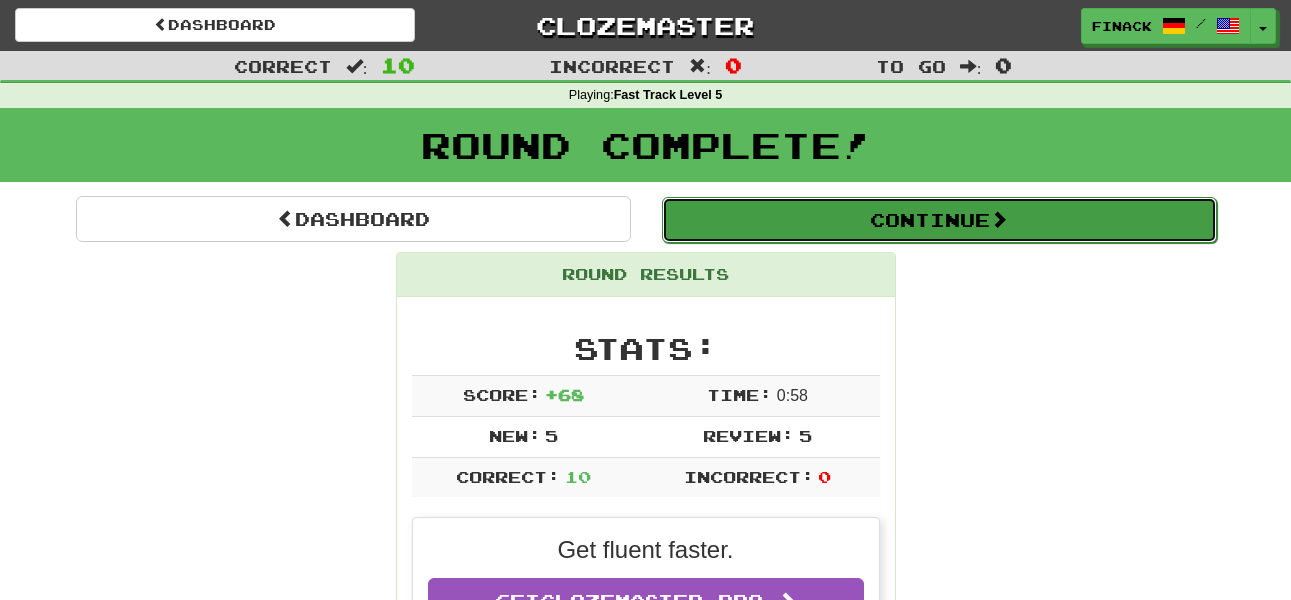 click on "Continue" at bounding box center [939, 220] 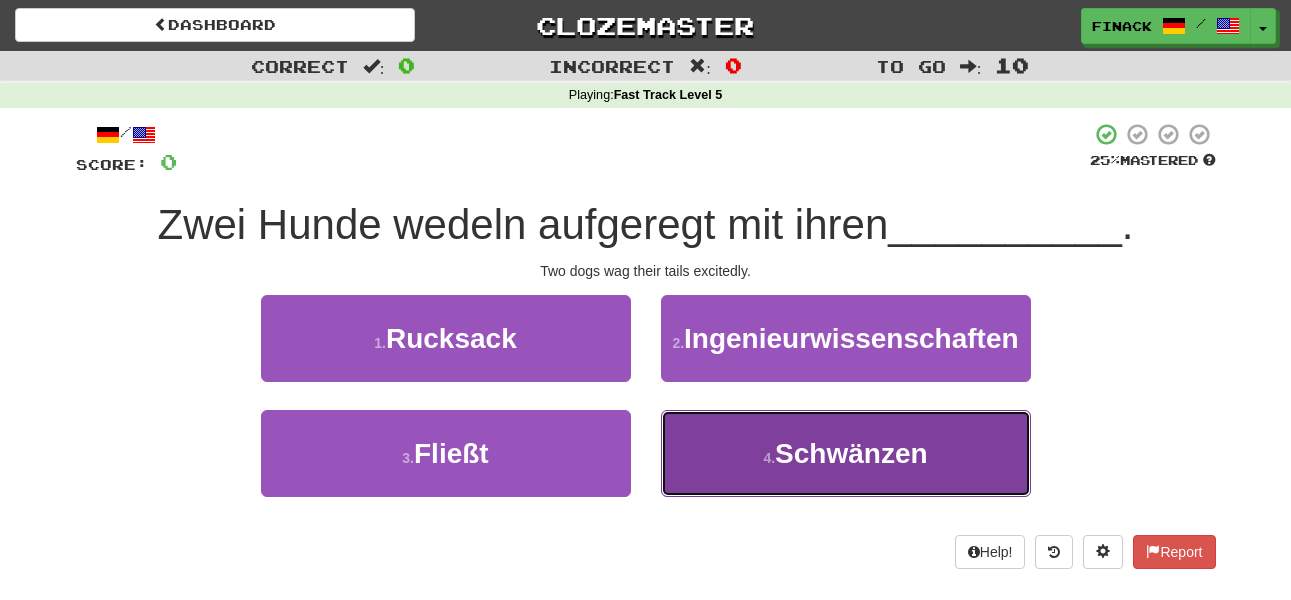click on "Schwänzen" at bounding box center (851, 453) 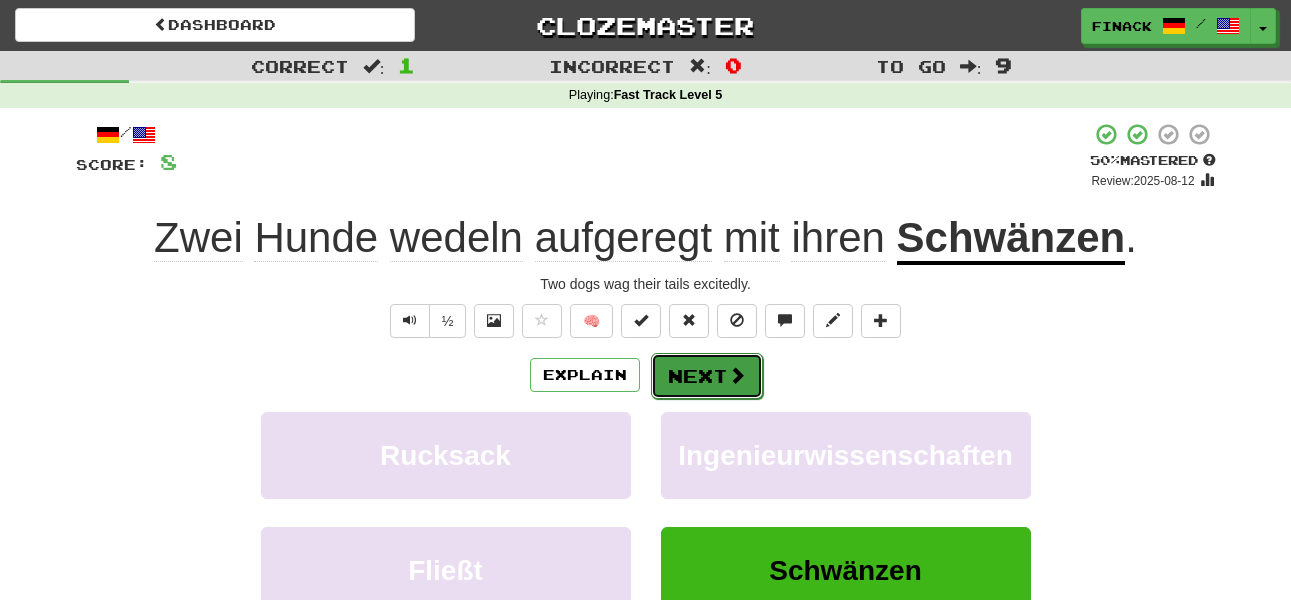 click on "Next" at bounding box center (707, 376) 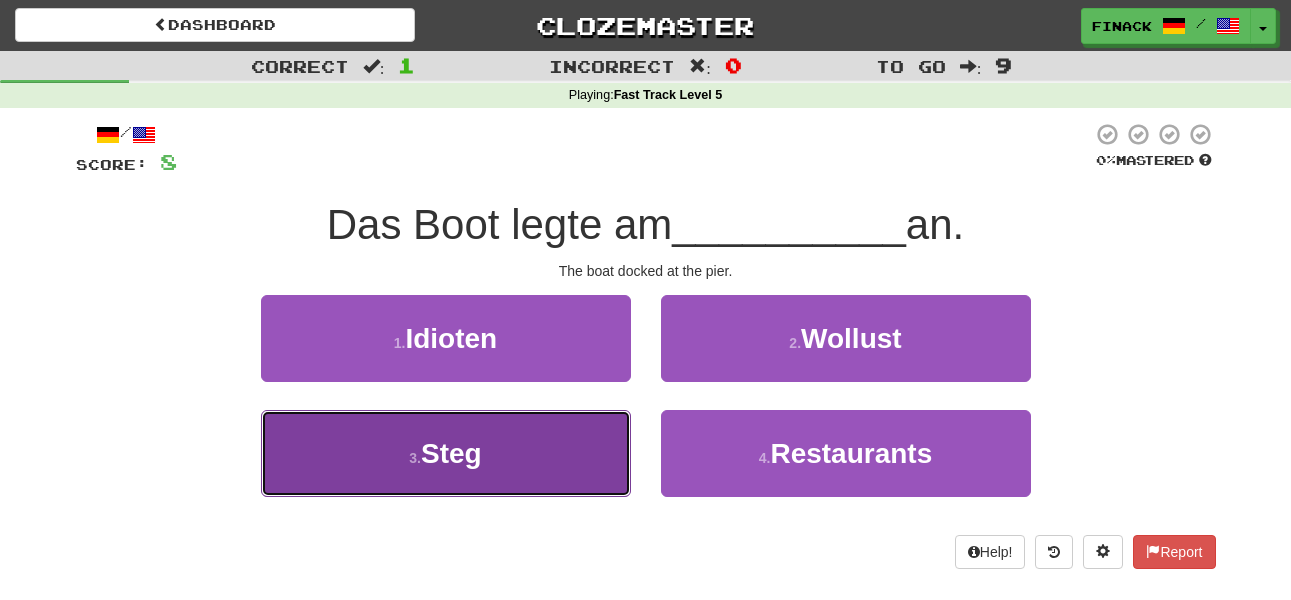 click on "3 .  Steg" at bounding box center [446, 453] 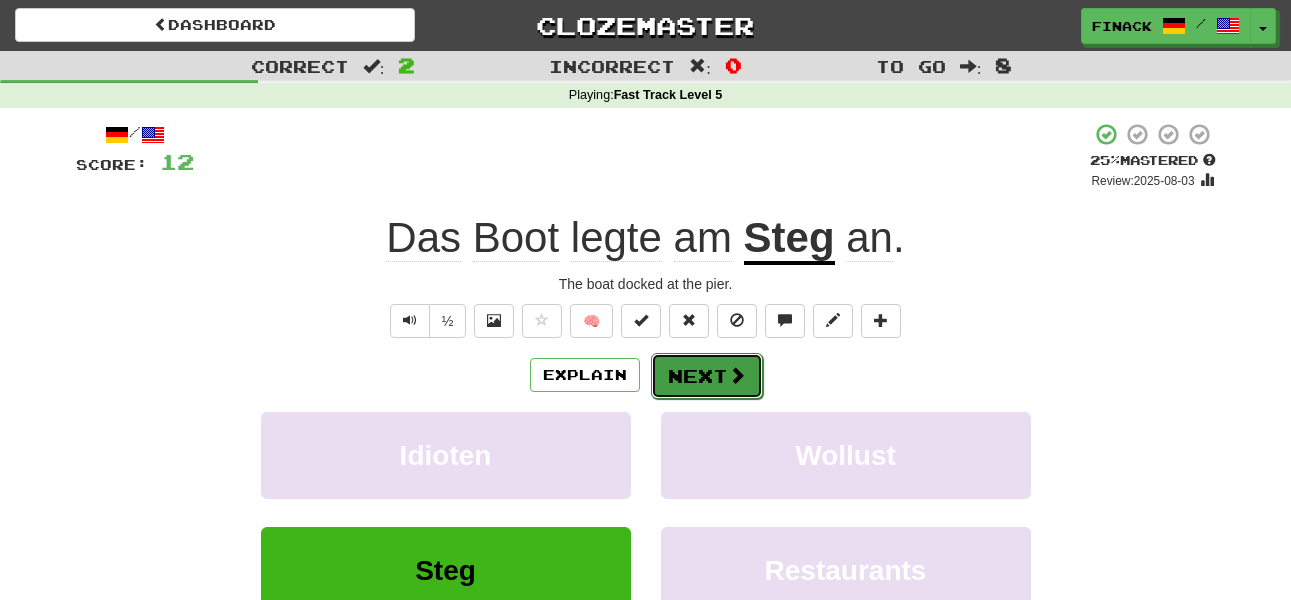click at bounding box center [737, 375] 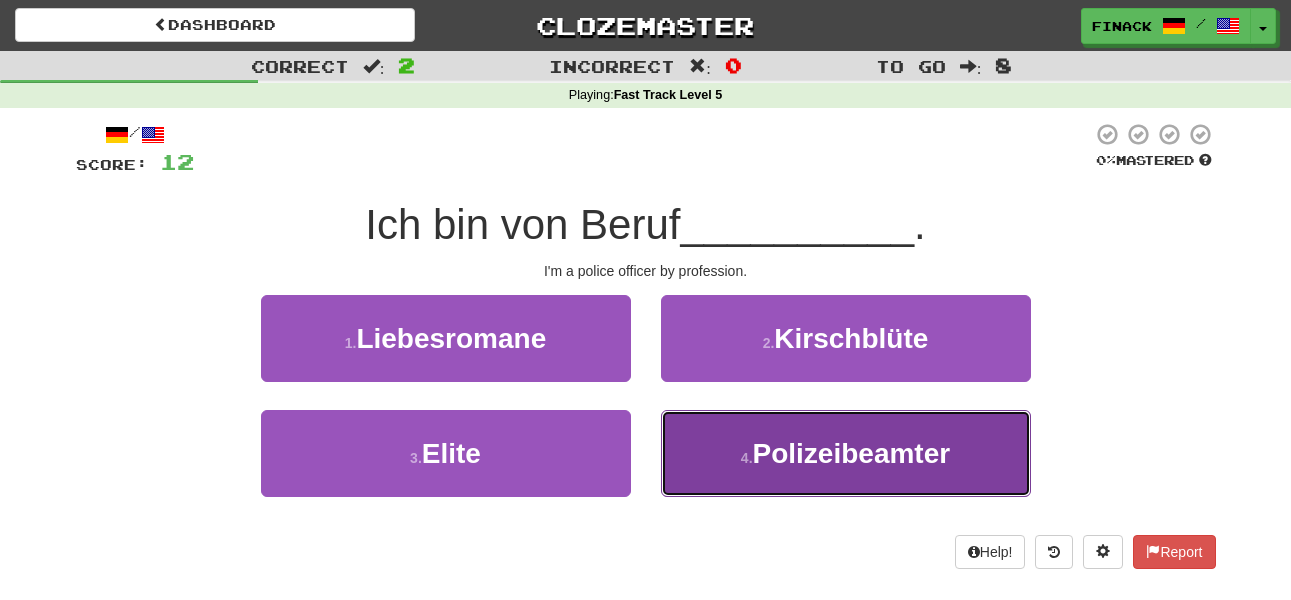 click on "4 .  Polizeibeamter" at bounding box center (846, 453) 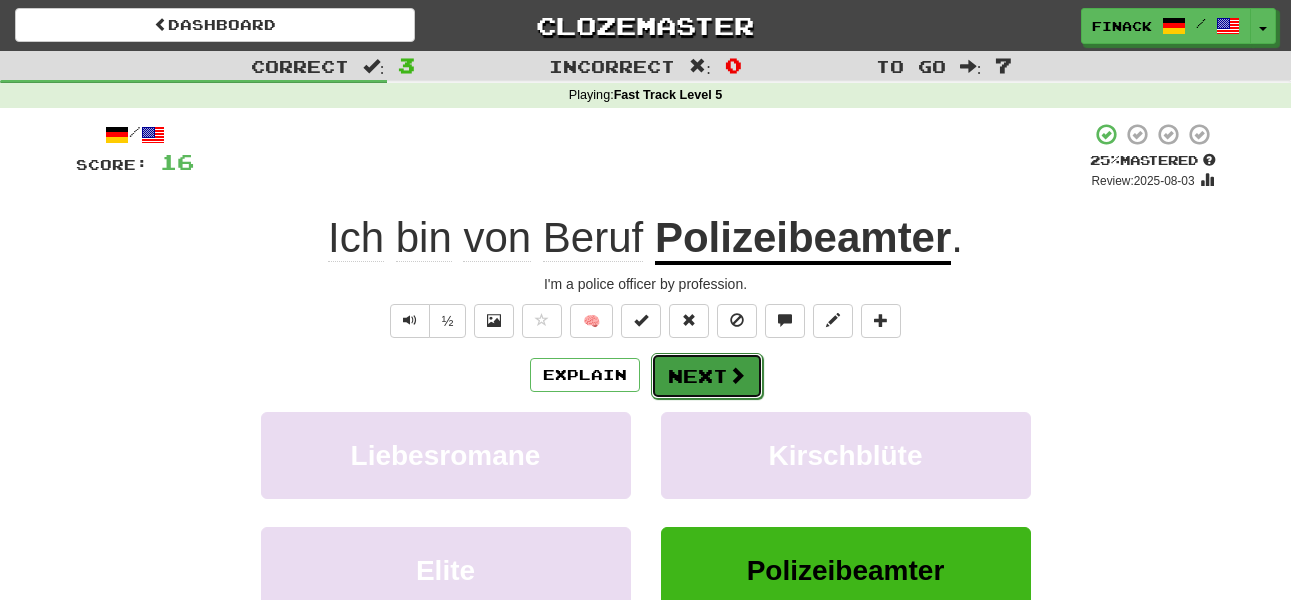 click on "Next" at bounding box center [707, 376] 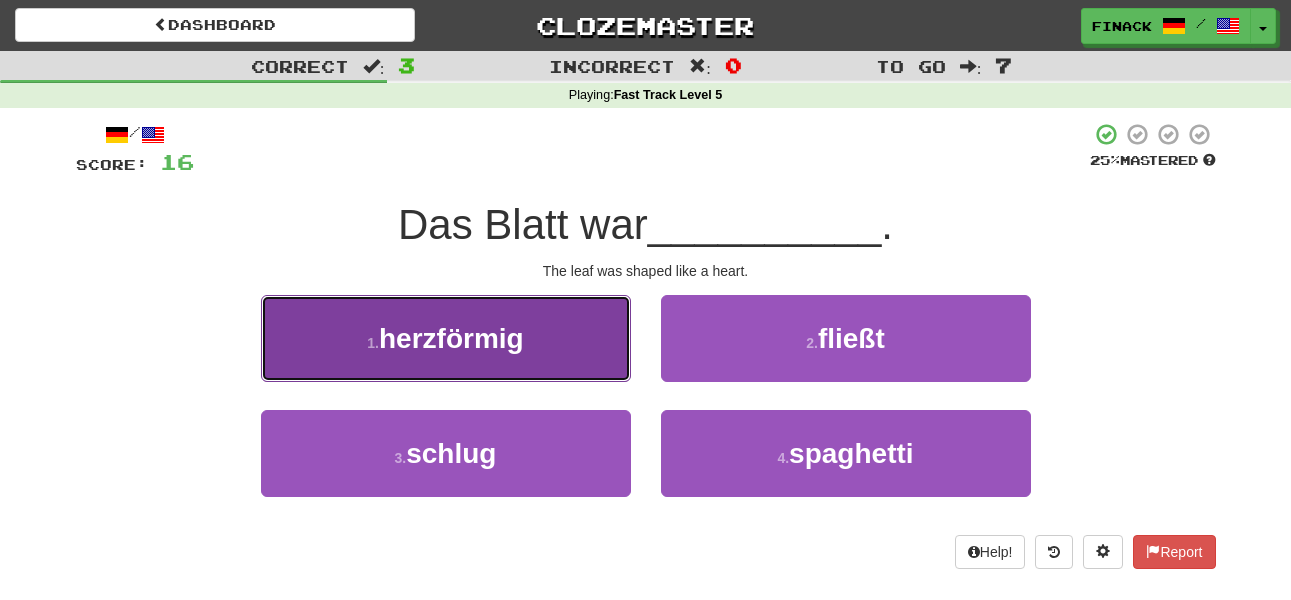 click on "1 .  herzförmig" at bounding box center (446, 338) 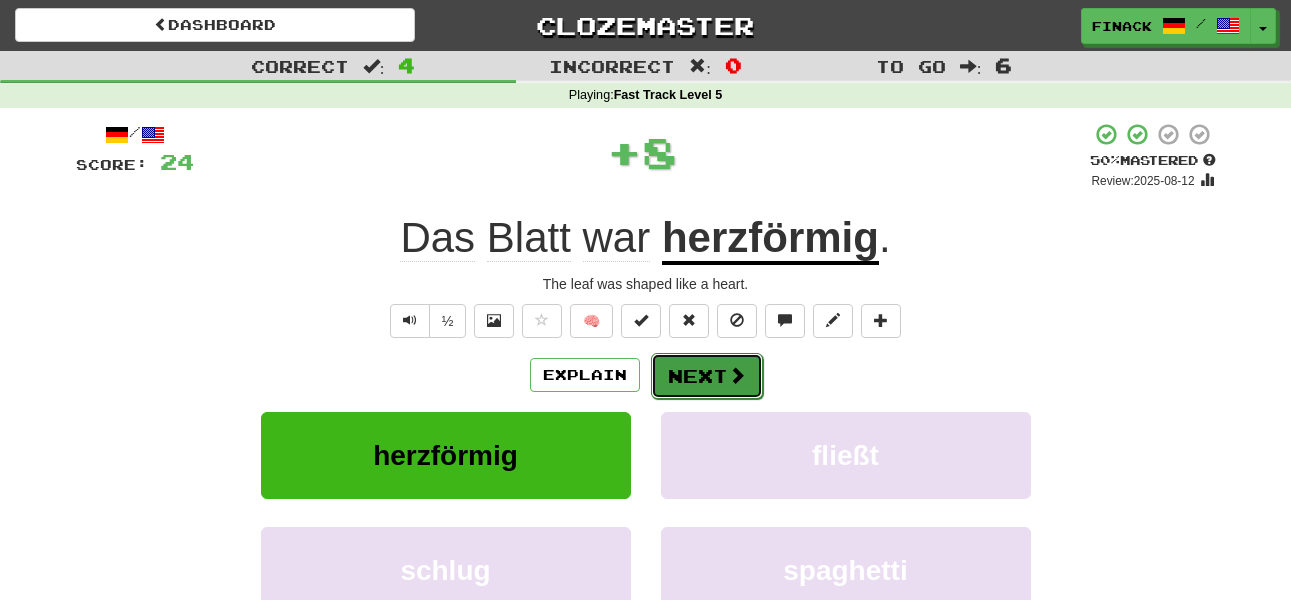 click on "Next" at bounding box center [707, 376] 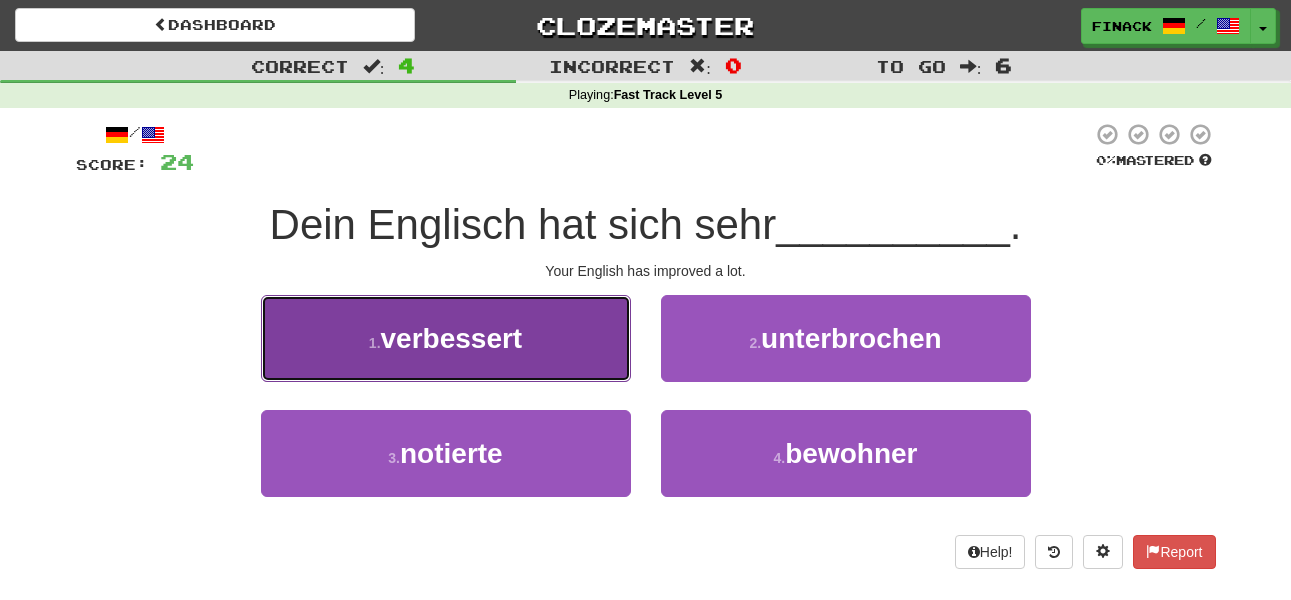 click on "1 .  verbessert" at bounding box center [446, 338] 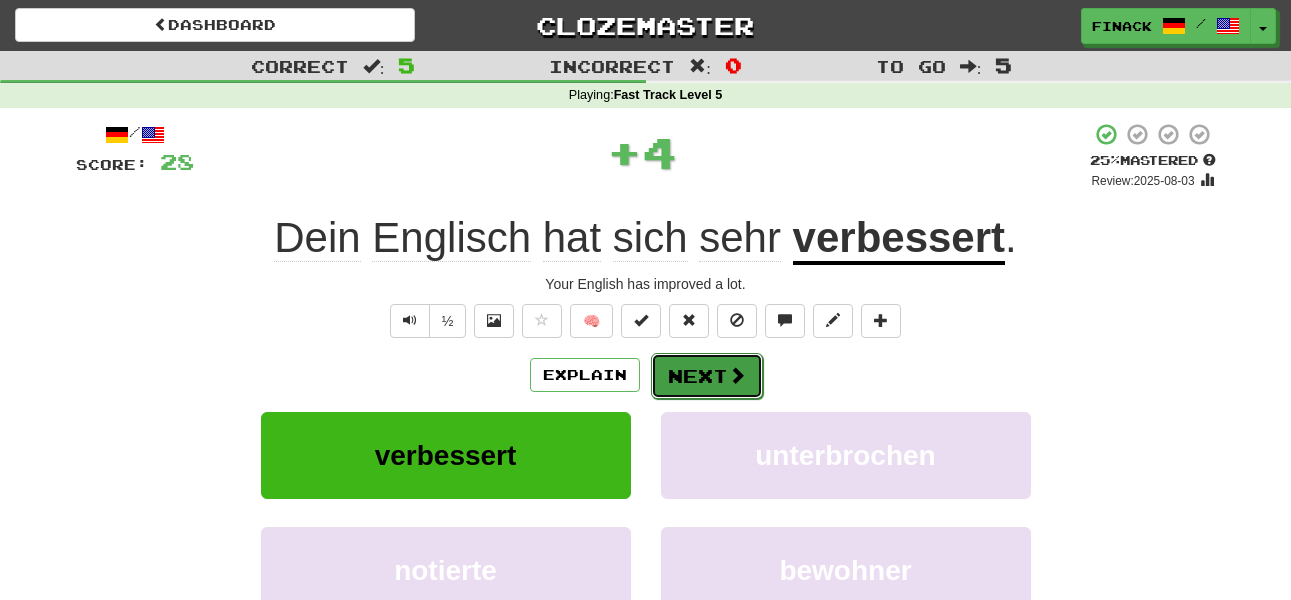 click at bounding box center [737, 375] 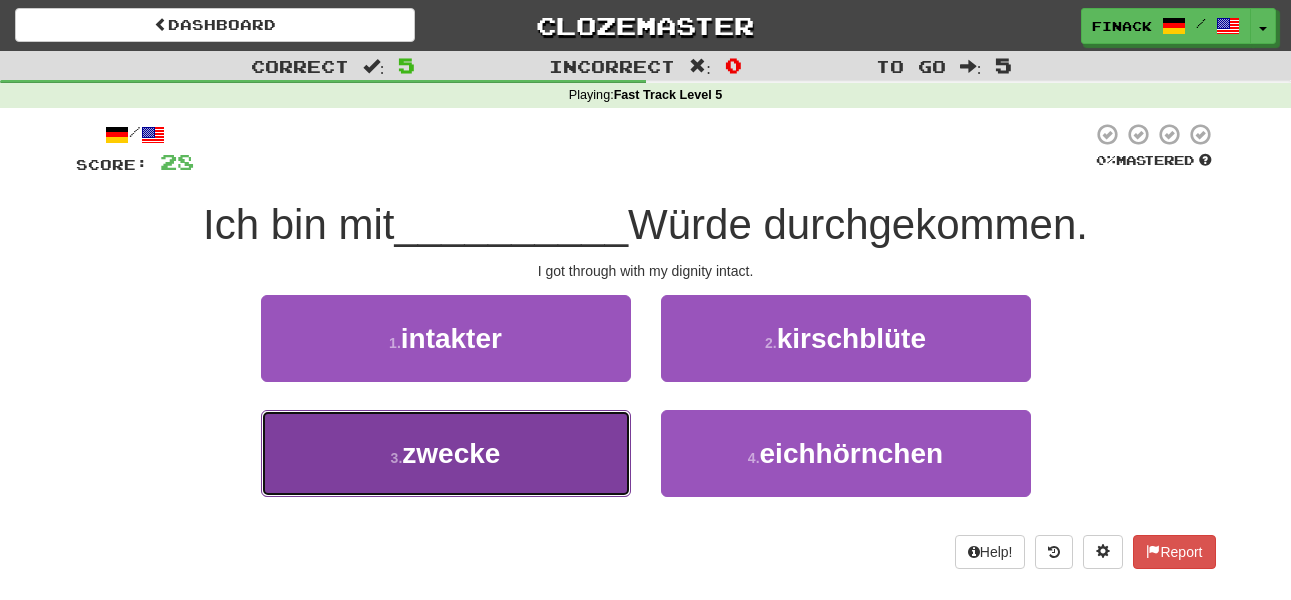 click on "3 .  zwecke" at bounding box center (446, 453) 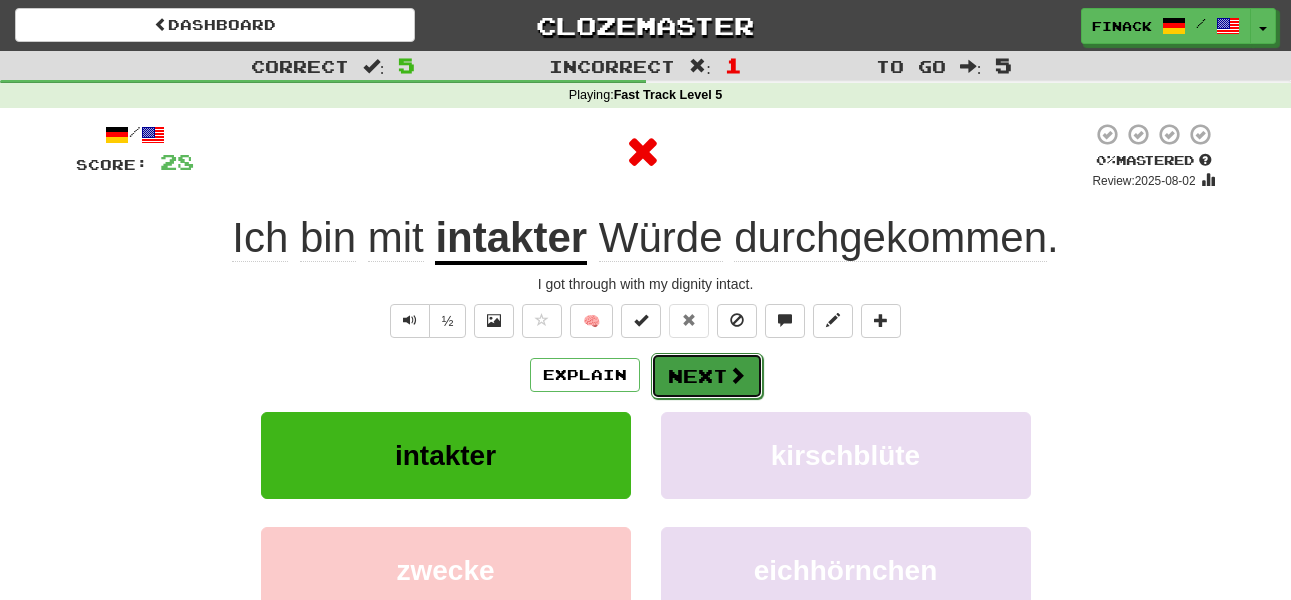 click at bounding box center (737, 375) 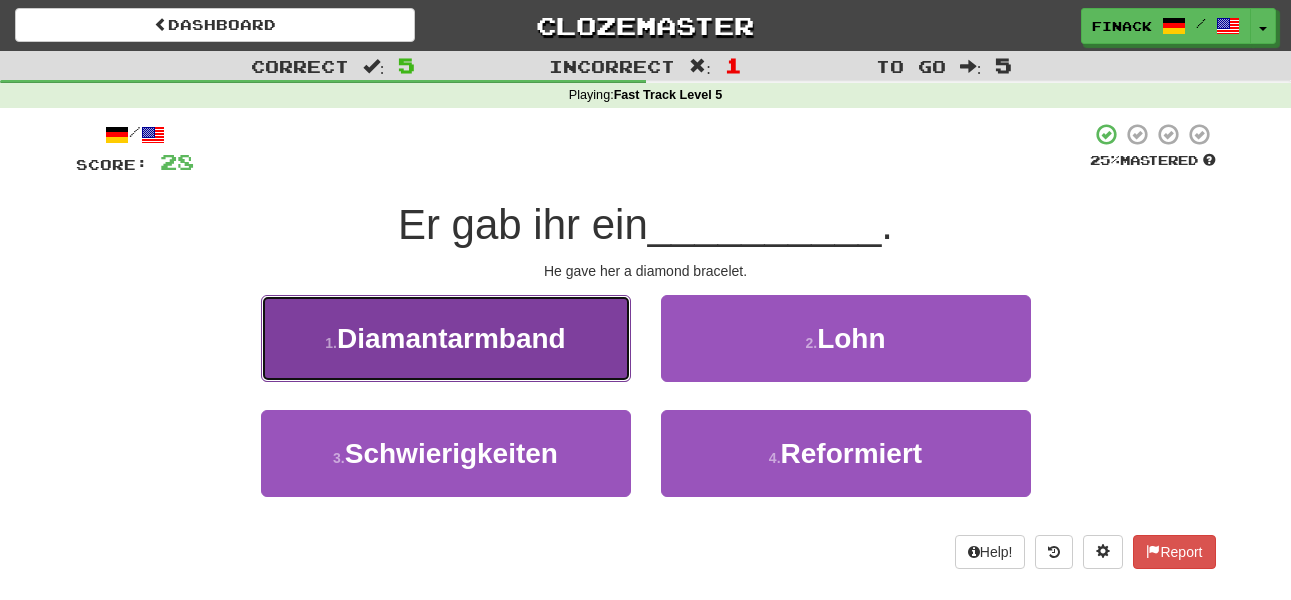 click on "Diamantarmband" at bounding box center (451, 338) 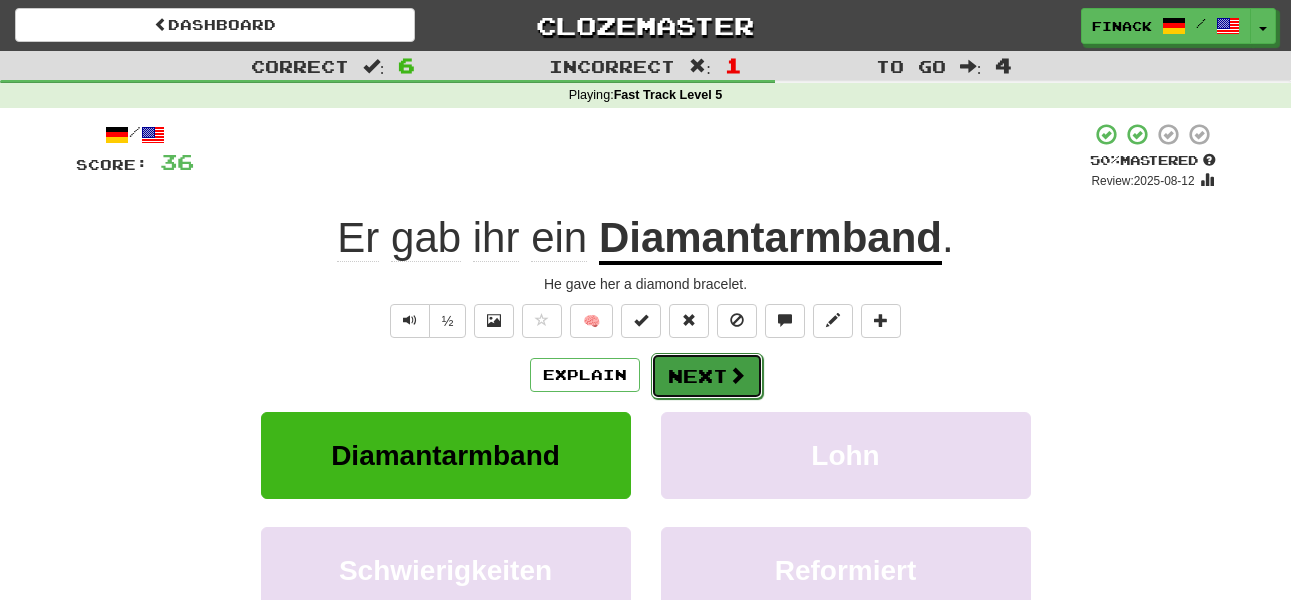 click on "Next" at bounding box center [707, 376] 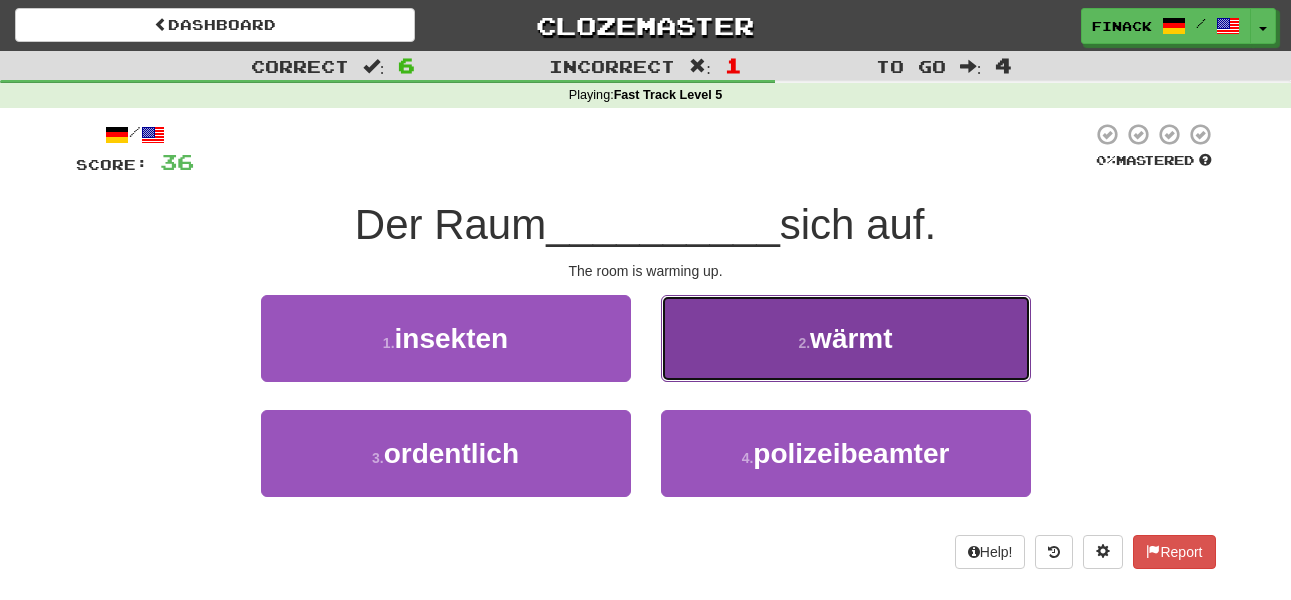click on "2 .  wärmt" at bounding box center (846, 338) 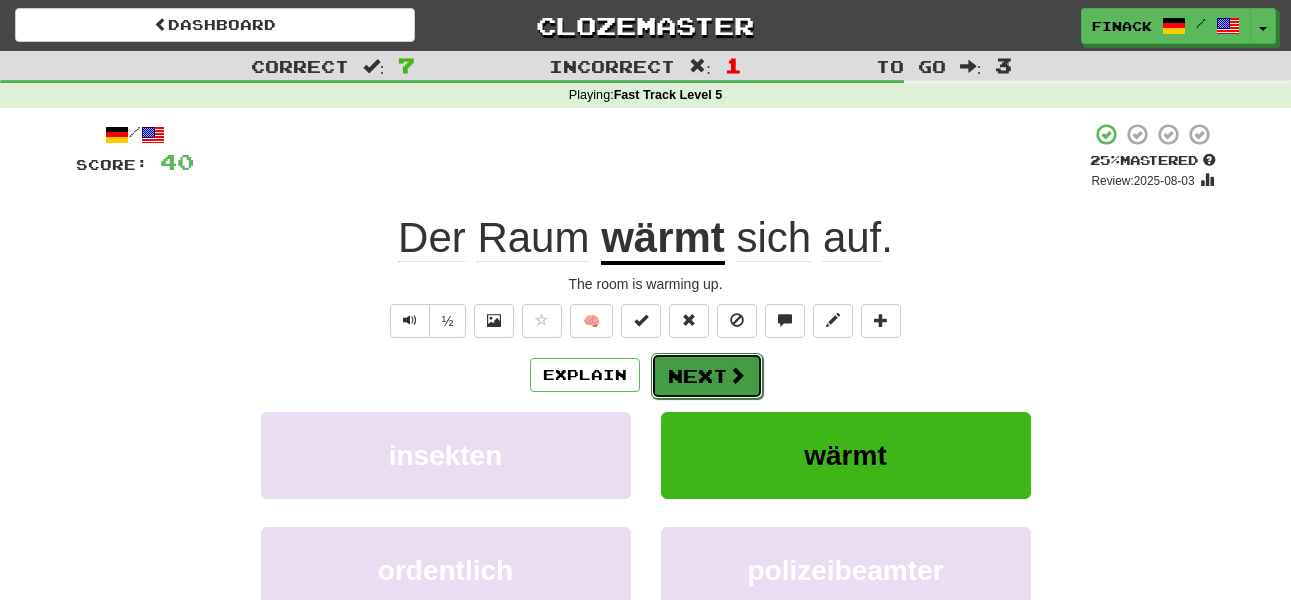 click on "Next" at bounding box center [707, 376] 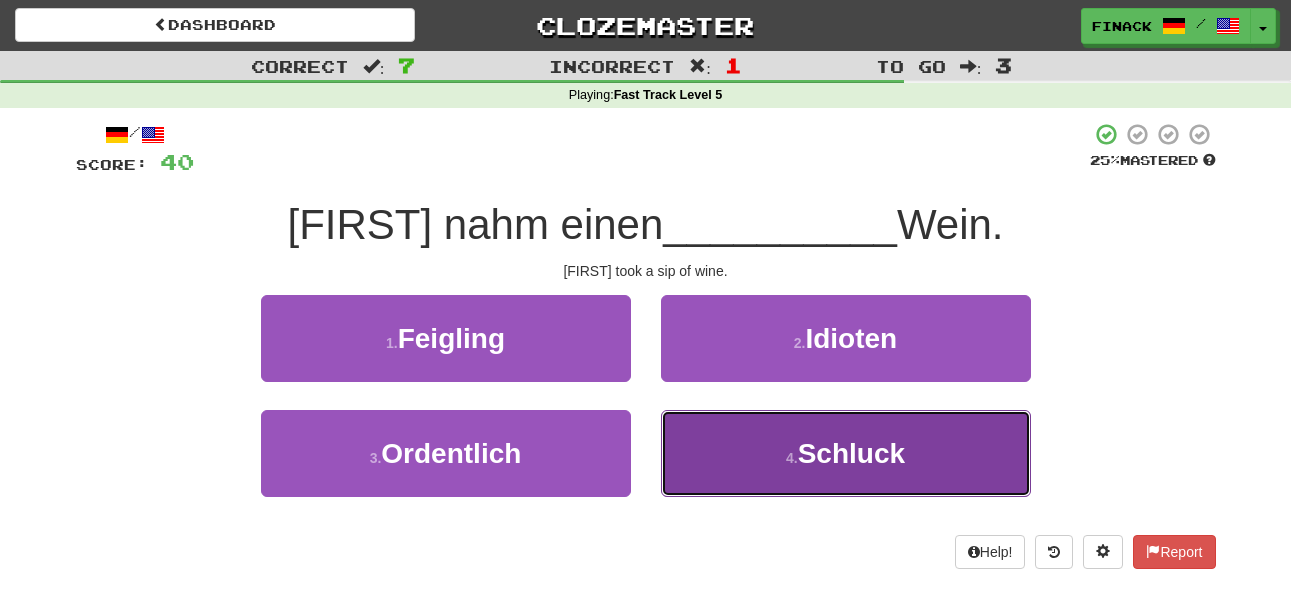 click on "4 .  Schluck" at bounding box center [846, 453] 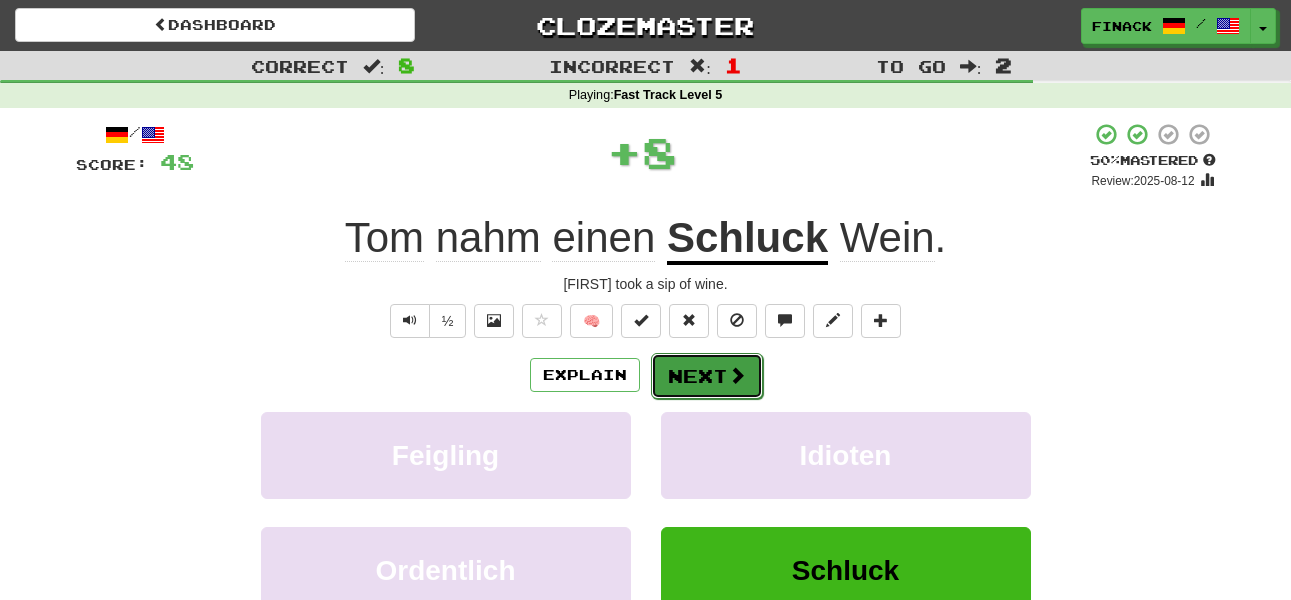 click on "Next" at bounding box center [707, 376] 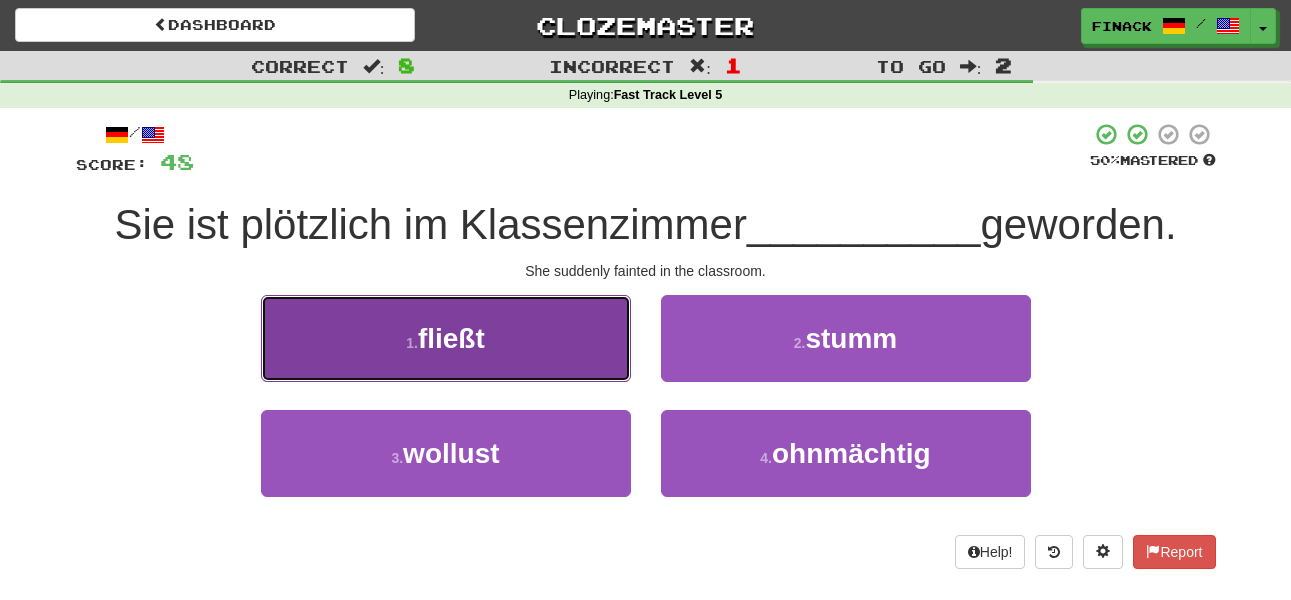 click on "1 .  fließt" at bounding box center (446, 338) 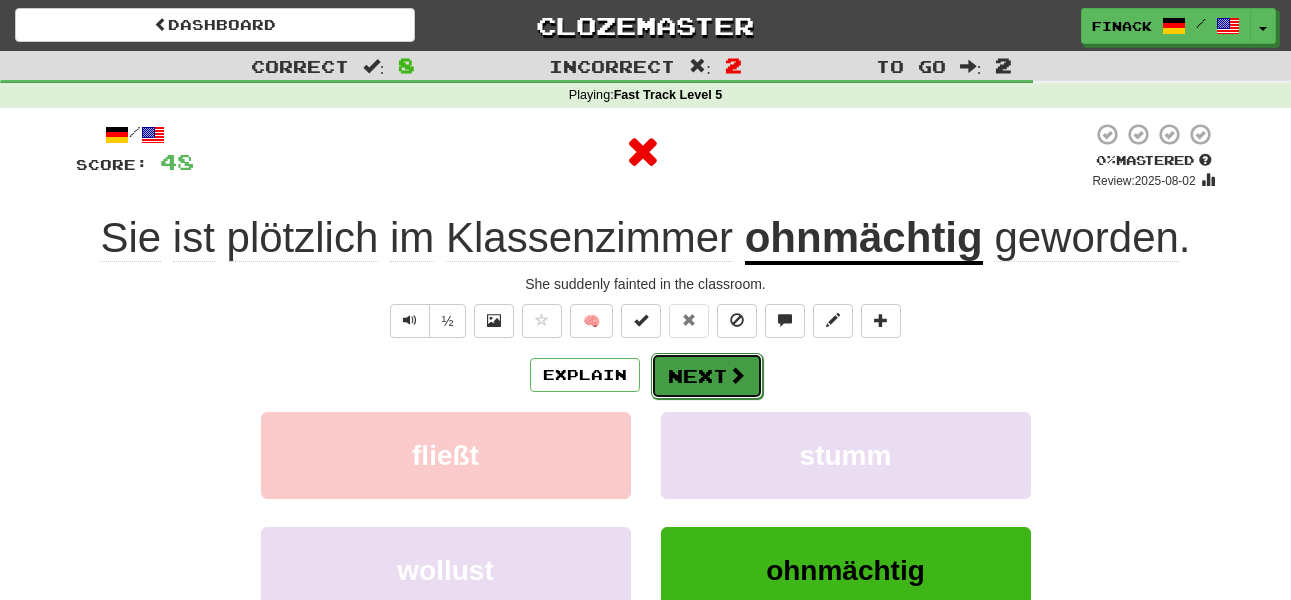 click on "Next" at bounding box center [707, 376] 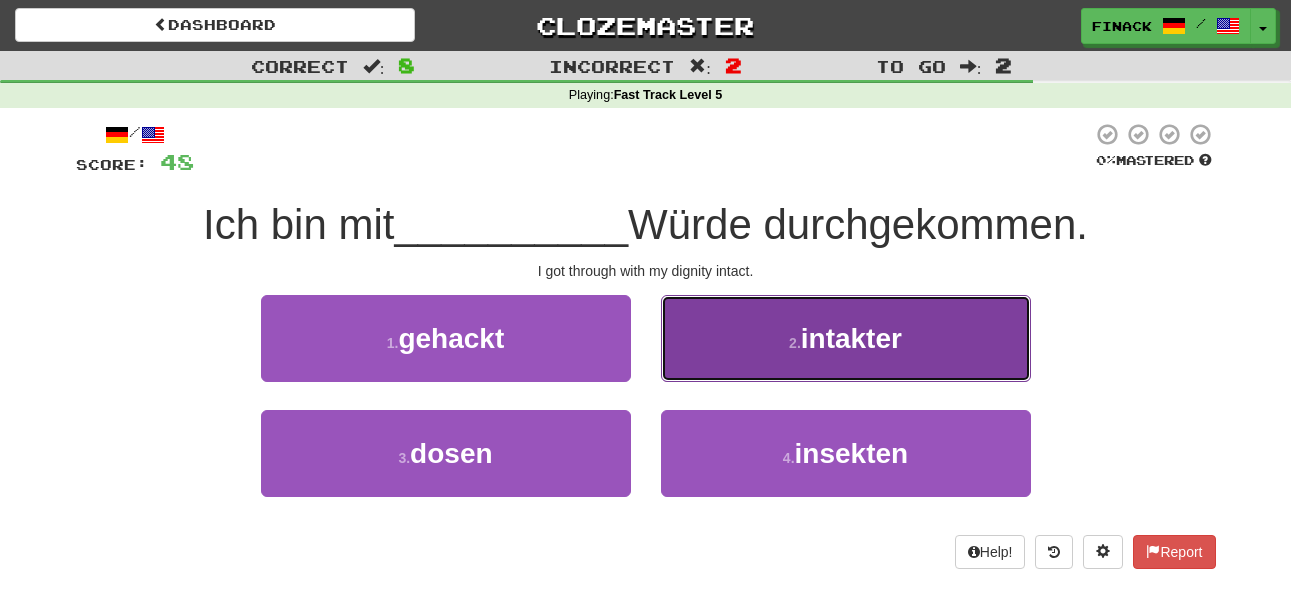 click on "intakter" at bounding box center [851, 338] 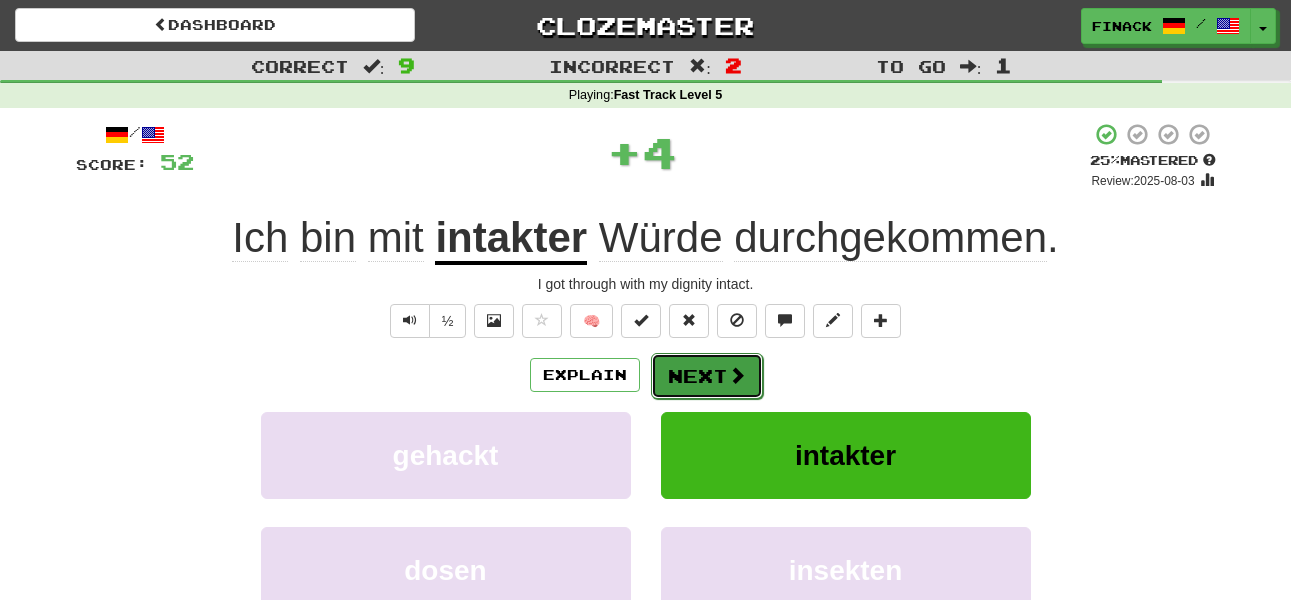 click on "Next" at bounding box center (707, 376) 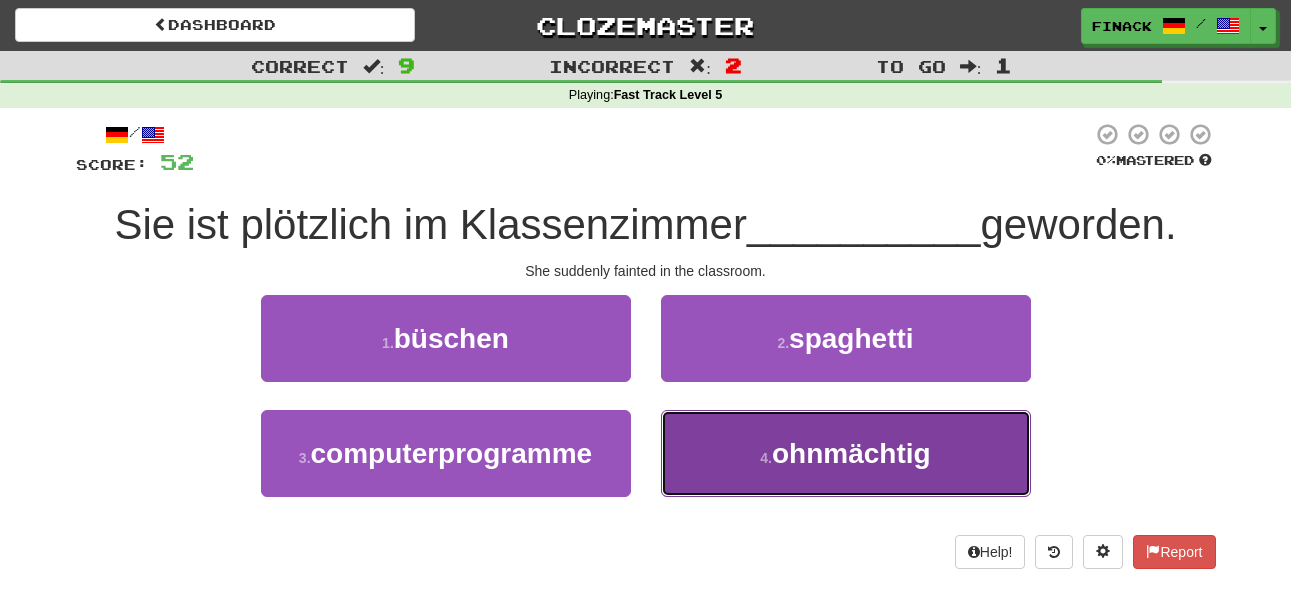 click on "4 .  ohnmächtig" at bounding box center [846, 453] 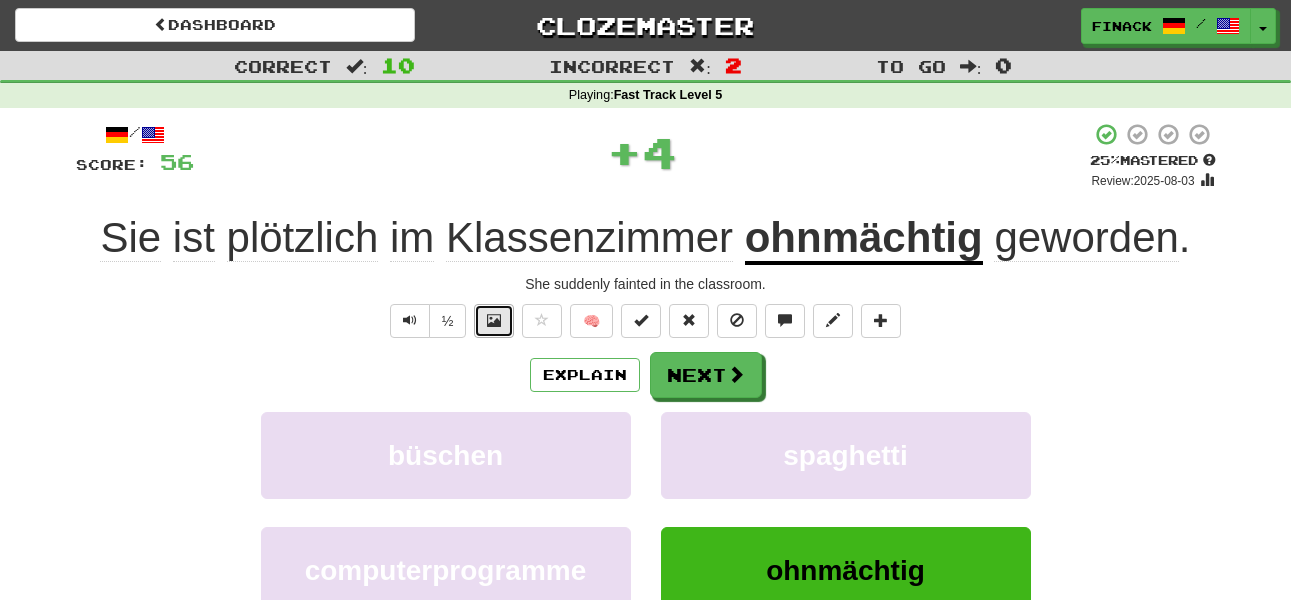 click at bounding box center [494, 321] 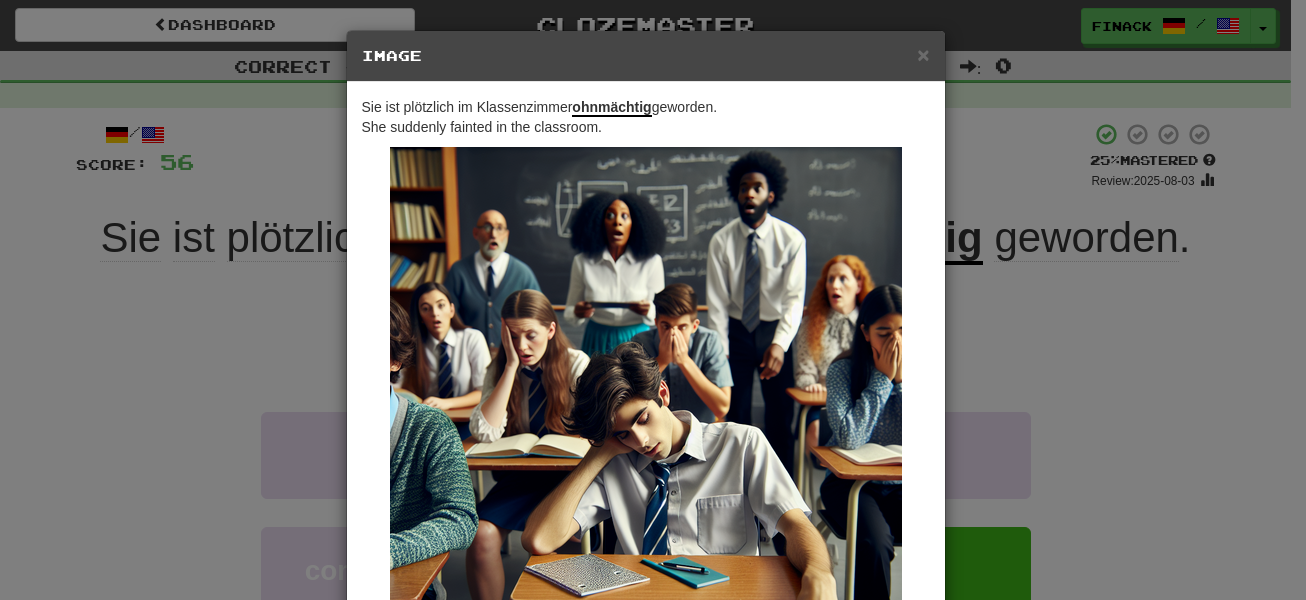 click on "× Image Sie ist plötzlich im Klassenzimmer  ohnmächtig  geworden. She suddenly fainted in the classroom. Change when and how images are shown in the game settings.  Images are in beta. Like them? Hate them?  Let us know ! Close" at bounding box center (653, 300) 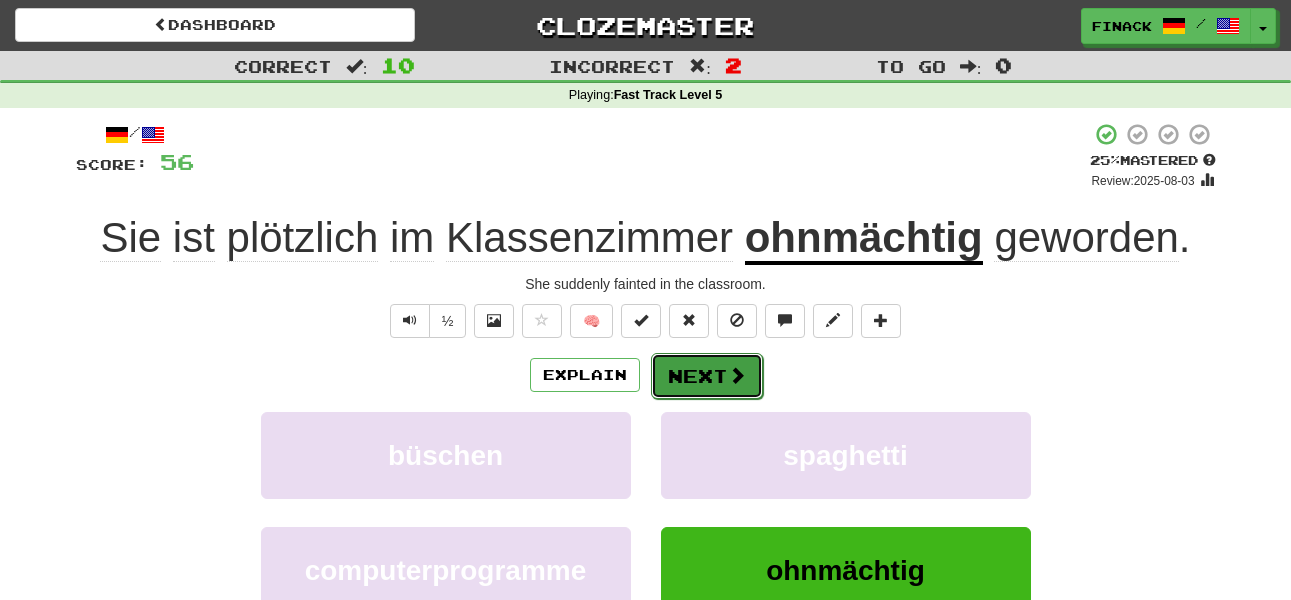 click on "Next" at bounding box center (707, 376) 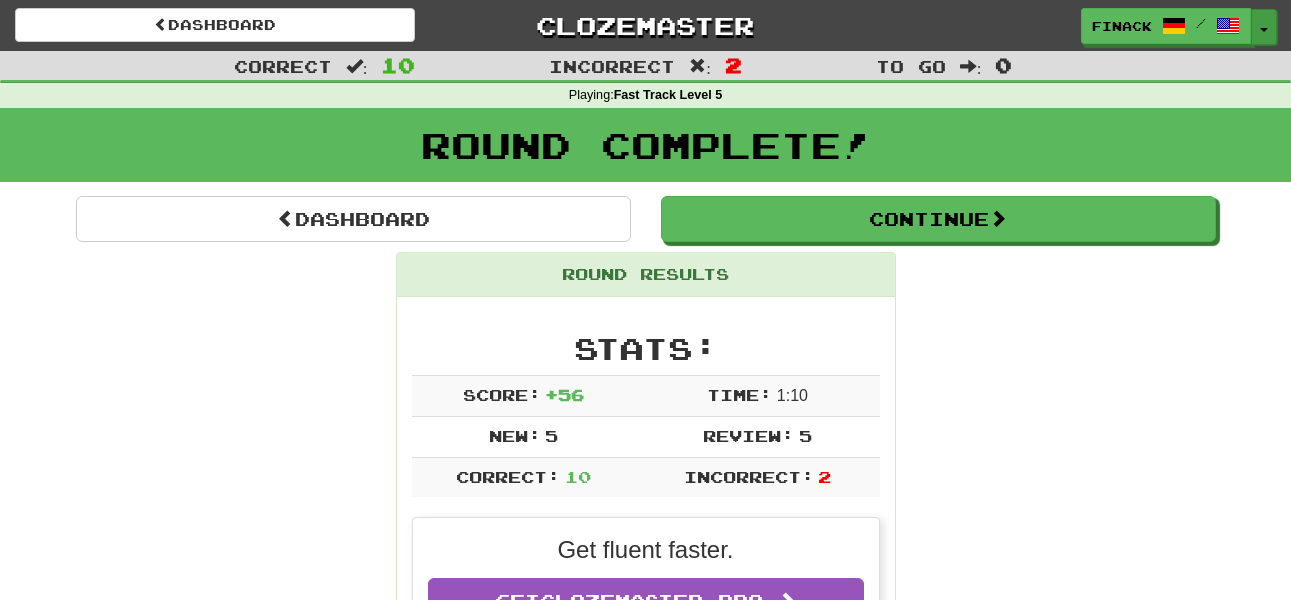 click on "Toggle Dropdown" at bounding box center [1264, 27] 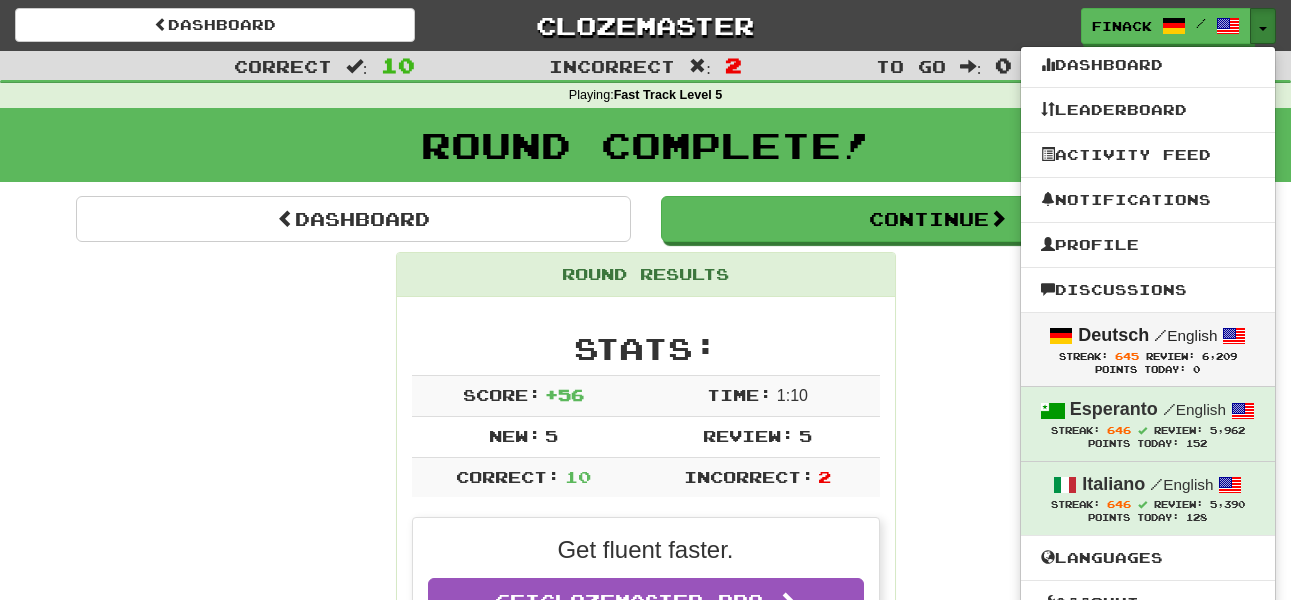 type 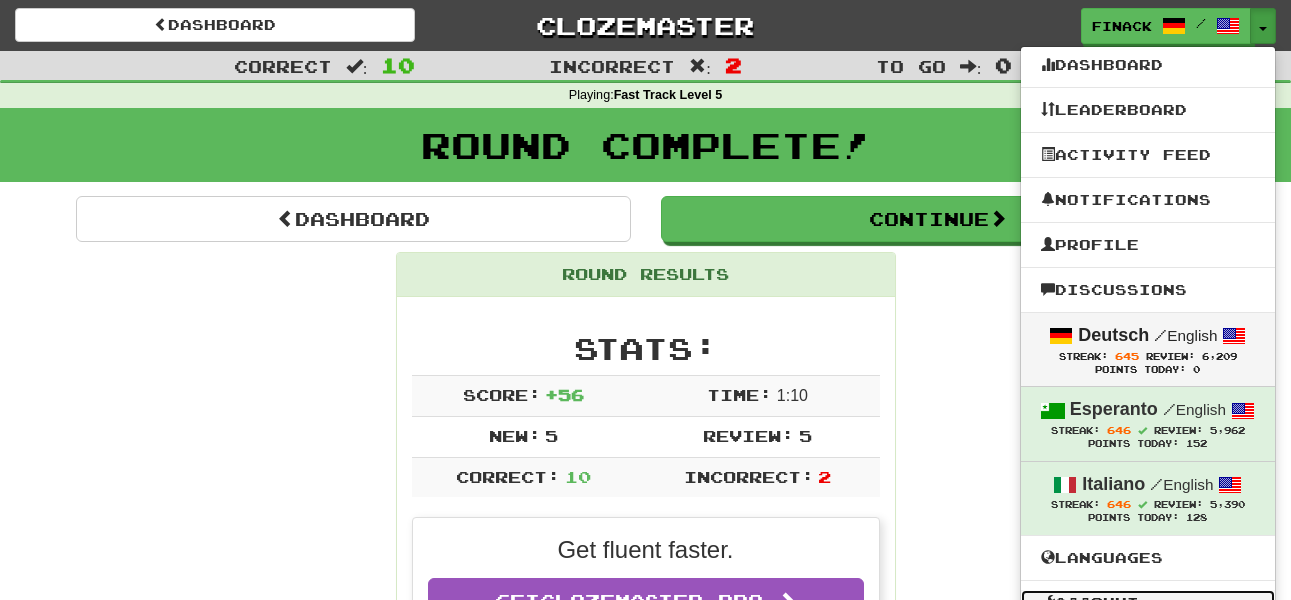 scroll, scrollTop: 348, scrollLeft: 0, axis: vertical 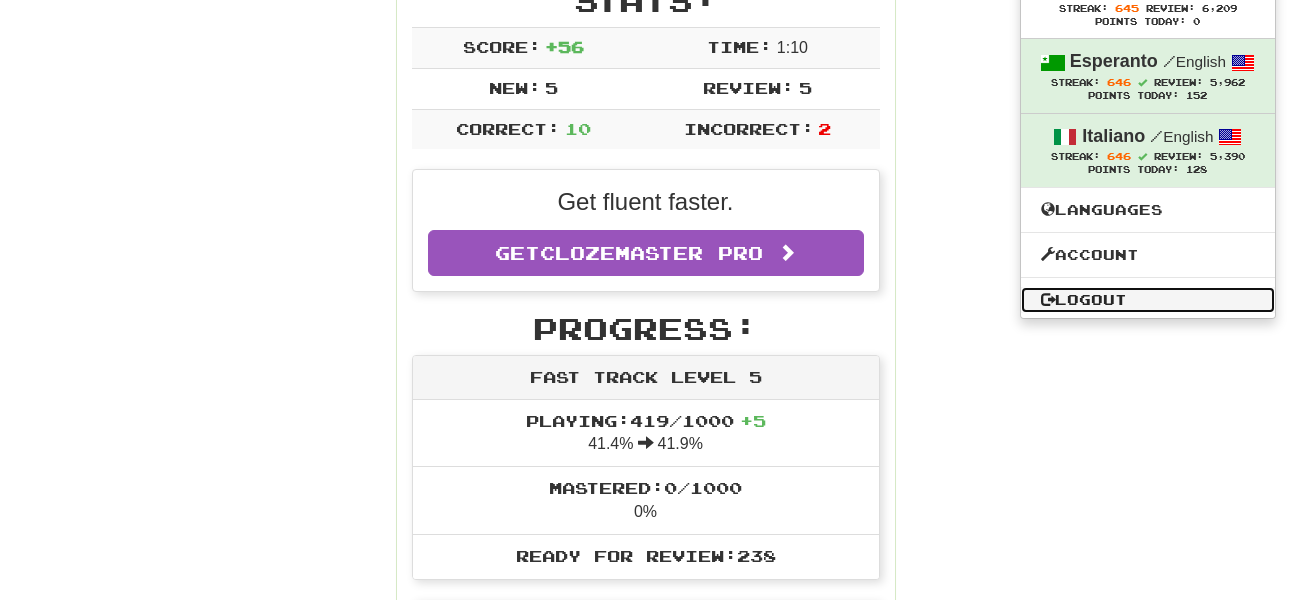 click on "Logout" at bounding box center [1148, 300] 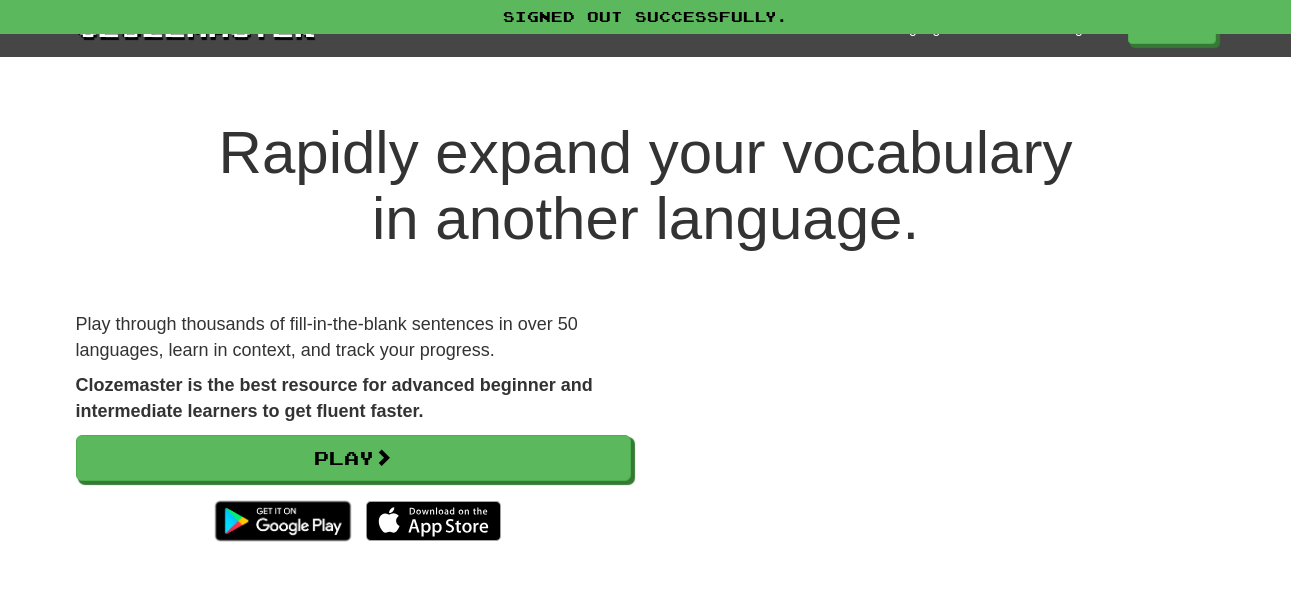 scroll, scrollTop: 0, scrollLeft: 0, axis: both 